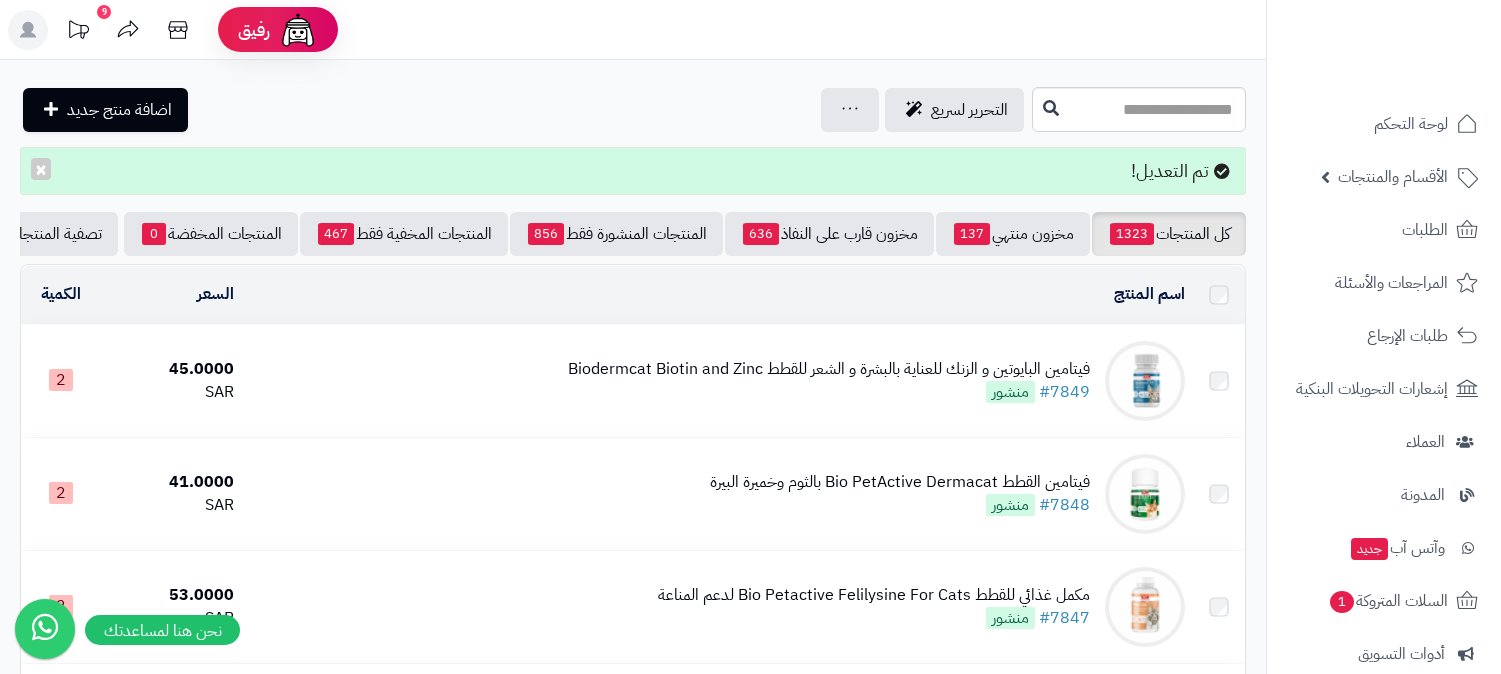 scroll, scrollTop: 0, scrollLeft: 0, axis: both 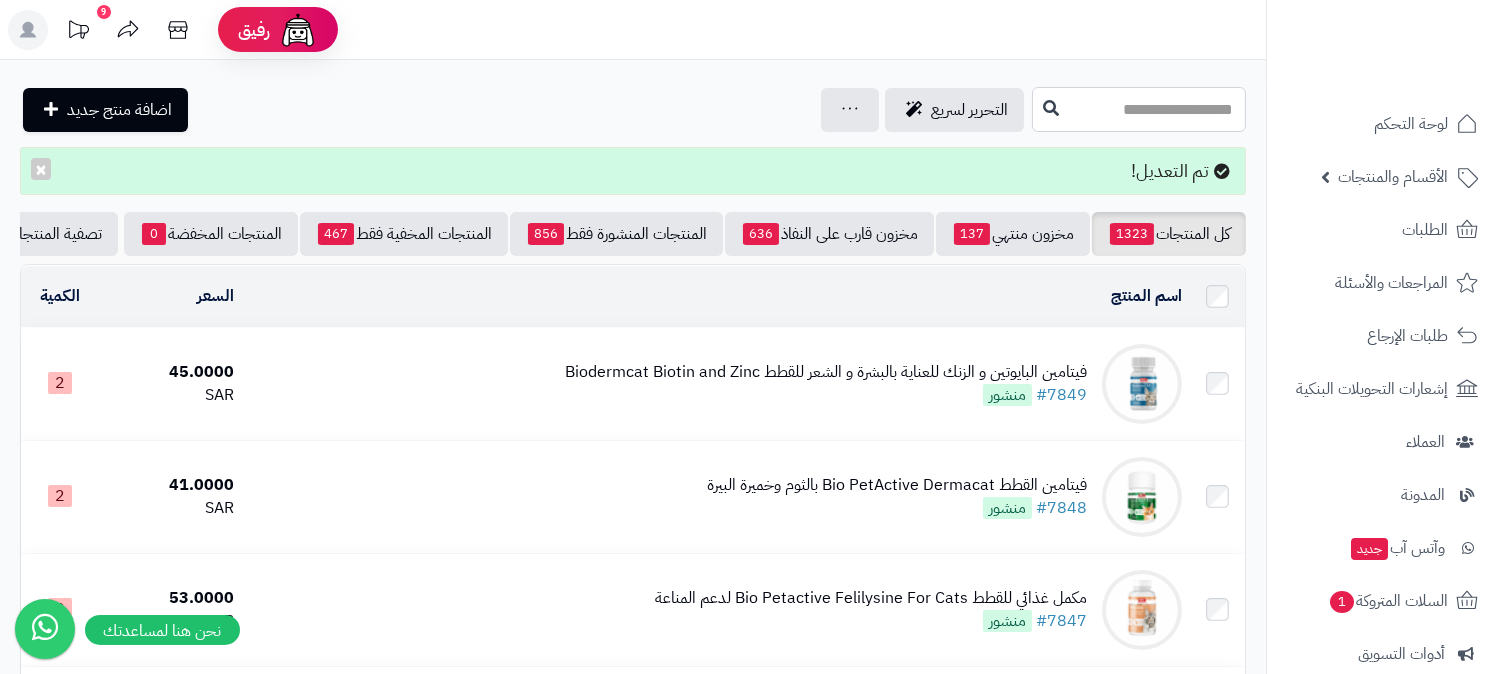 paste on "**********" 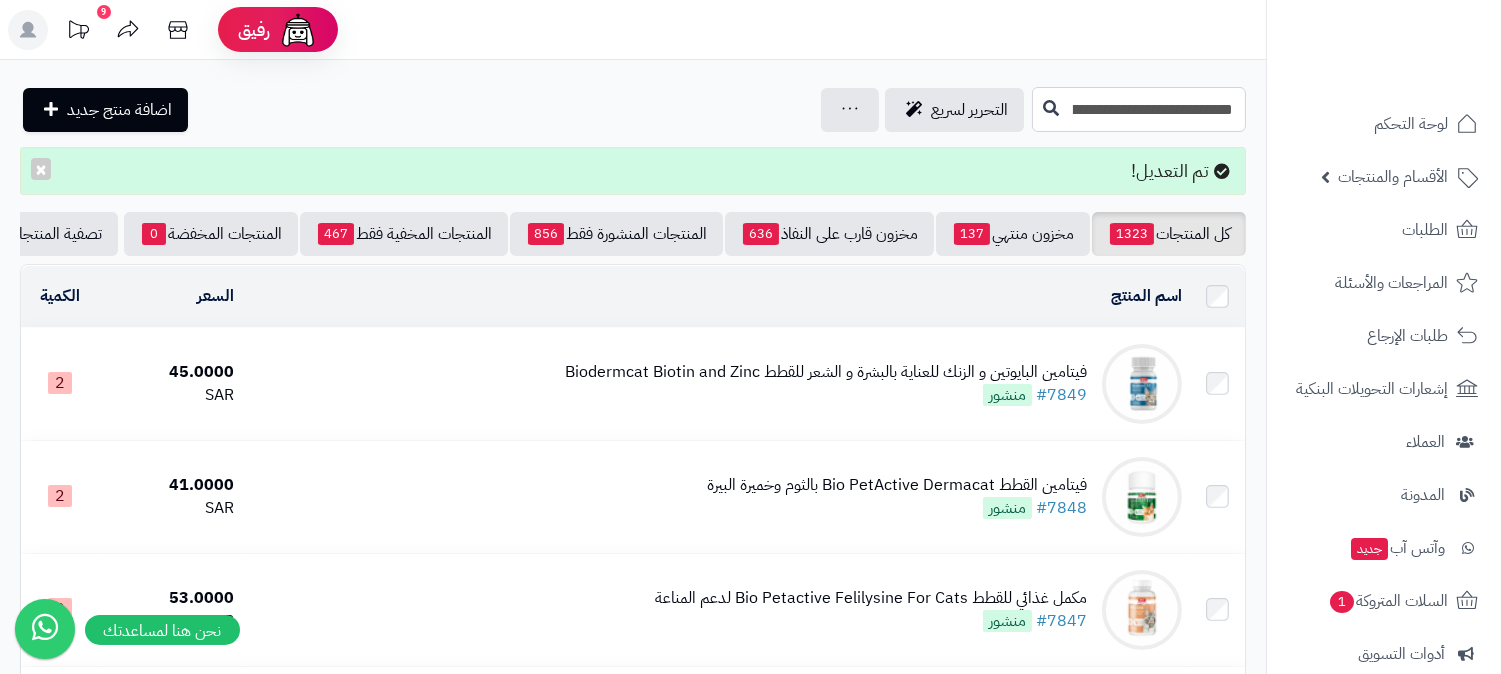 scroll, scrollTop: 0, scrollLeft: -187, axis: horizontal 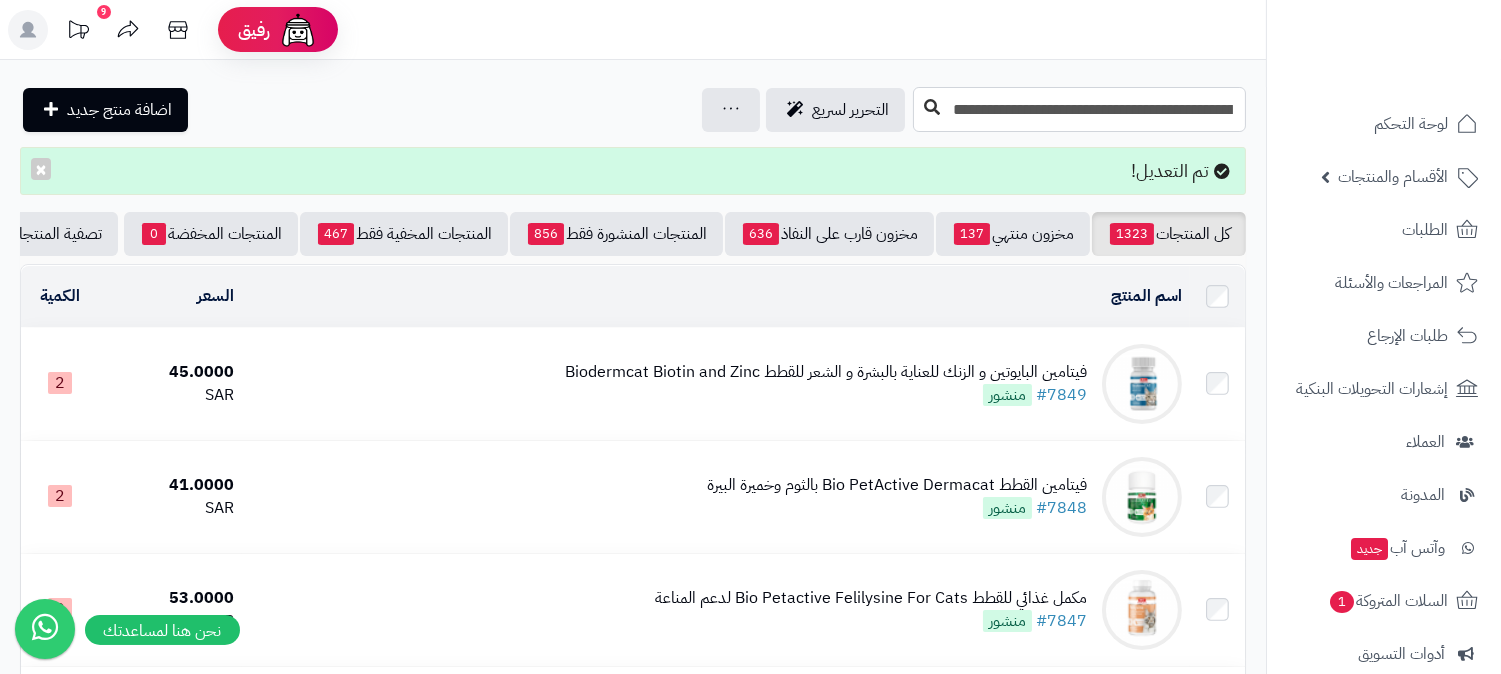 type on "**********" 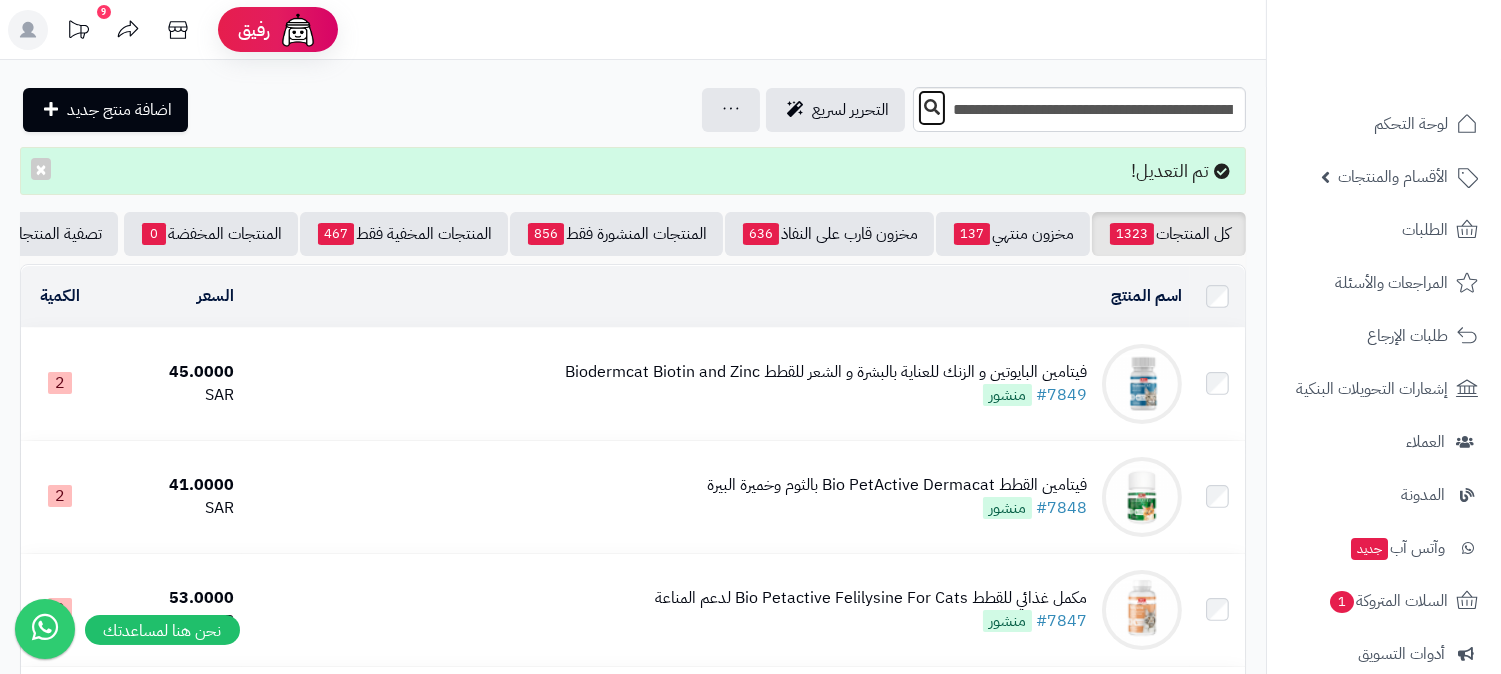 scroll, scrollTop: 0, scrollLeft: 0, axis: both 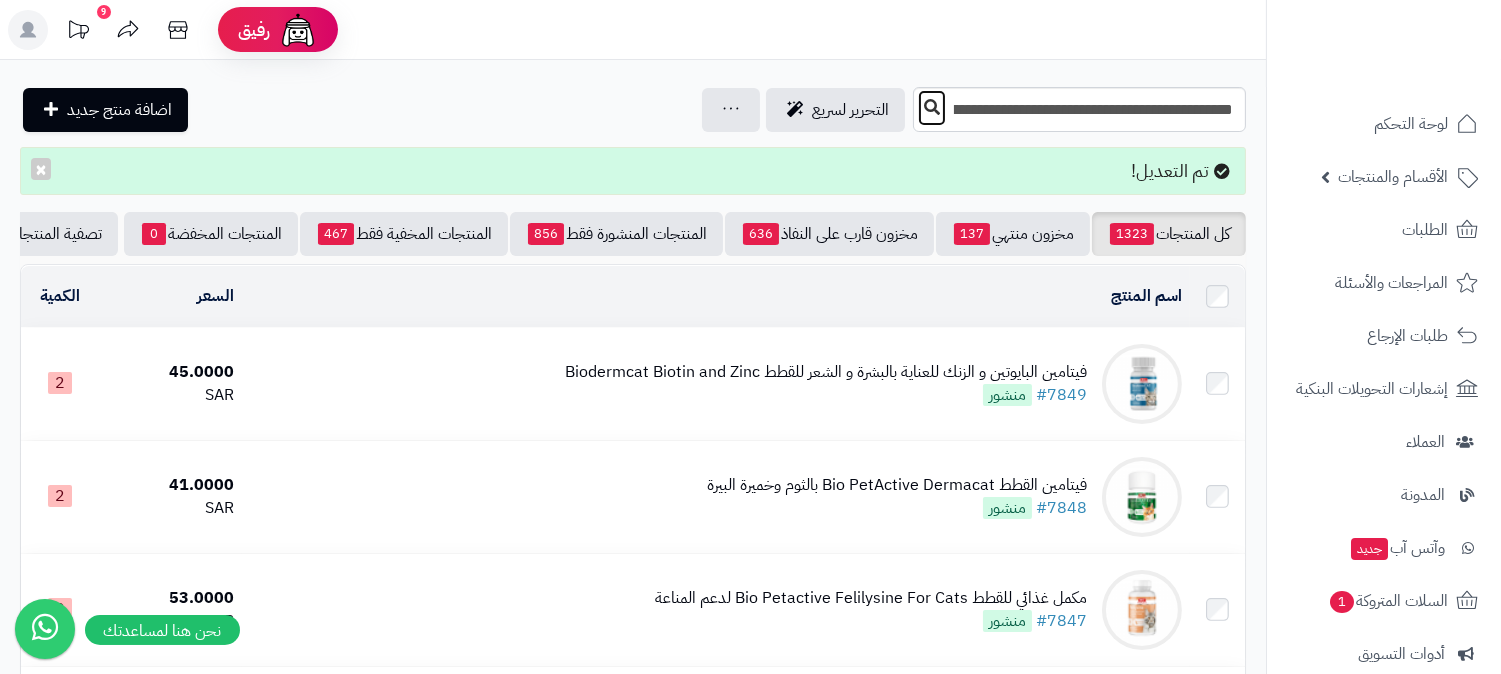 click at bounding box center (932, 108) 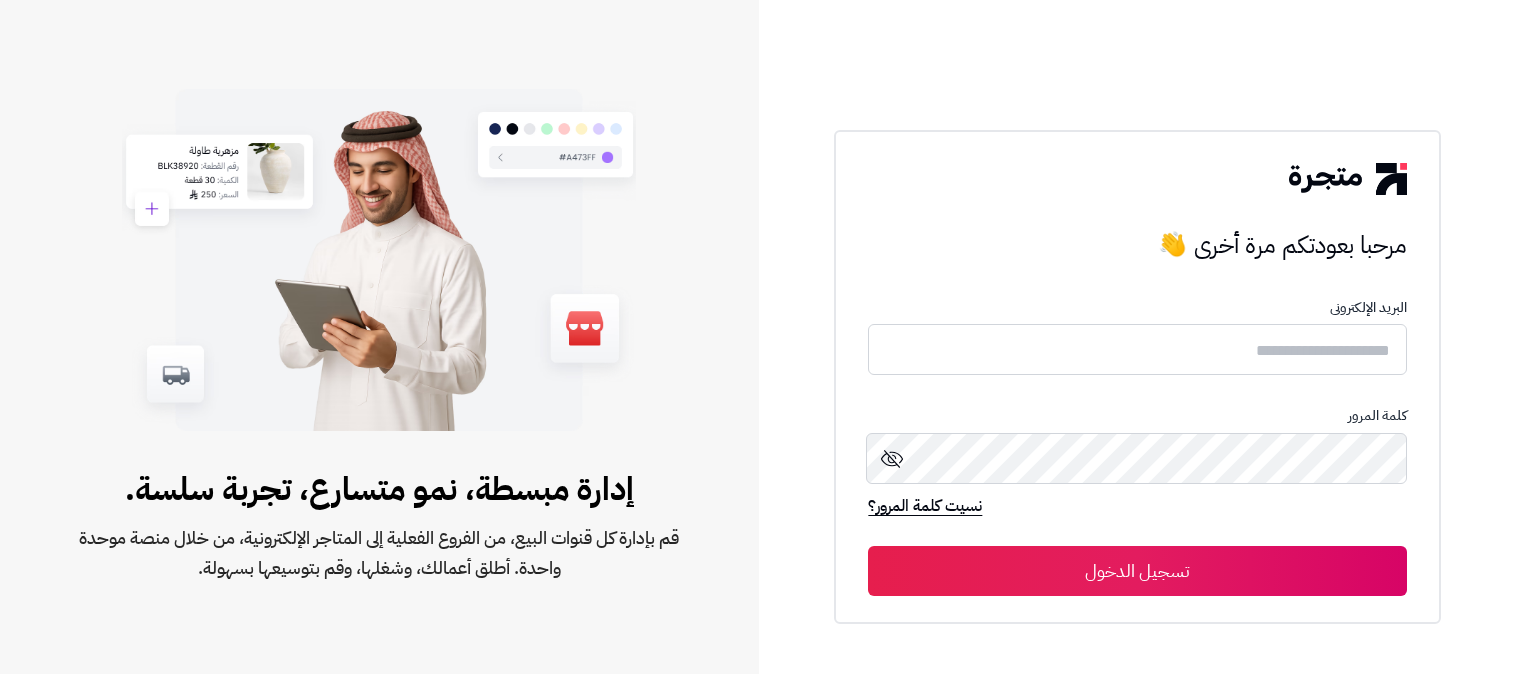 scroll, scrollTop: 0, scrollLeft: 0, axis: both 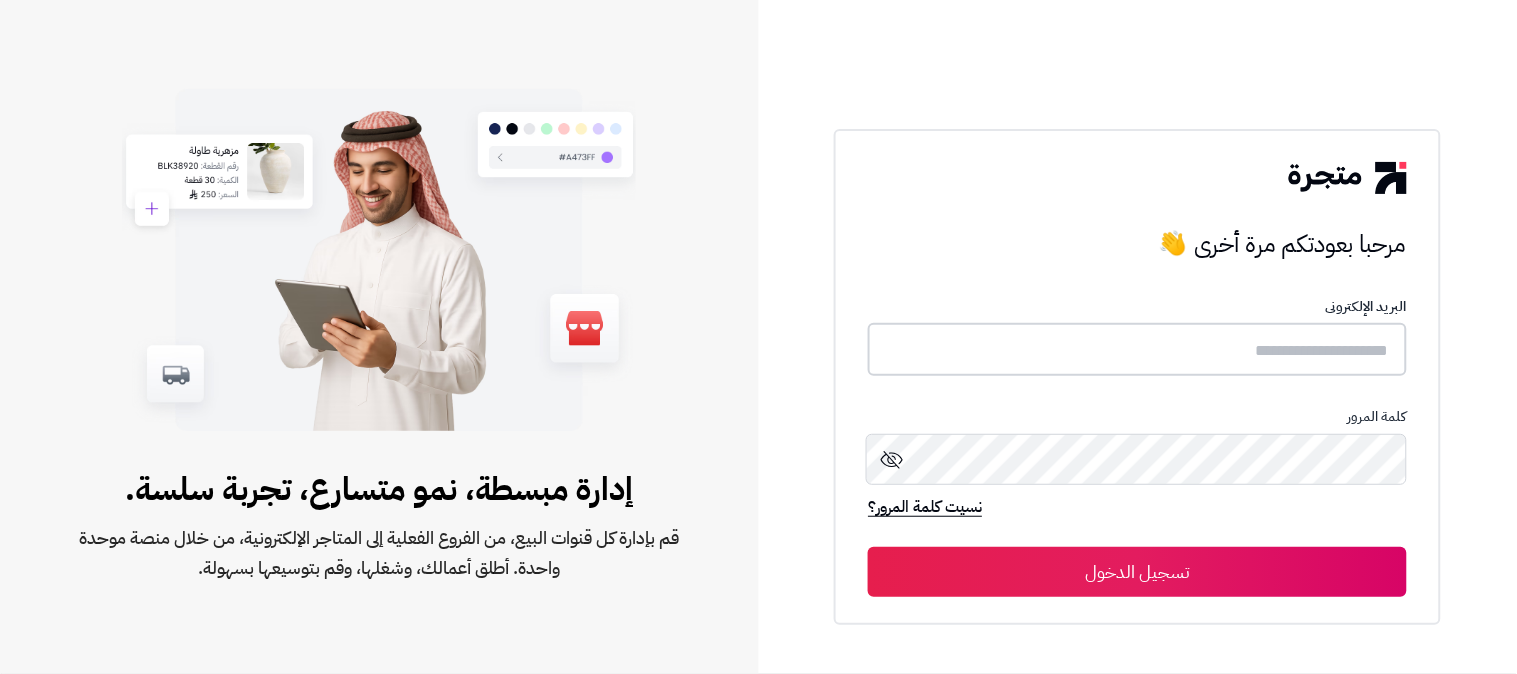 type on "**********" 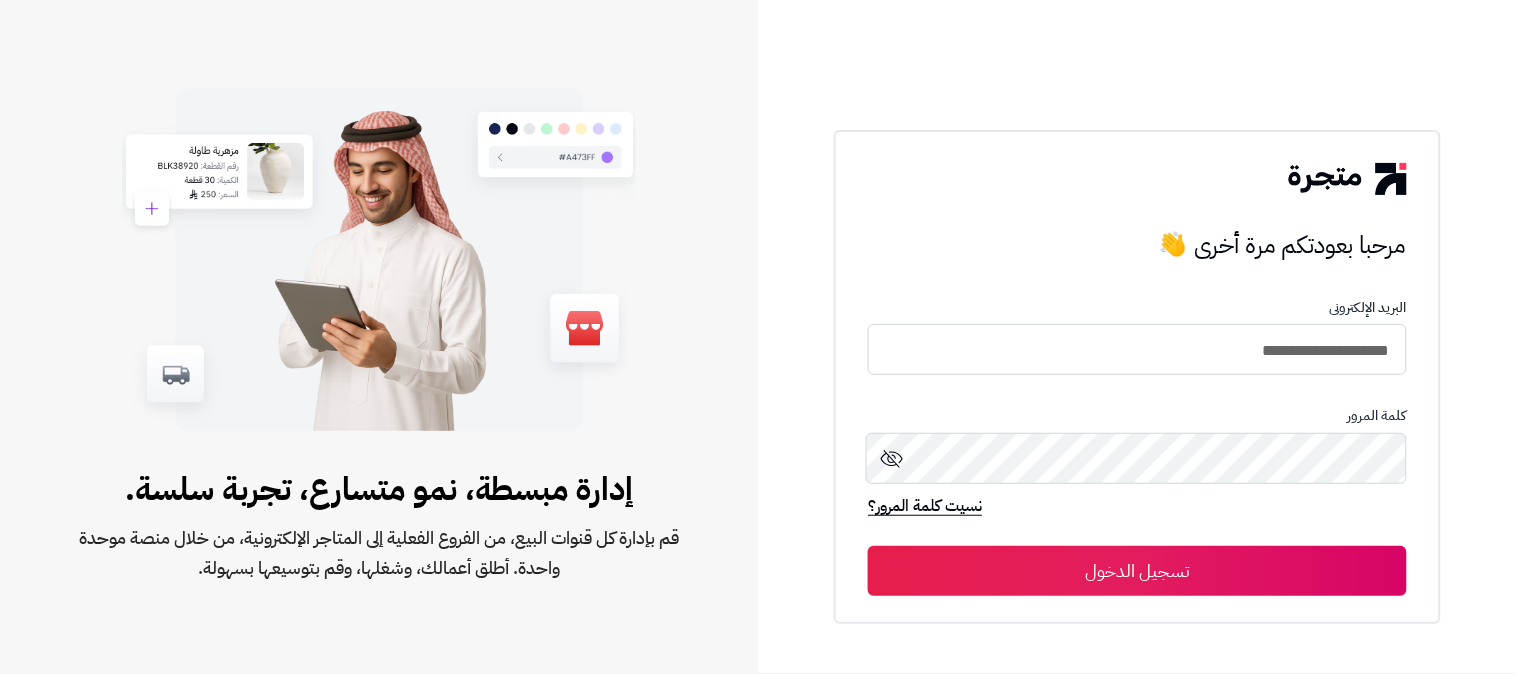 click on "تسجيل الدخول" at bounding box center [1137, 571] 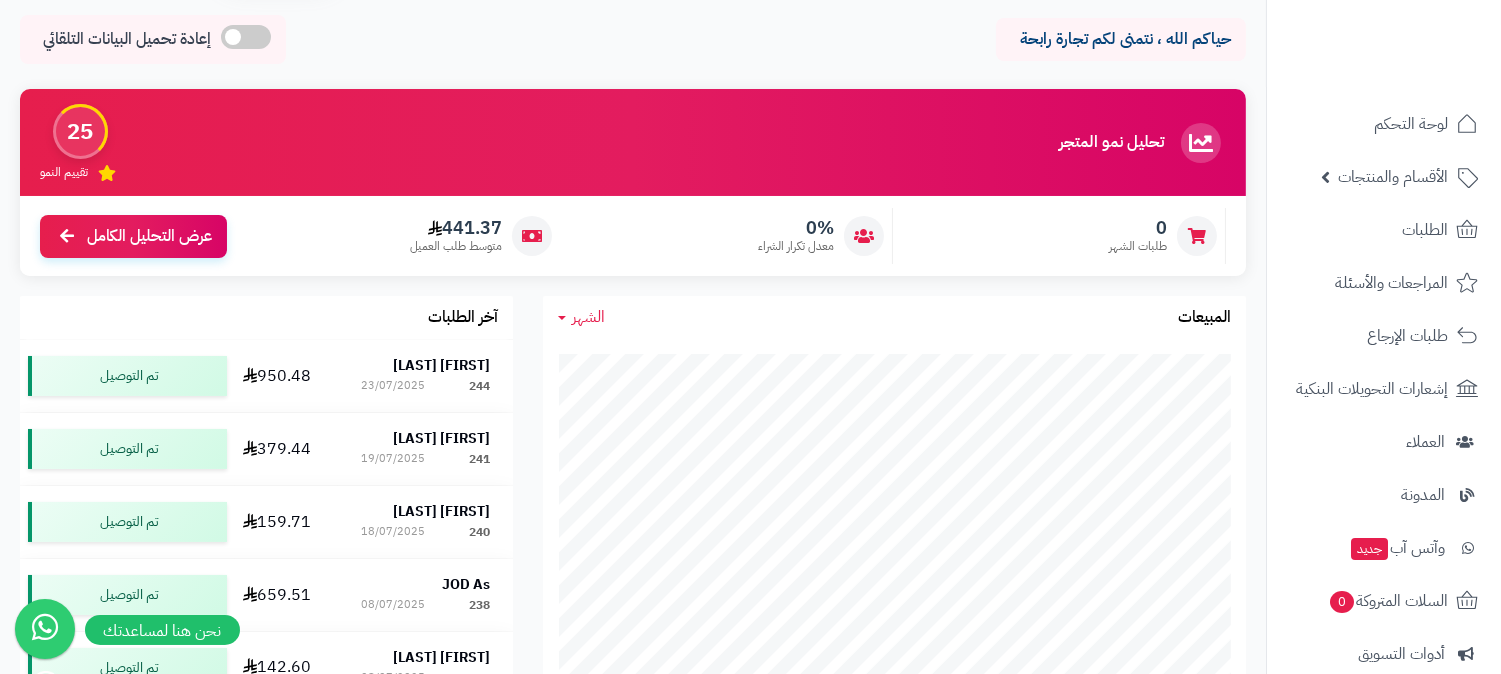 scroll, scrollTop: 111, scrollLeft: 0, axis: vertical 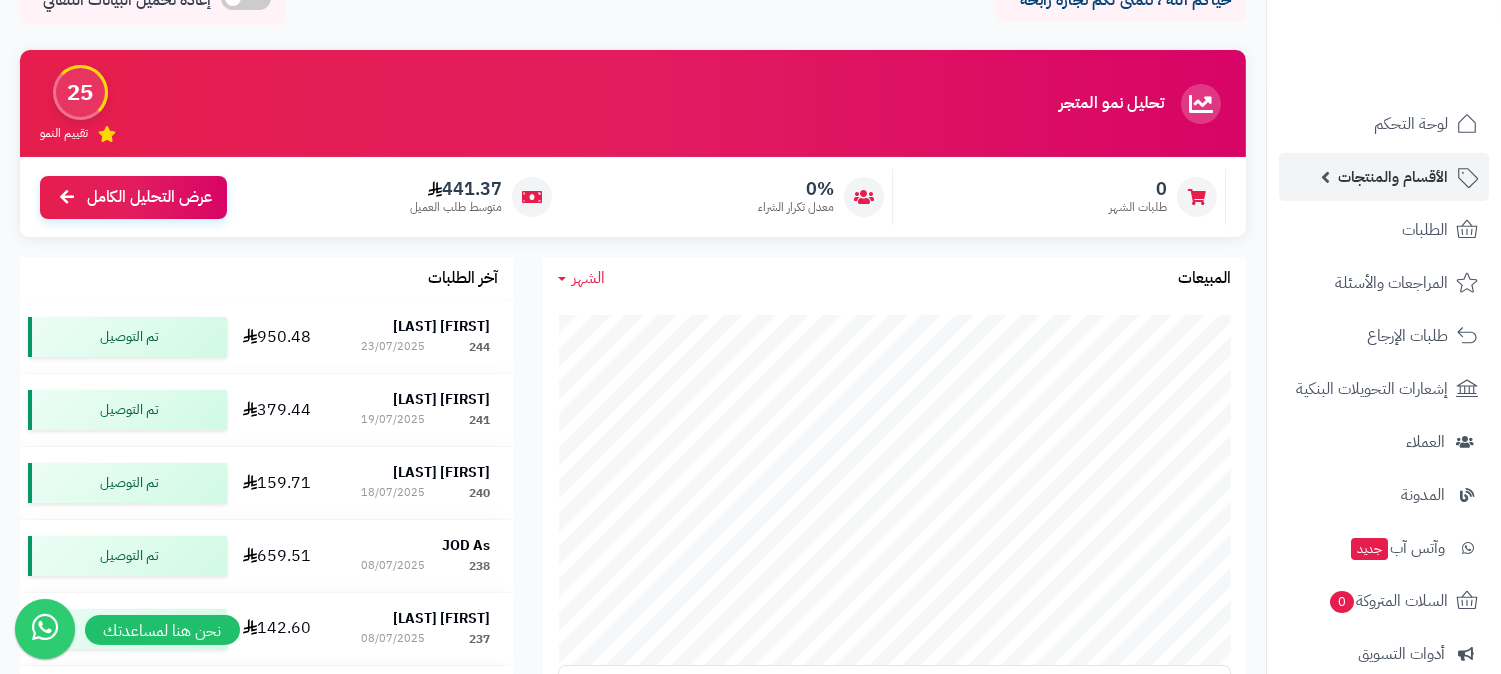 click on "الأقسام والمنتجات" at bounding box center [1393, 177] 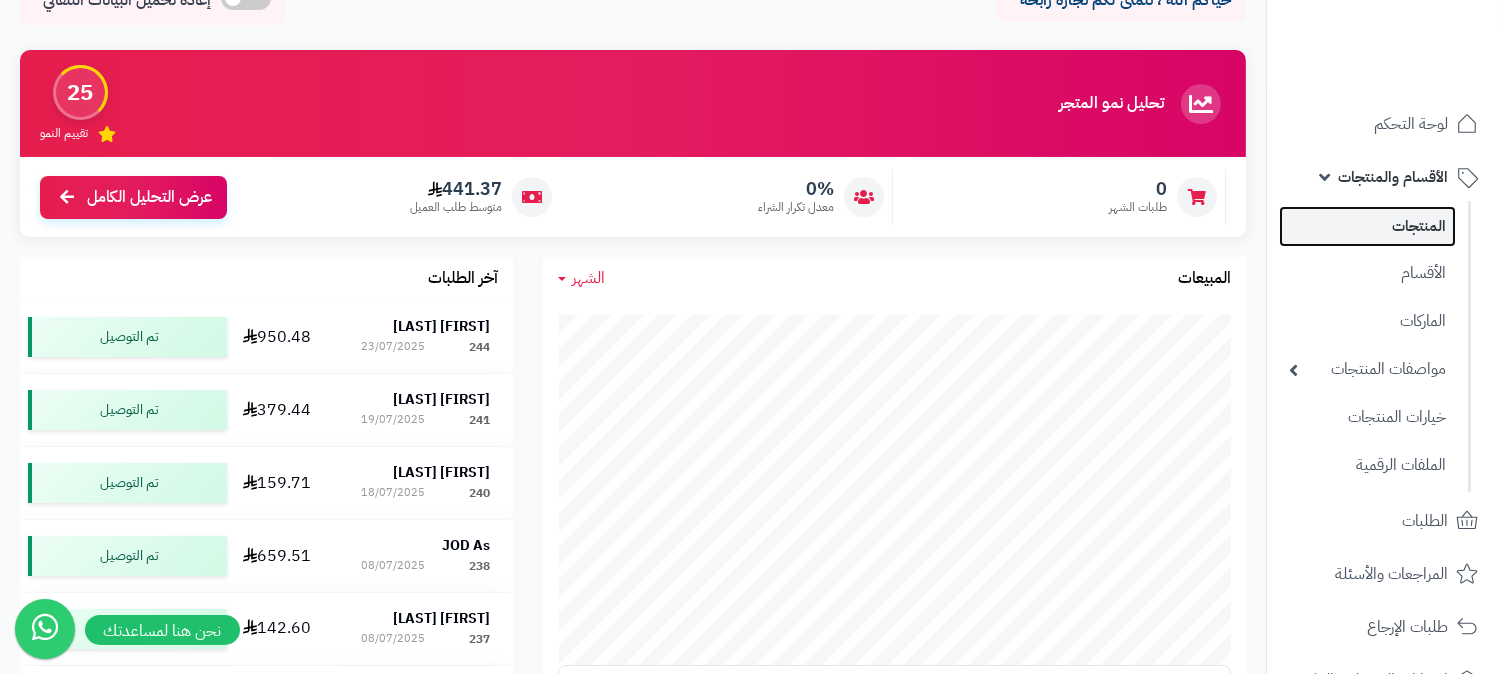 click on "المنتجات" at bounding box center (1367, 226) 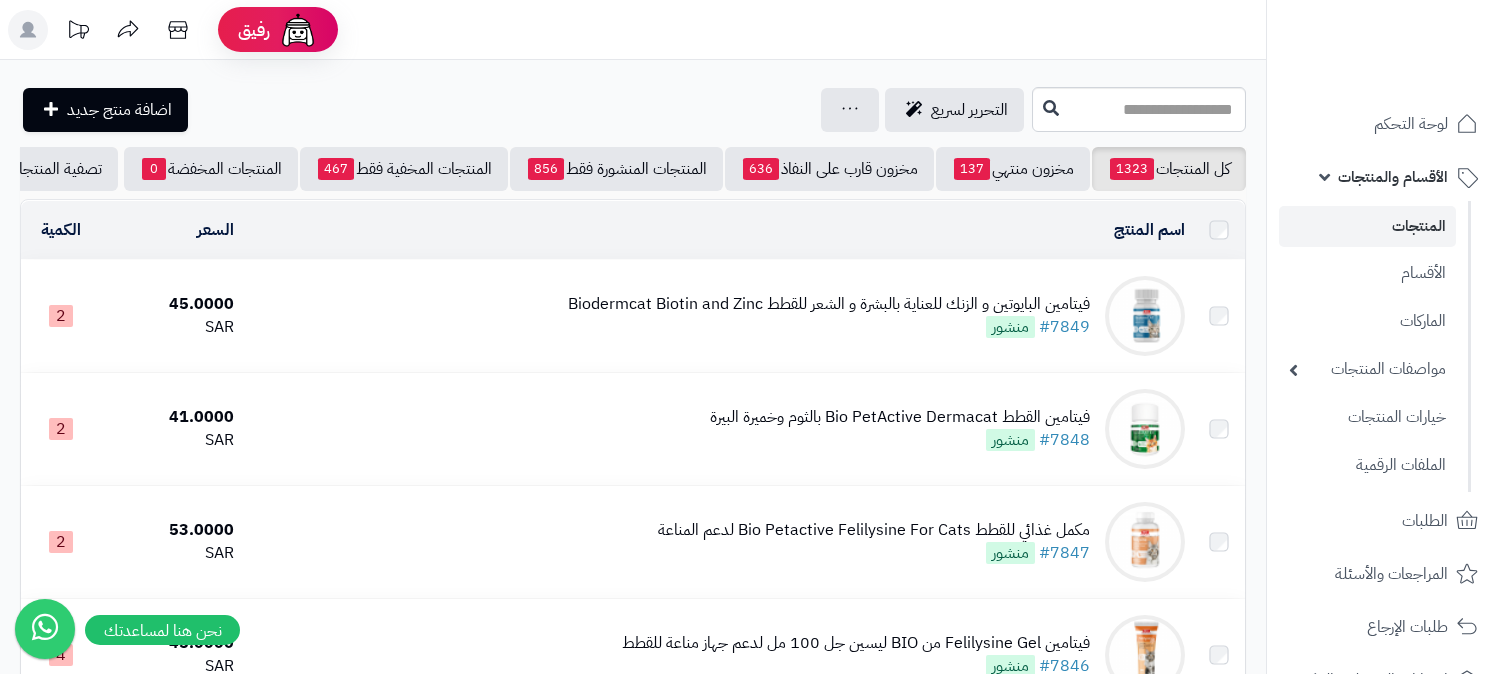 scroll, scrollTop: 0, scrollLeft: 0, axis: both 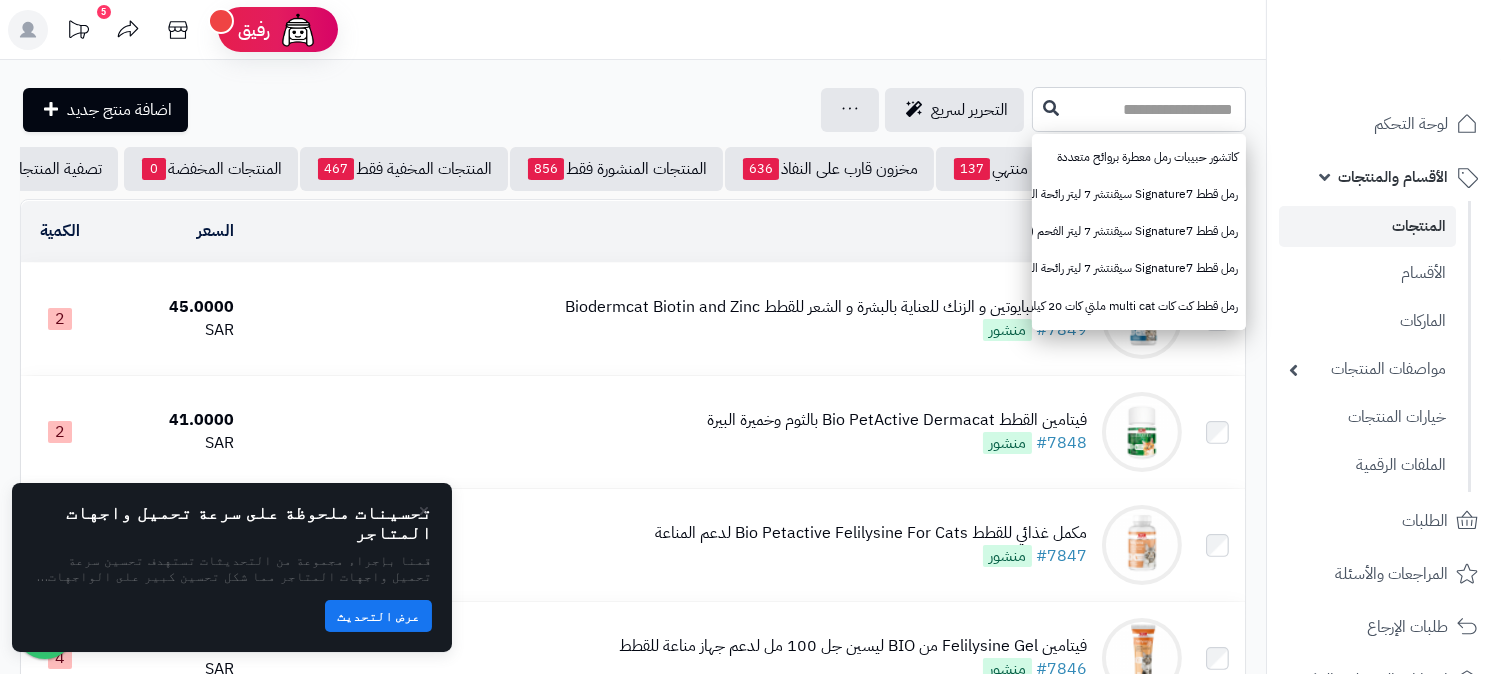 paste on "**********" 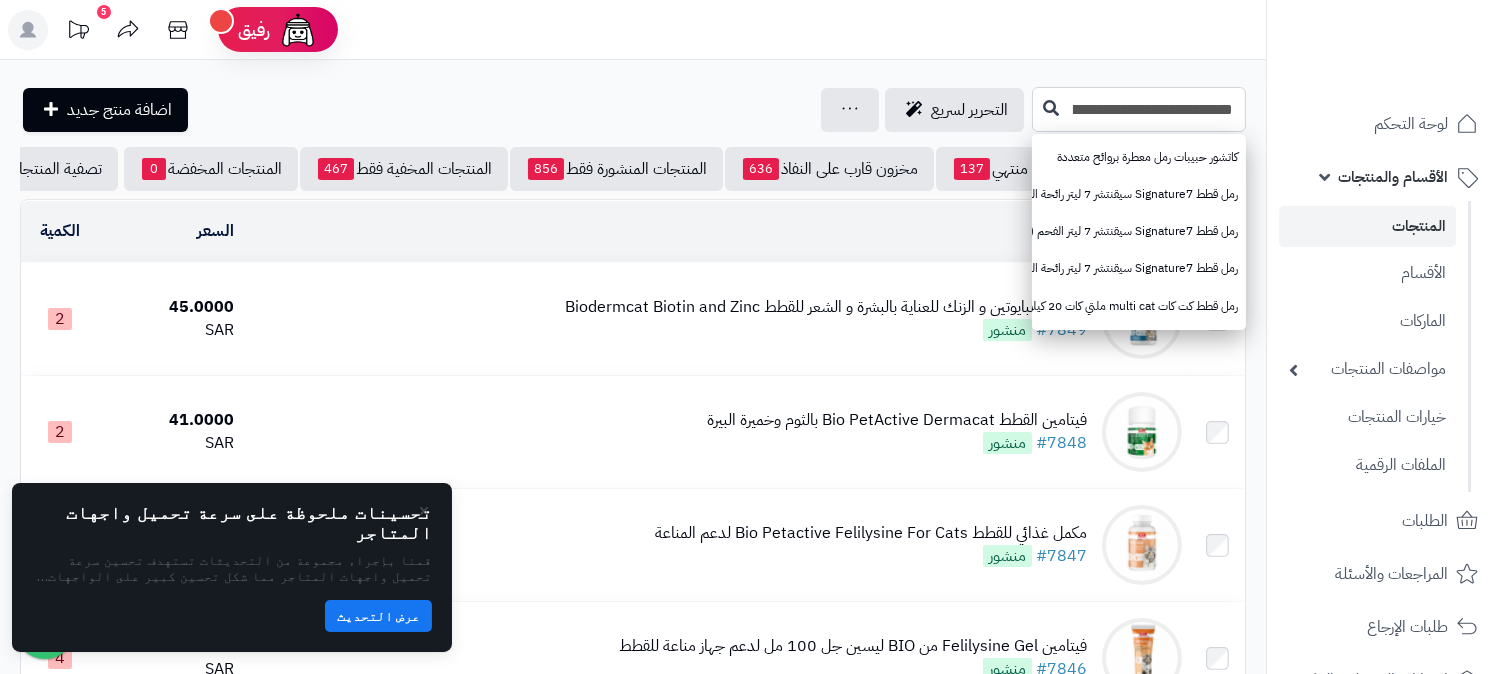 scroll, scrollTop: 0, scrollLeft: -187, axis: horizontal 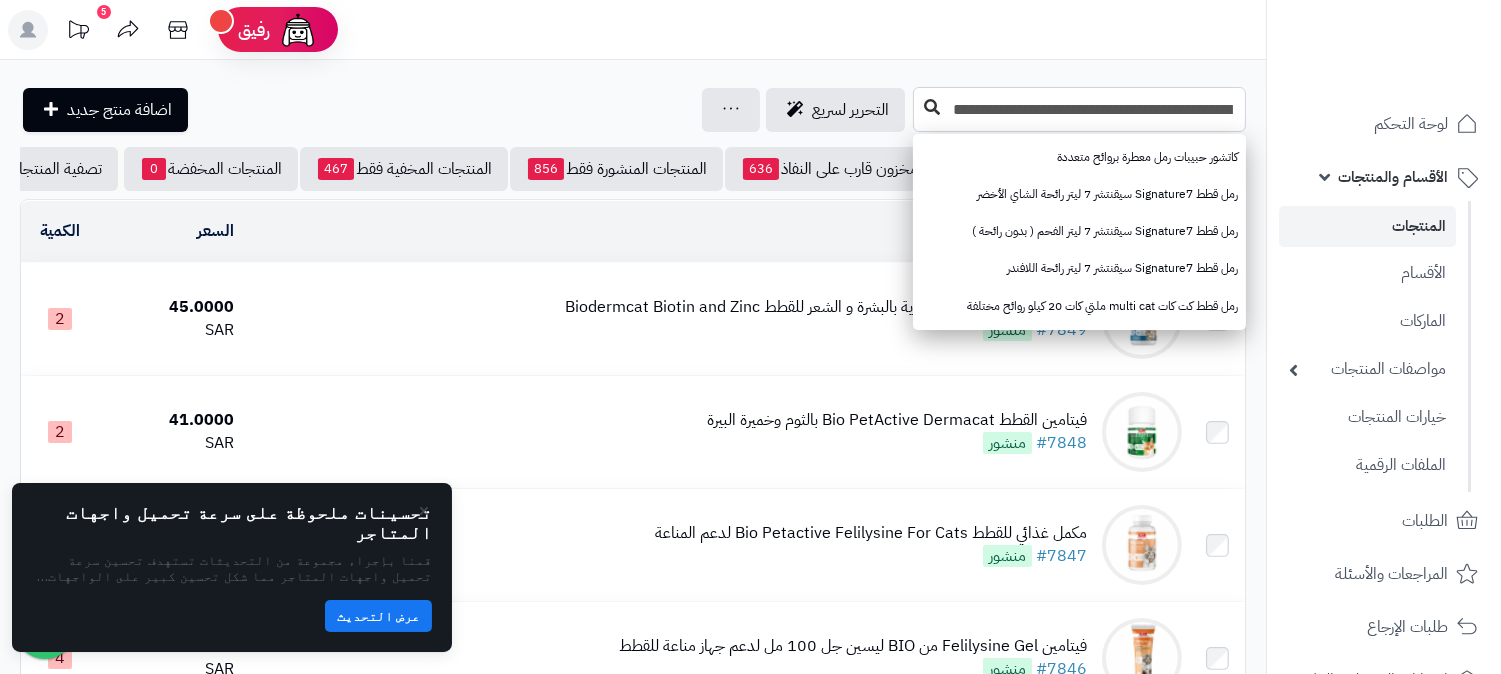 type on "**********" 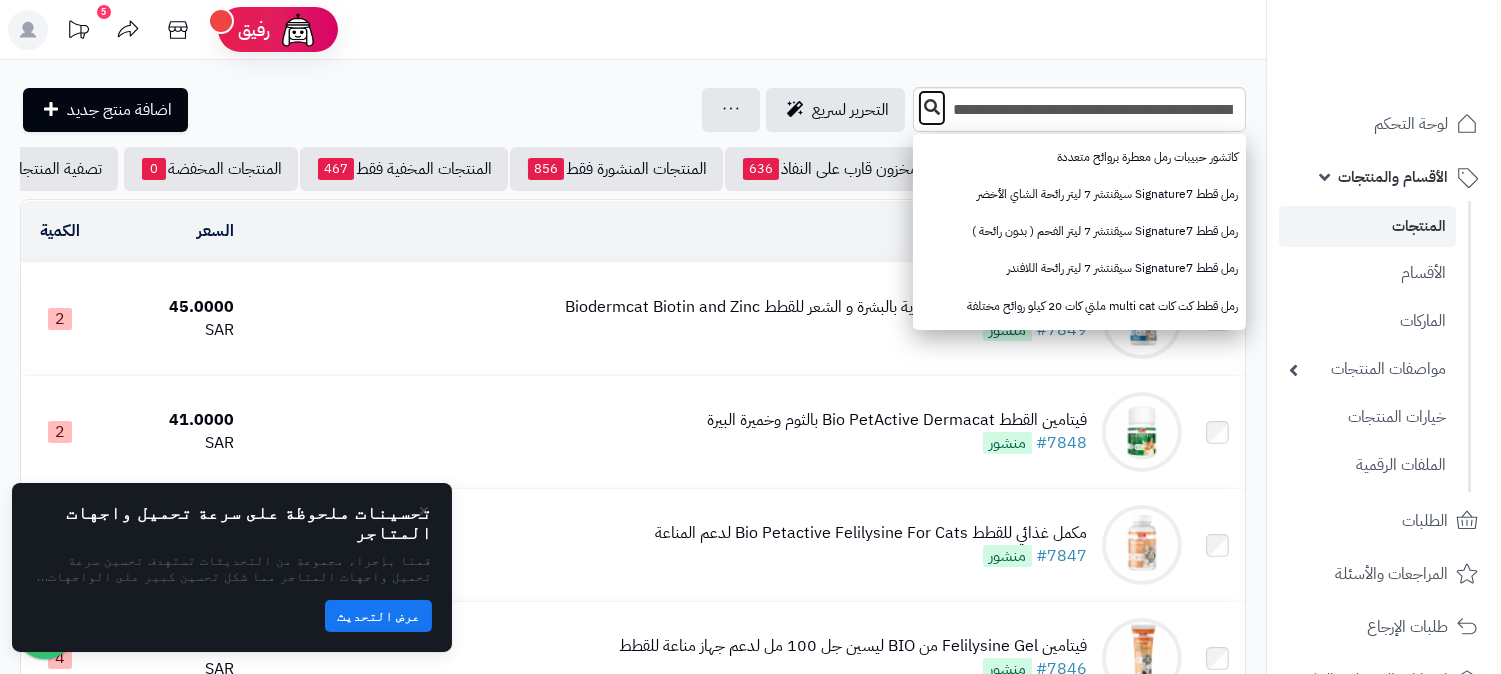 scroll, scrollTop: 0, scrollLeft: 0, axis: both 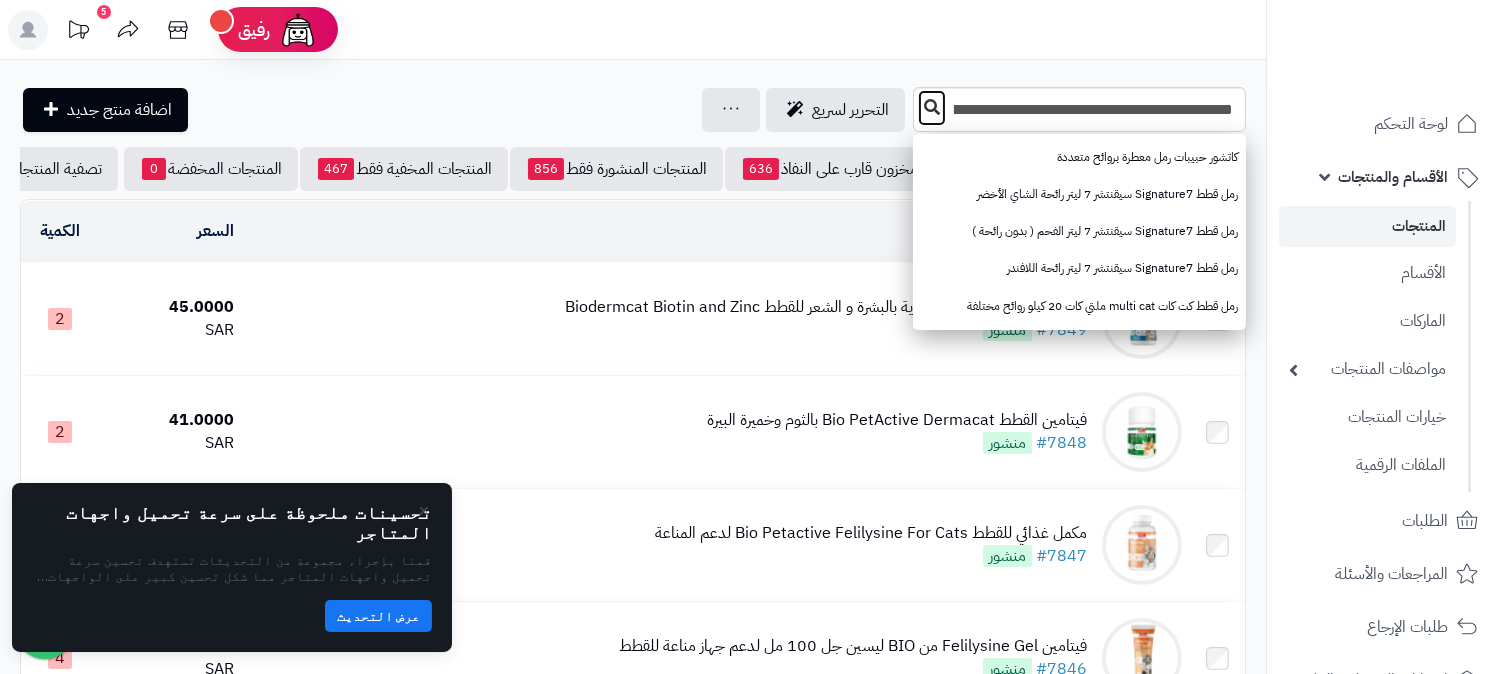 click at bounding box center (932, 107) 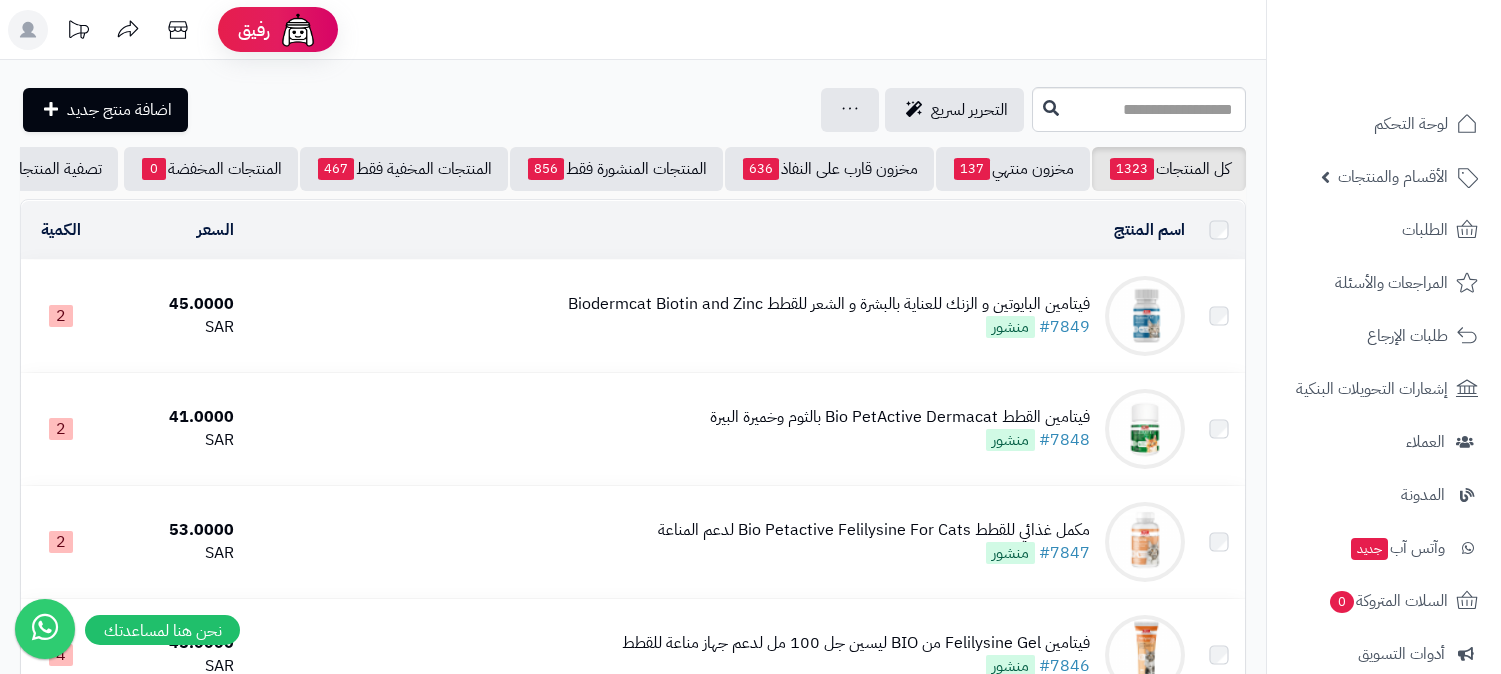 scroll, scrollTop: 0, scrollLeft: 0, axis: both 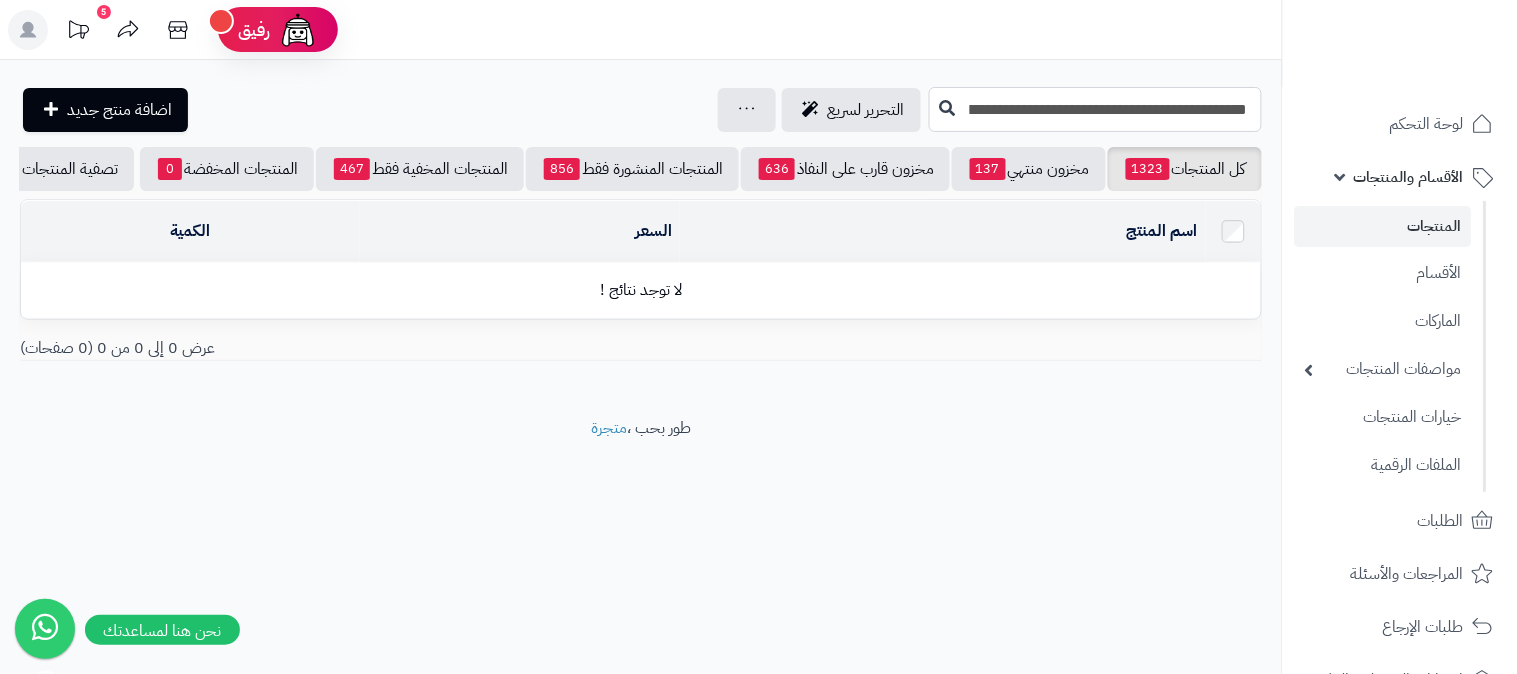 drag, startPoint x: 1172, startPoint y: 106, endPoint x: 1271, endPoint y: 116, distance: 99.50377 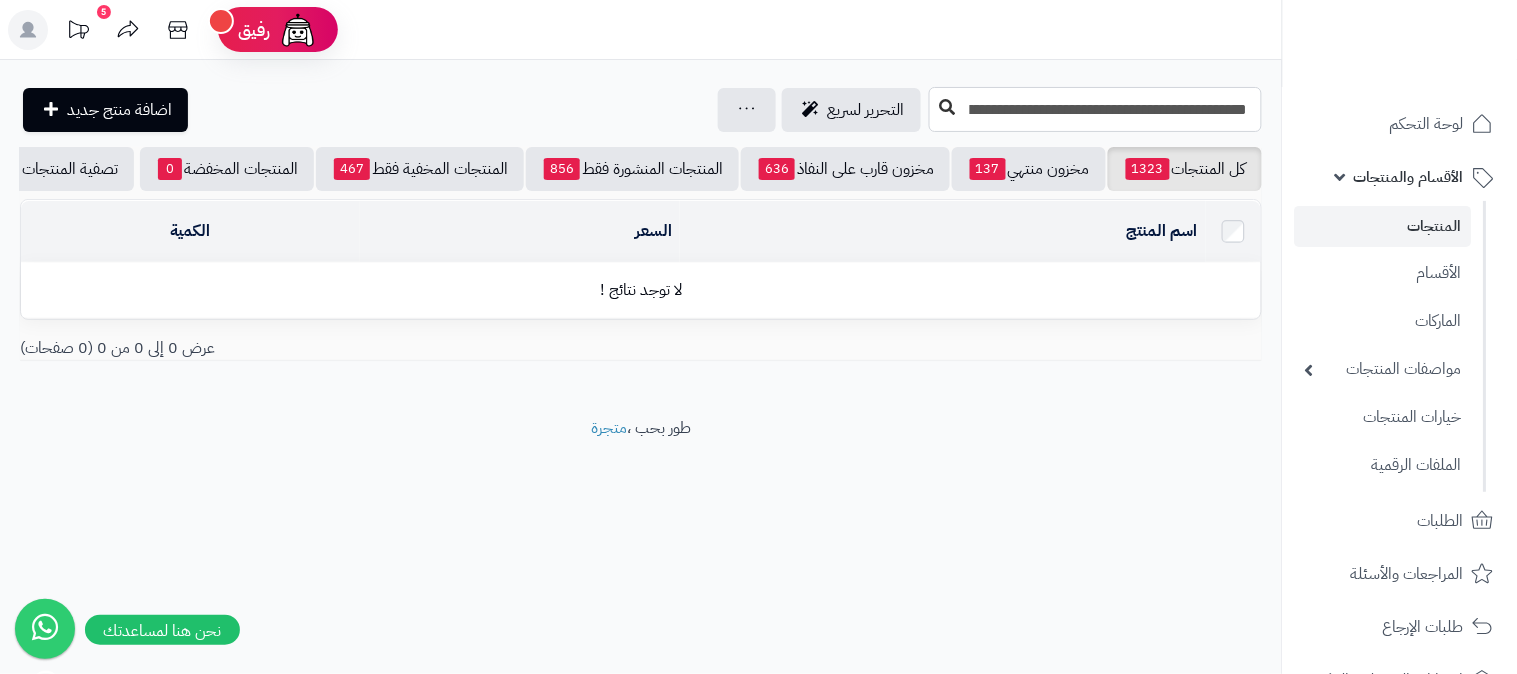 scroll, scrollTop: 0, scrollLeft: -113, axis: horizontal 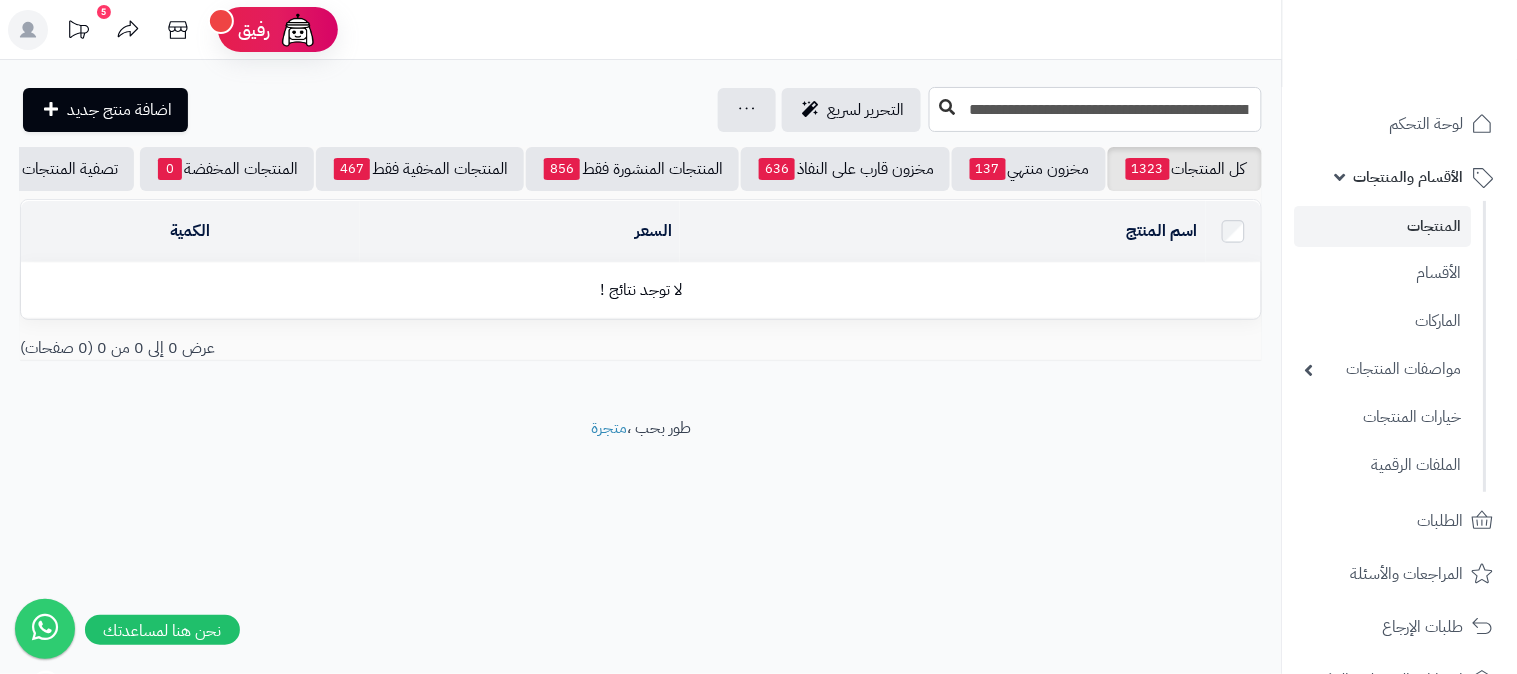 drag, startPoint x: 1081, startPoint y: 103, endPoint x: 935, endPoint y: 120, distance: 146.98639 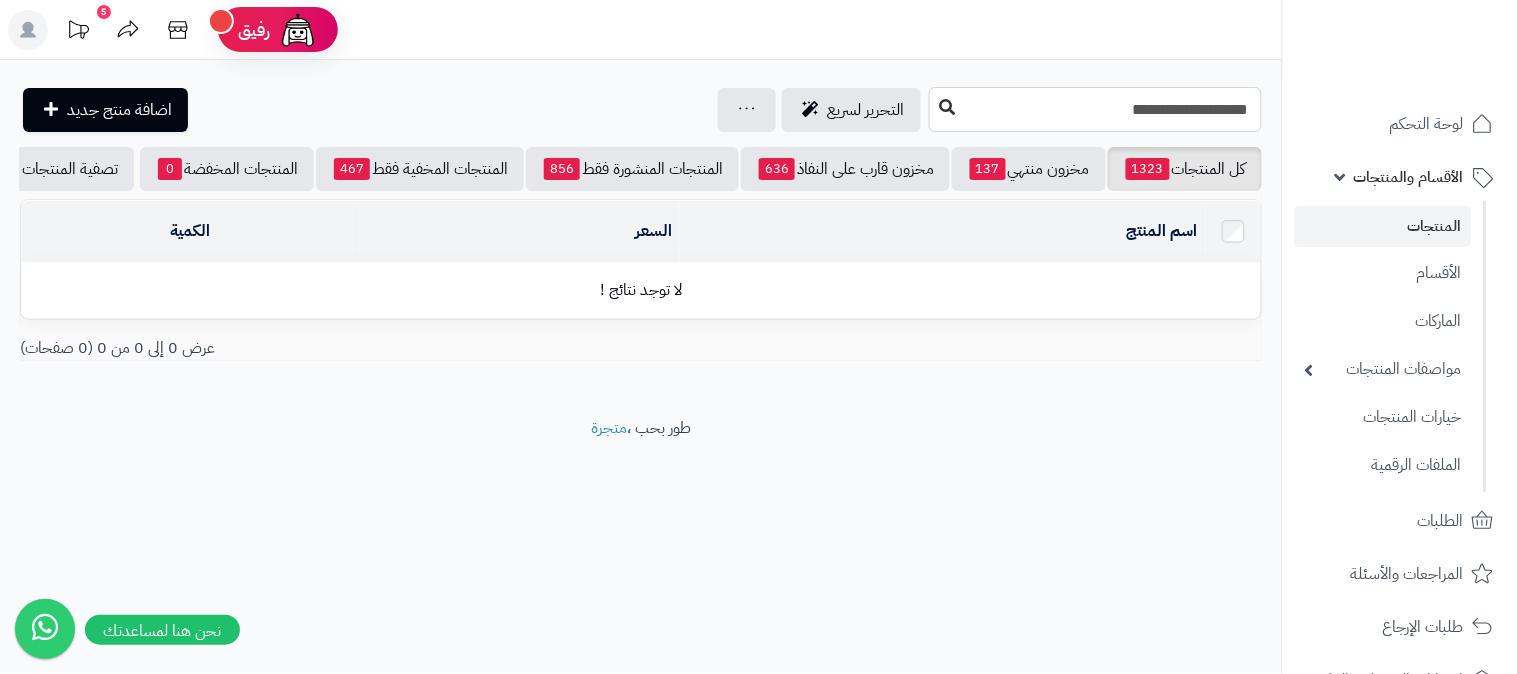scroll, scrollTop: 0, scrollLeft: 0, axis: both 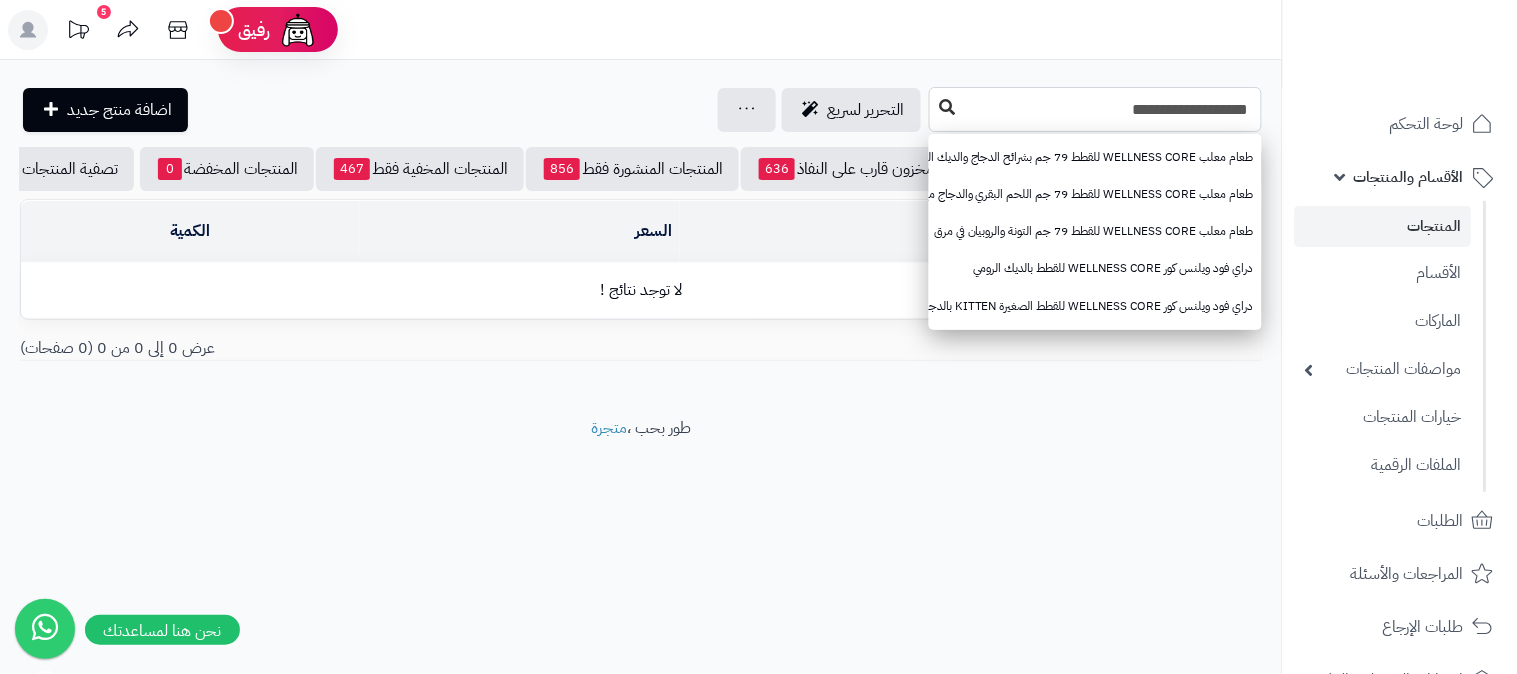 type on "**********" 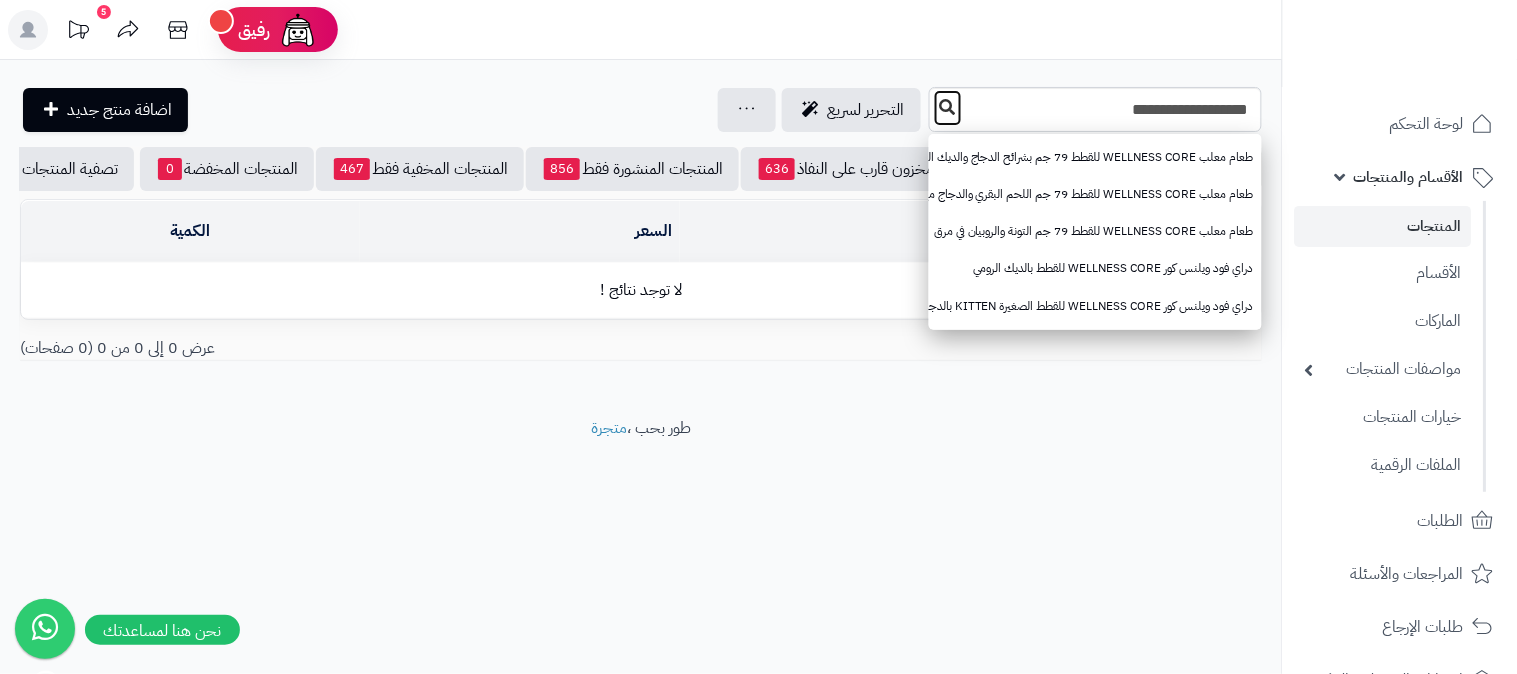 click at bounding box center (948, 107) 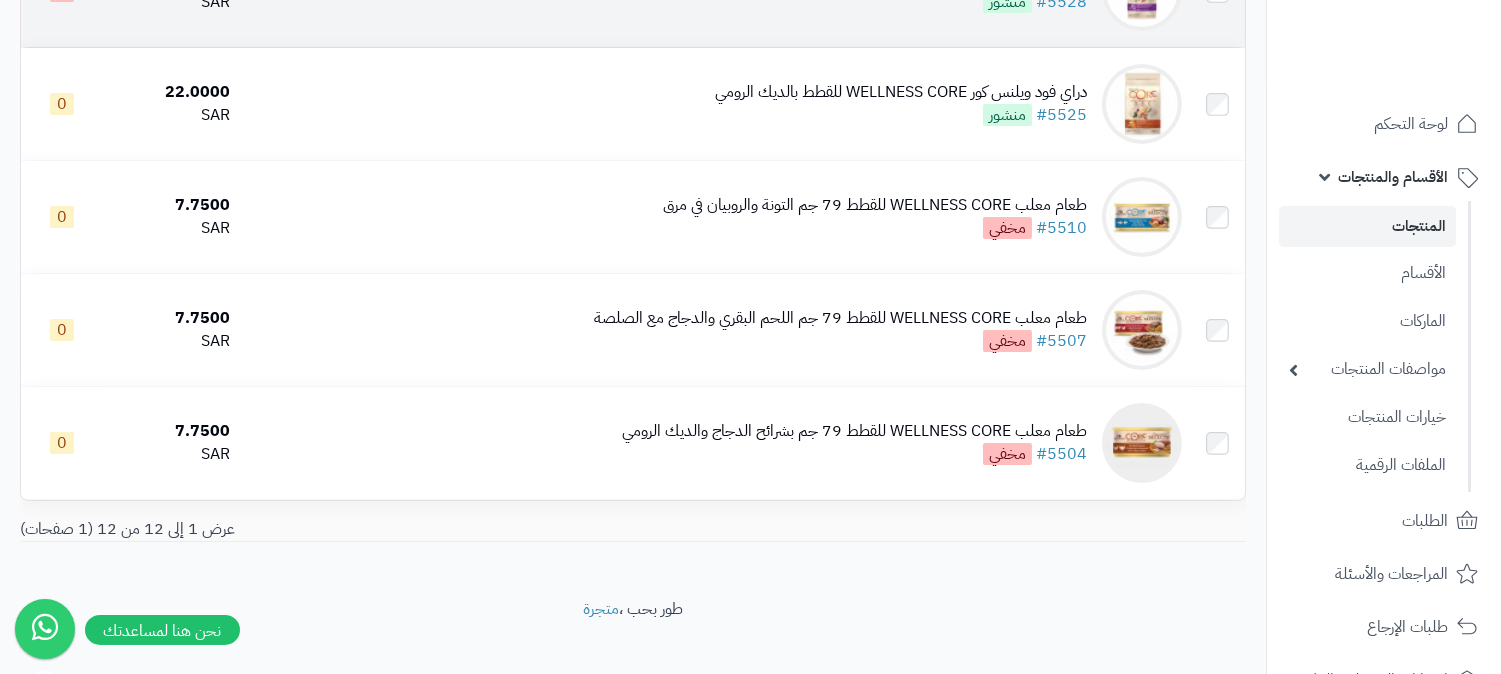 scroll, scrollTop: 555, scrollLeft: 0, axis: vertical 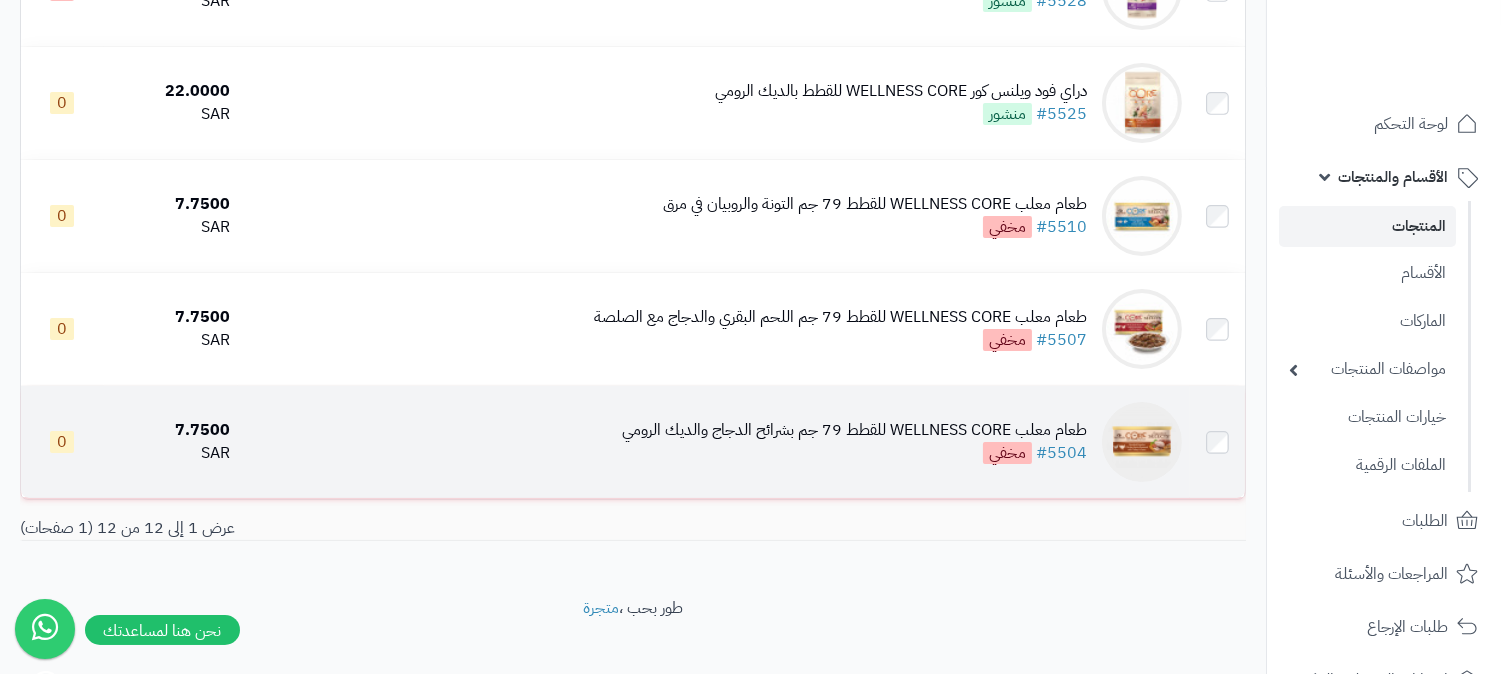 click on "طعام معلب WELLNESS CORE للقطط 79 جم بشرائح الدجاج والديك الرومي" at bounding box center (854, 430) 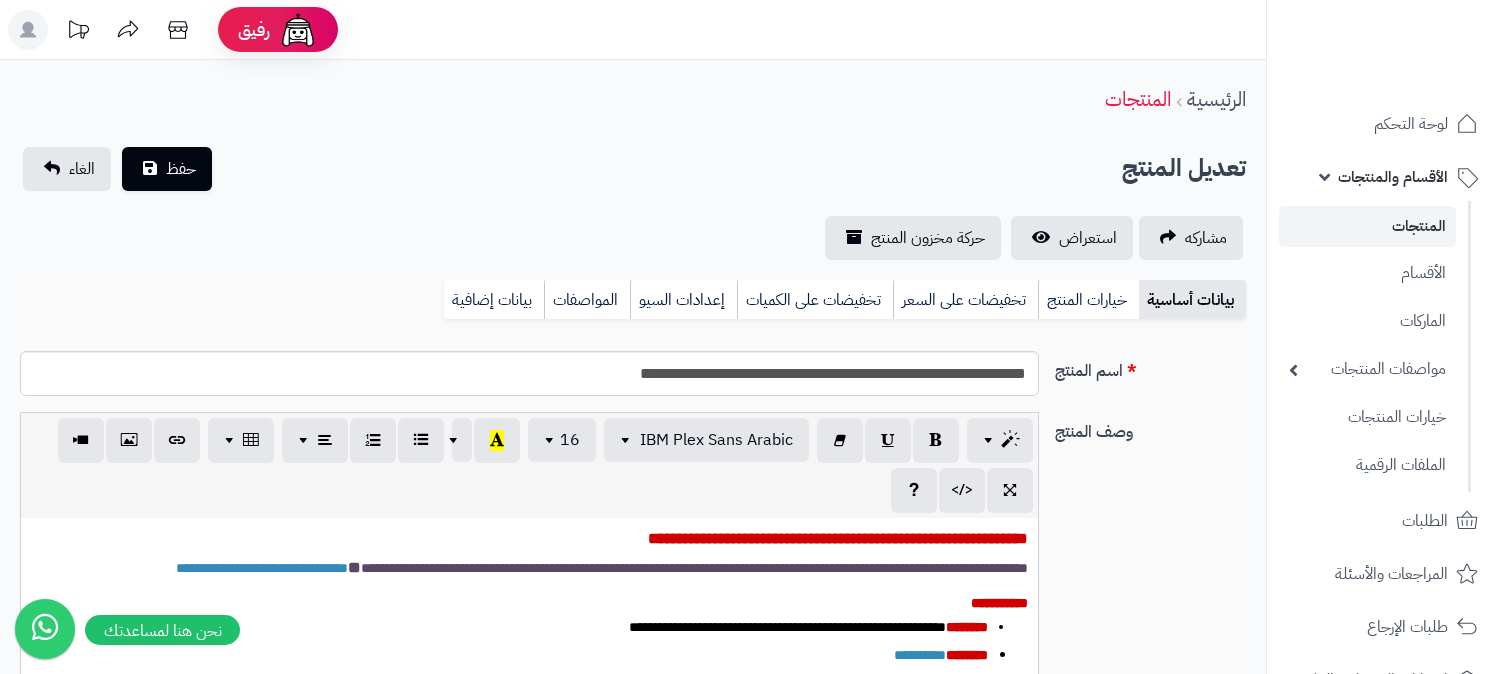 scroll, scrollTop: 0, scrollLeft: 0, axis: both 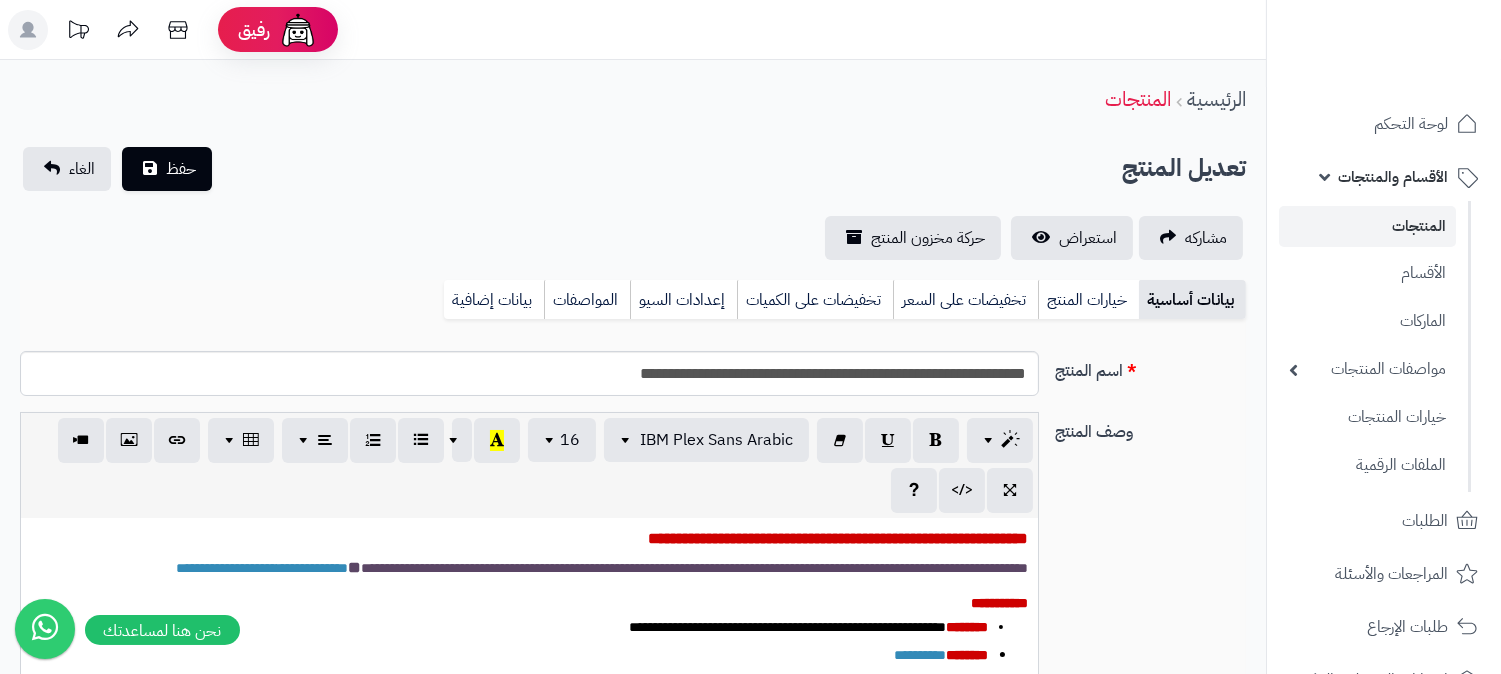 type on "****" 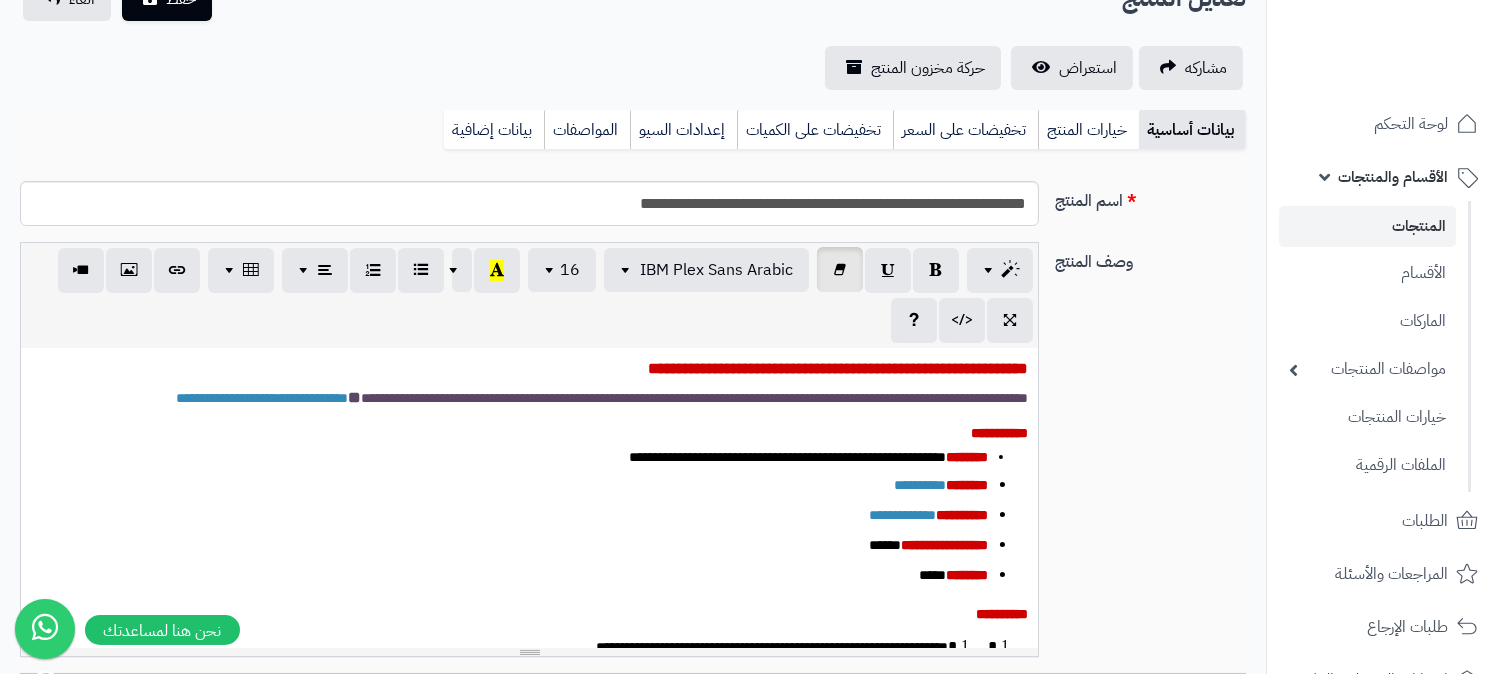 scroll, scrollTop: 222, scrollLeft: 0, axis: vertical 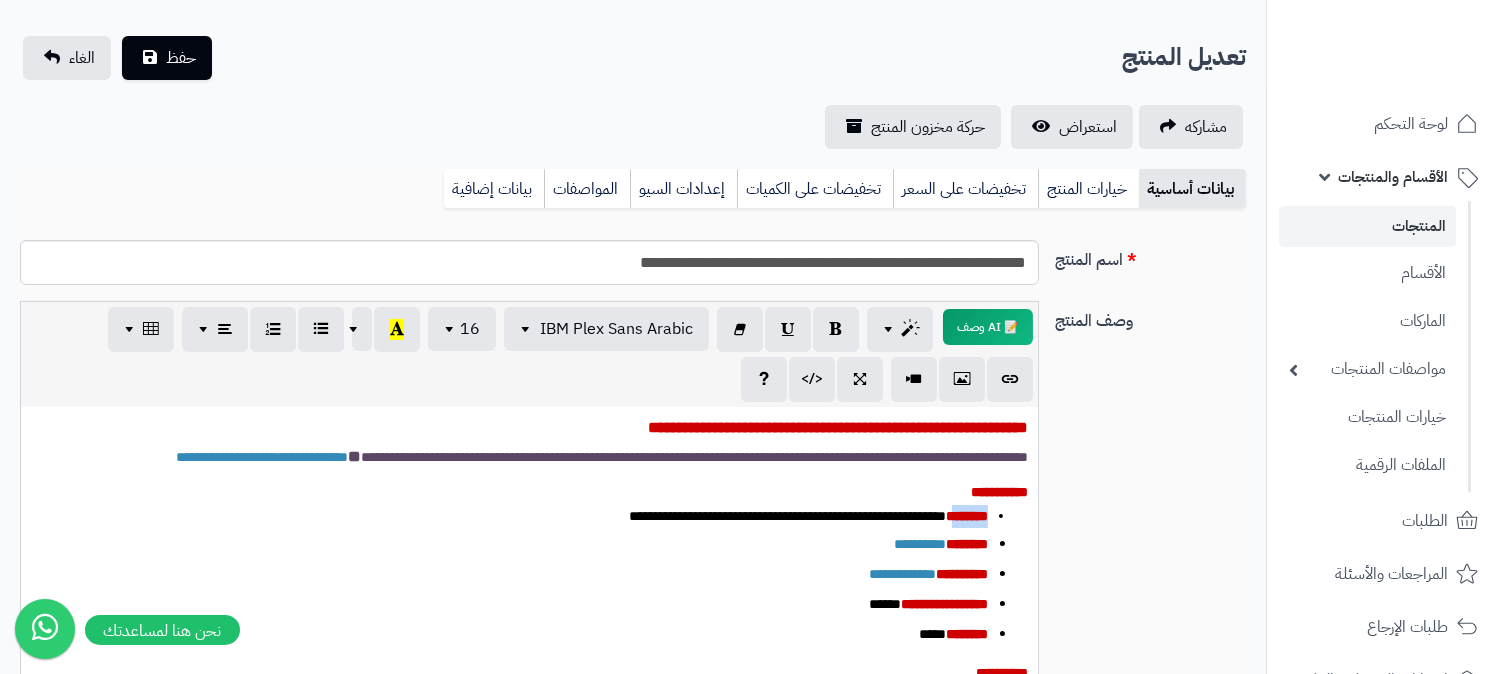 drag, startPoint x: 947, startPoint y: 511, endPoint x: 1013, endPoint y: 511, distance: 66 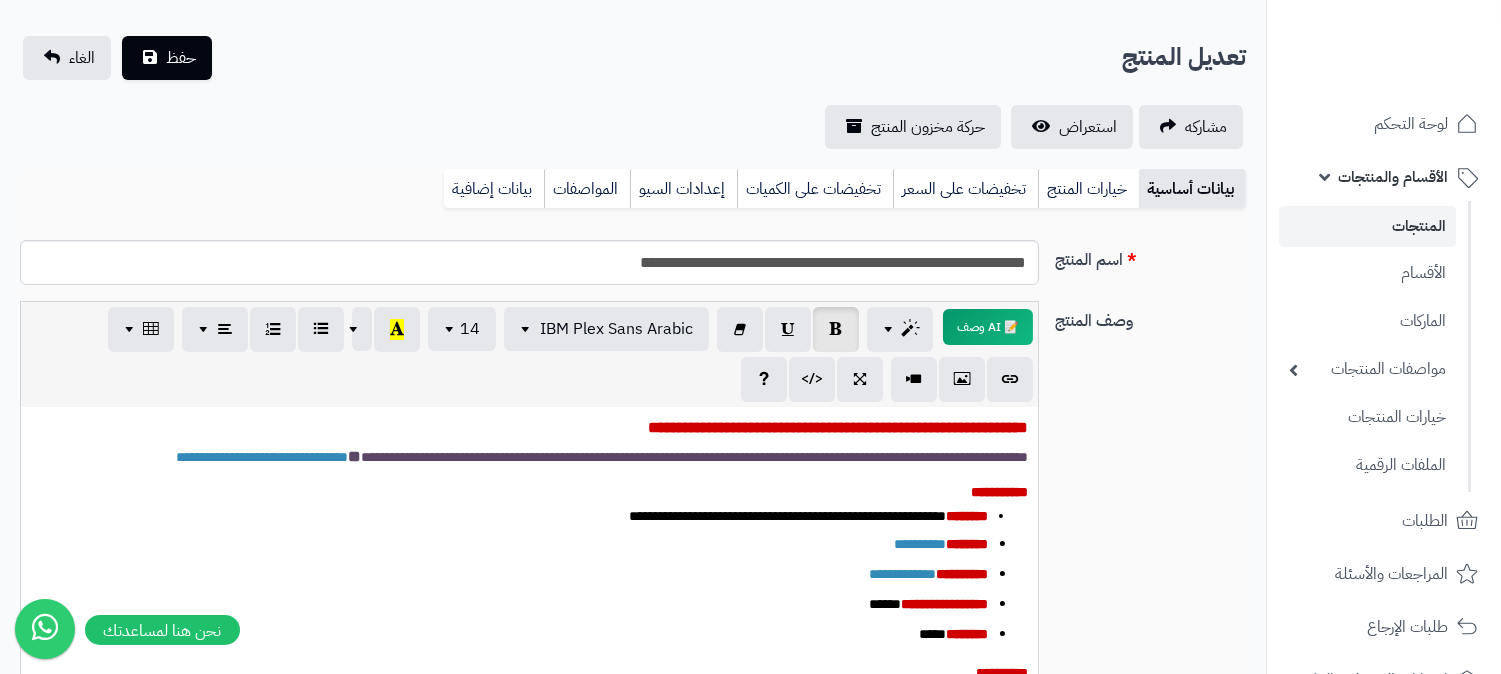 click on "**********" at bounding box center (529, 491) 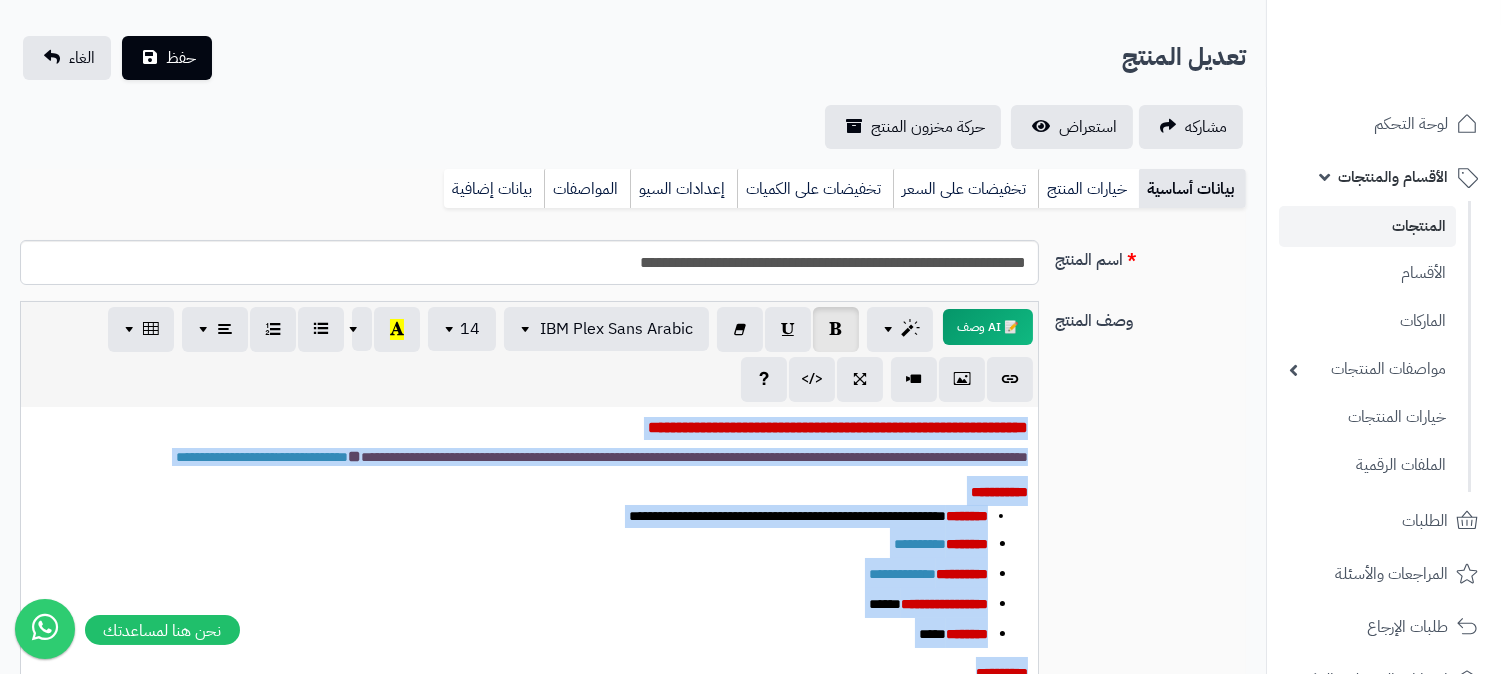 scroll, scrollTop: 141, scrollLeft: 0, axis: vertical 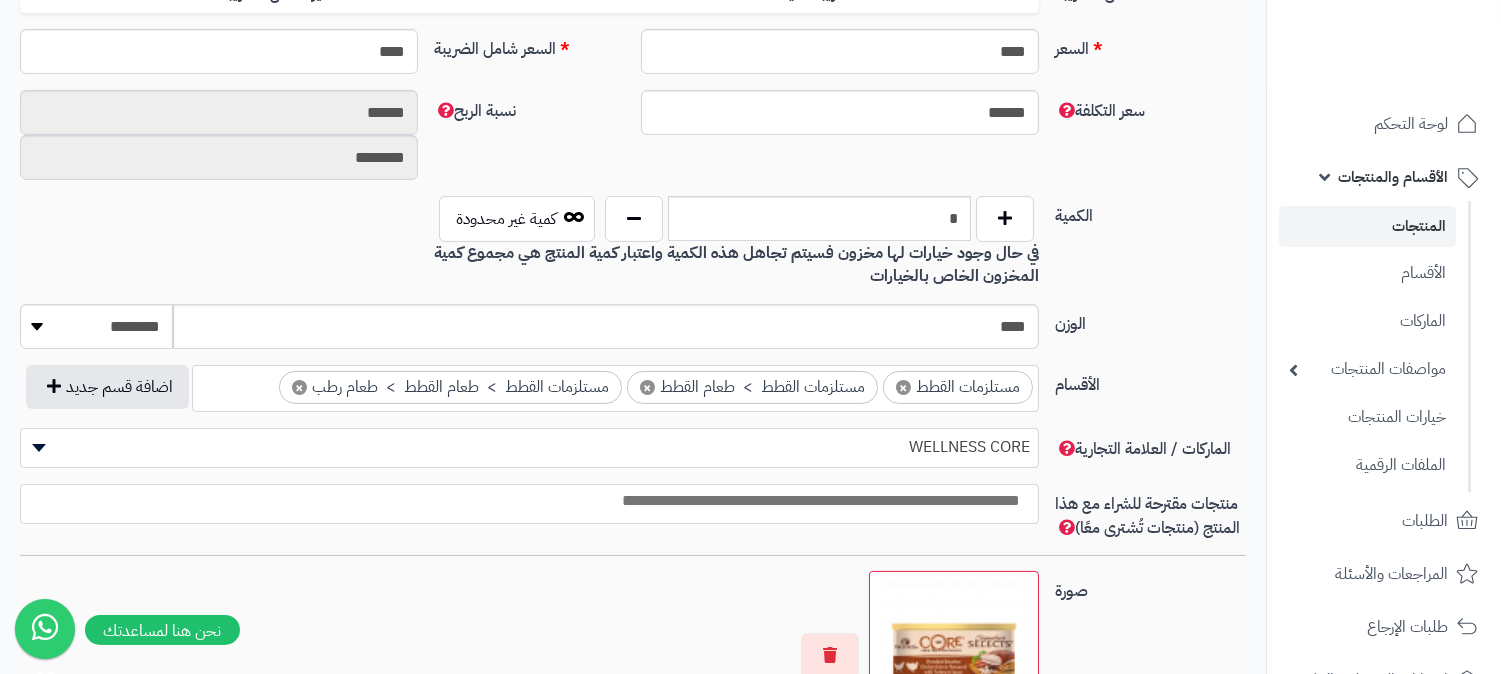 drag, startPoint x: 1034, startPoint y: 433, endPoint x: 218, endPoint y: 320, distance: 823.787 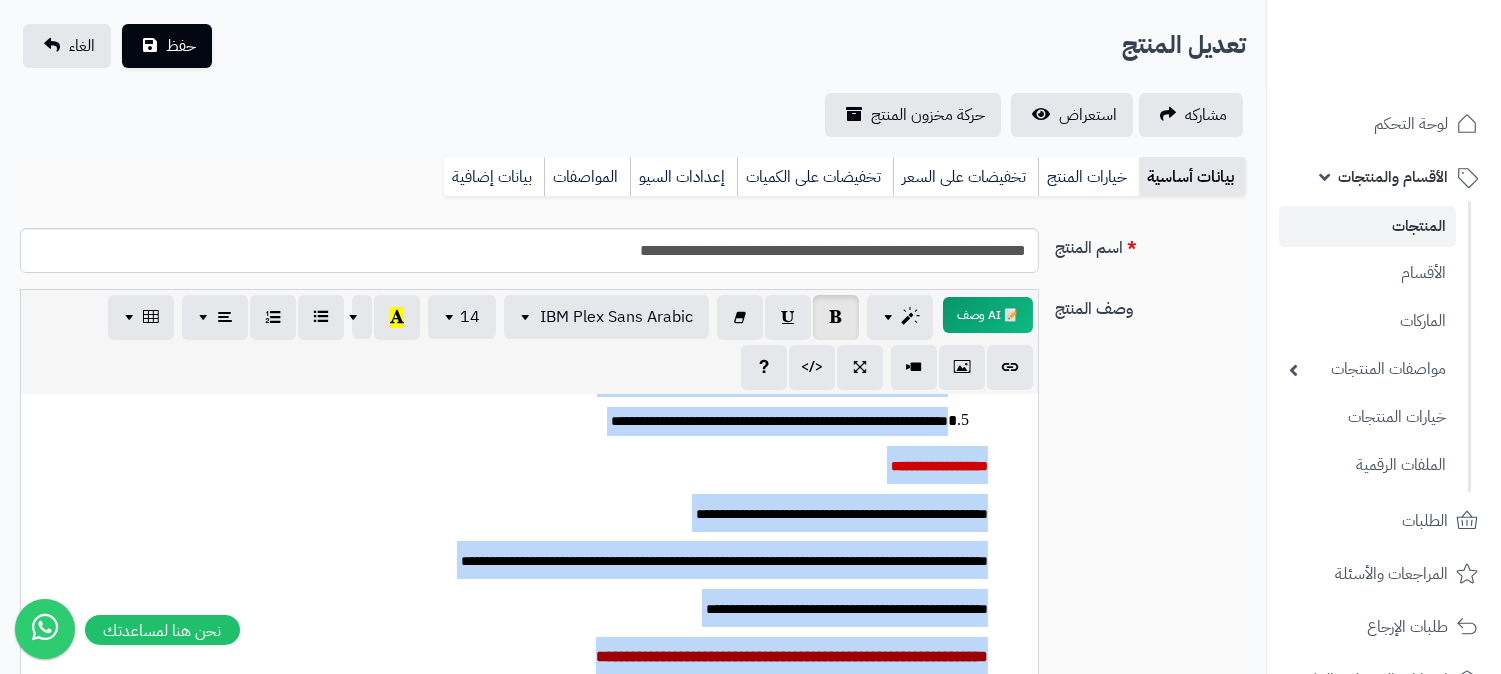 scroll, scrollTop: 108, scrollLeft: 0, axis: vertical 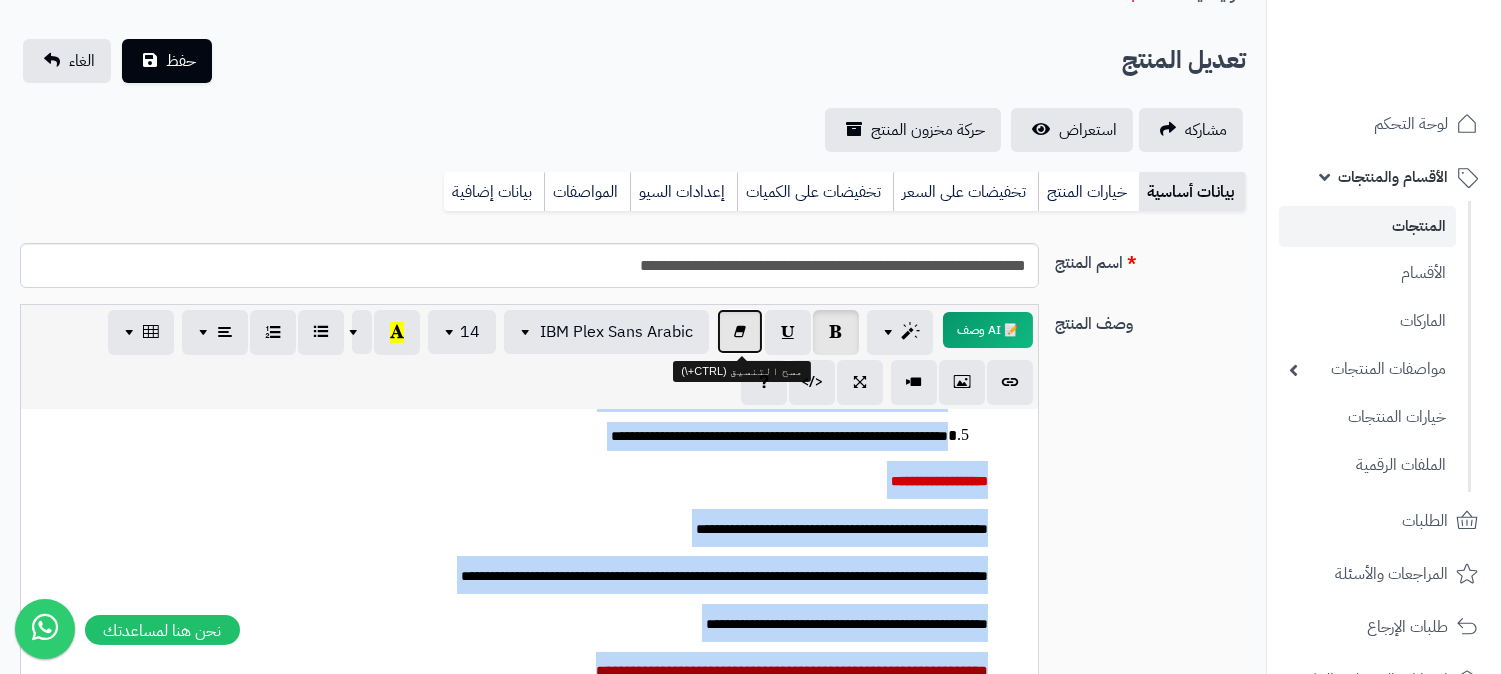 click at bounding box center [740, 331] 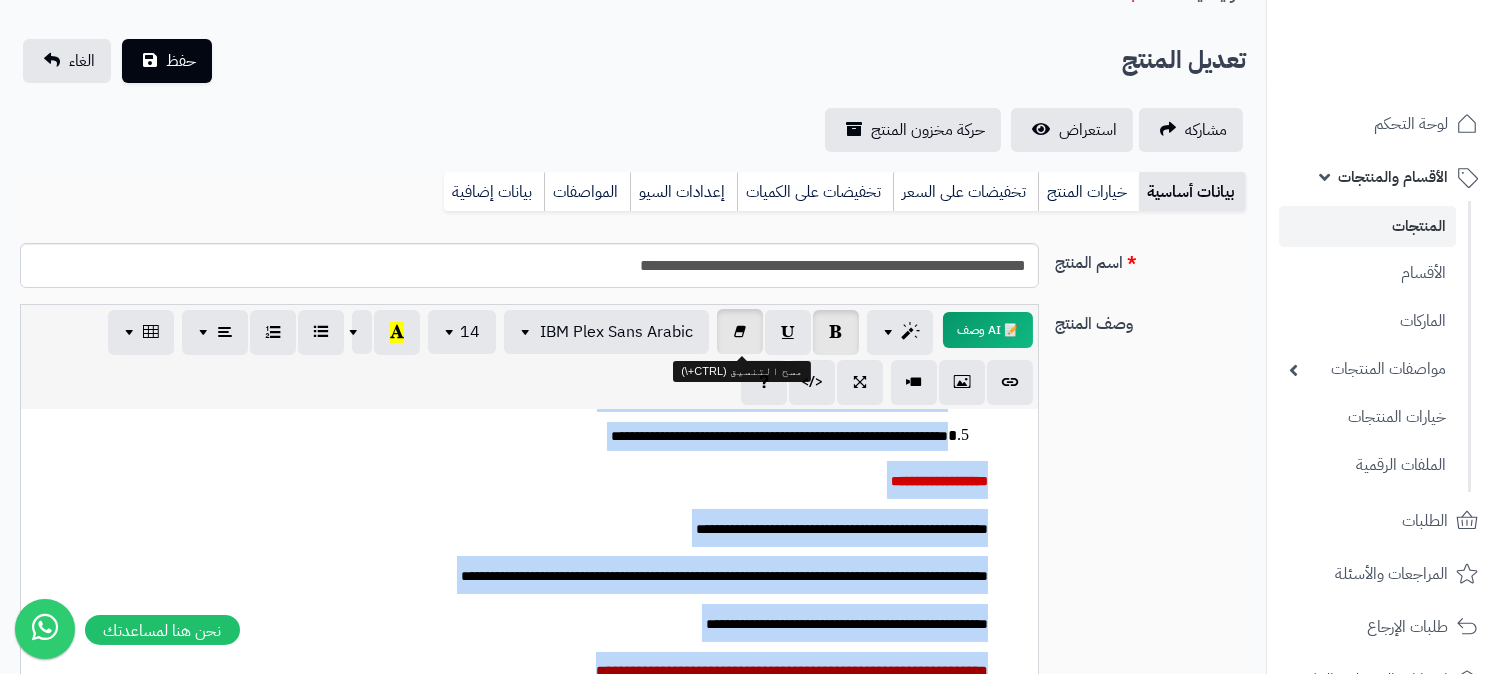 type 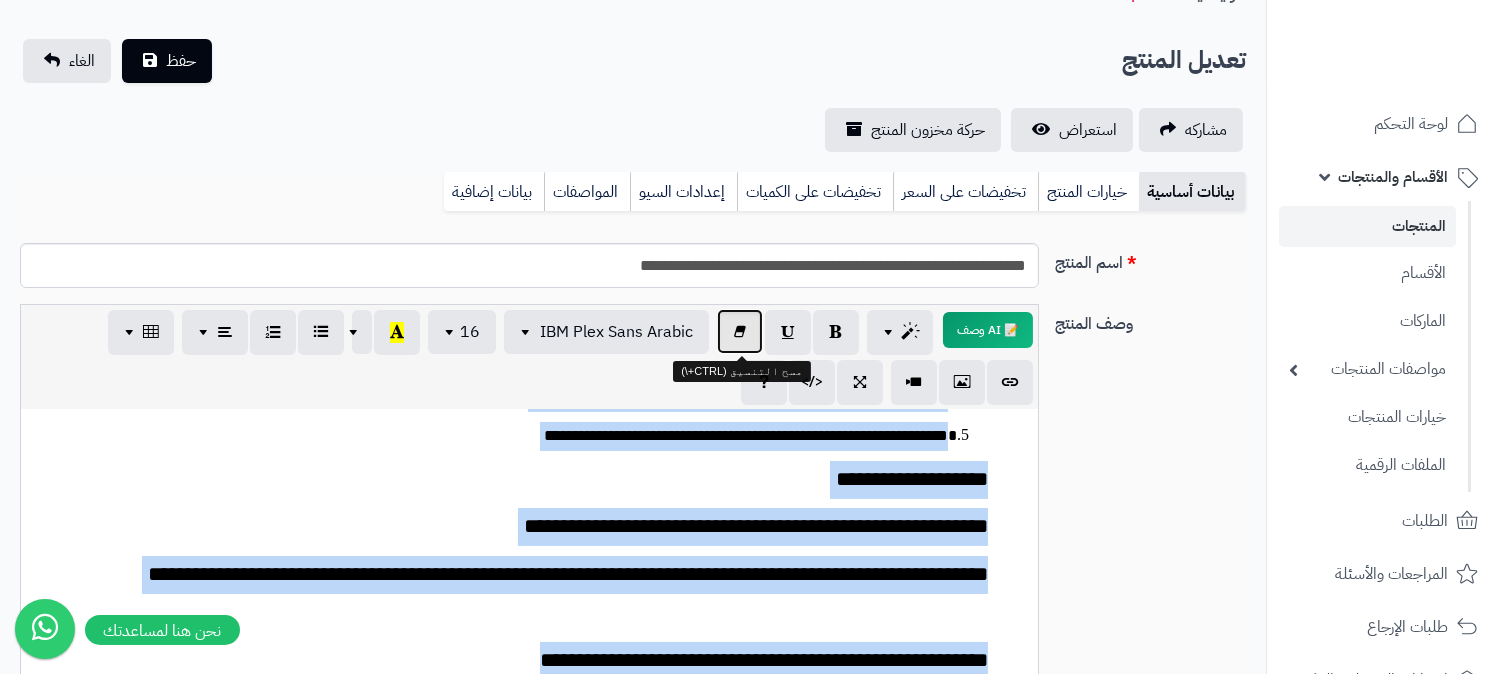 click at bounding box center (740, 331) 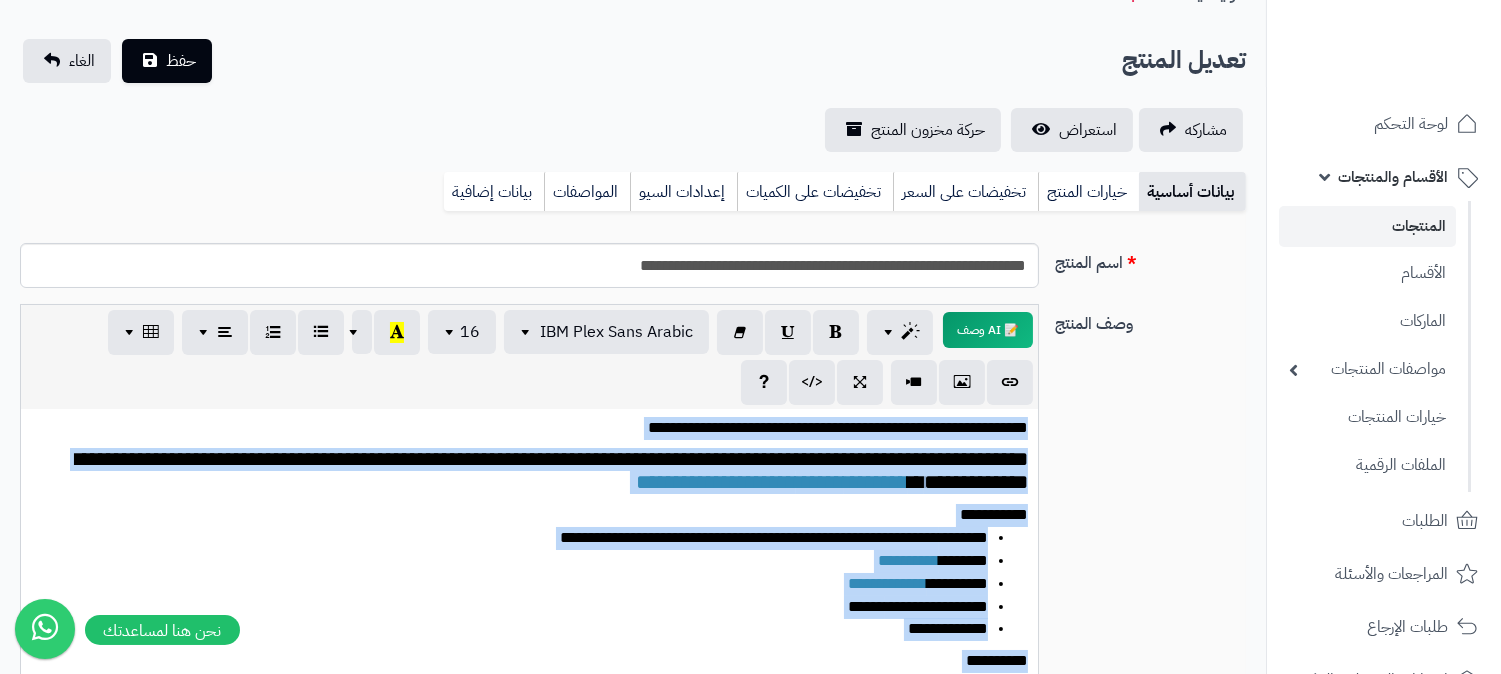 scroll, scrollTop: 0, scrollLeft: 0, axis: both 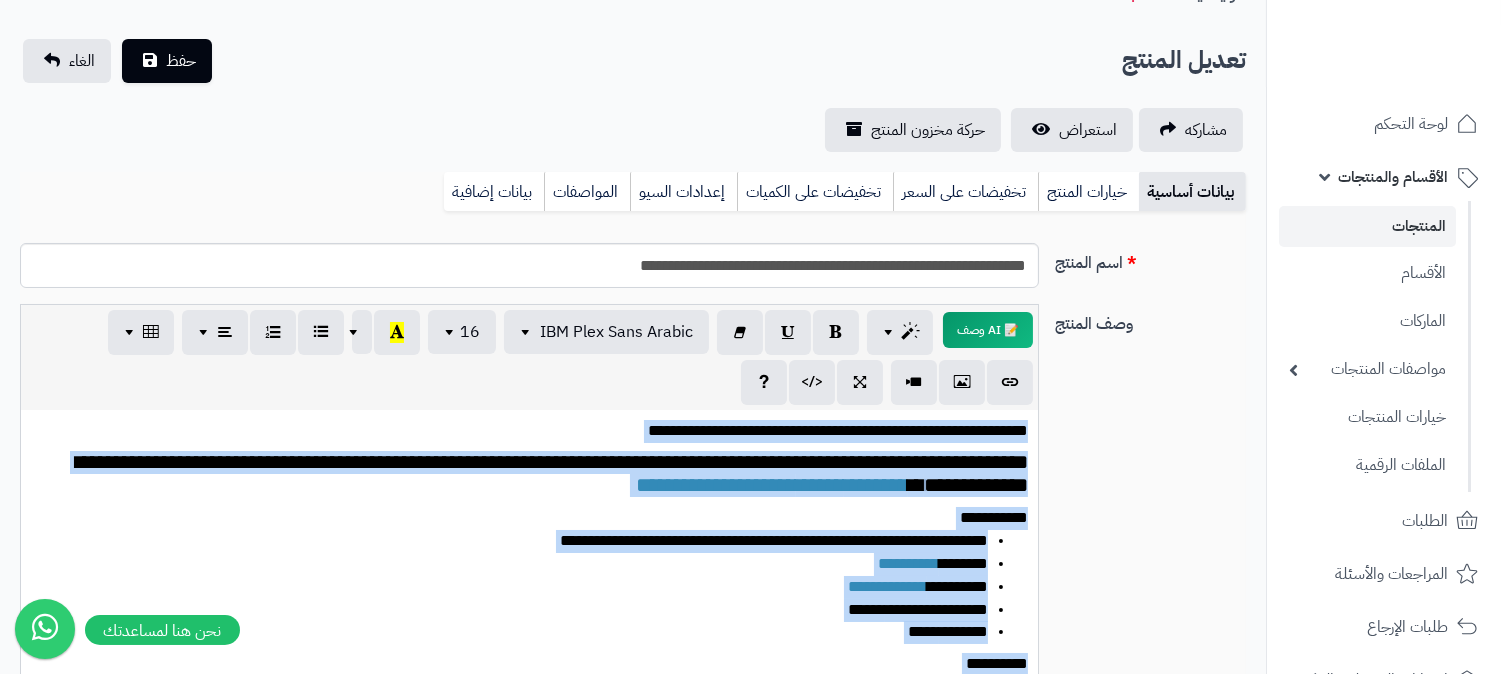 click on "**********" at bounding box center (538, 474) 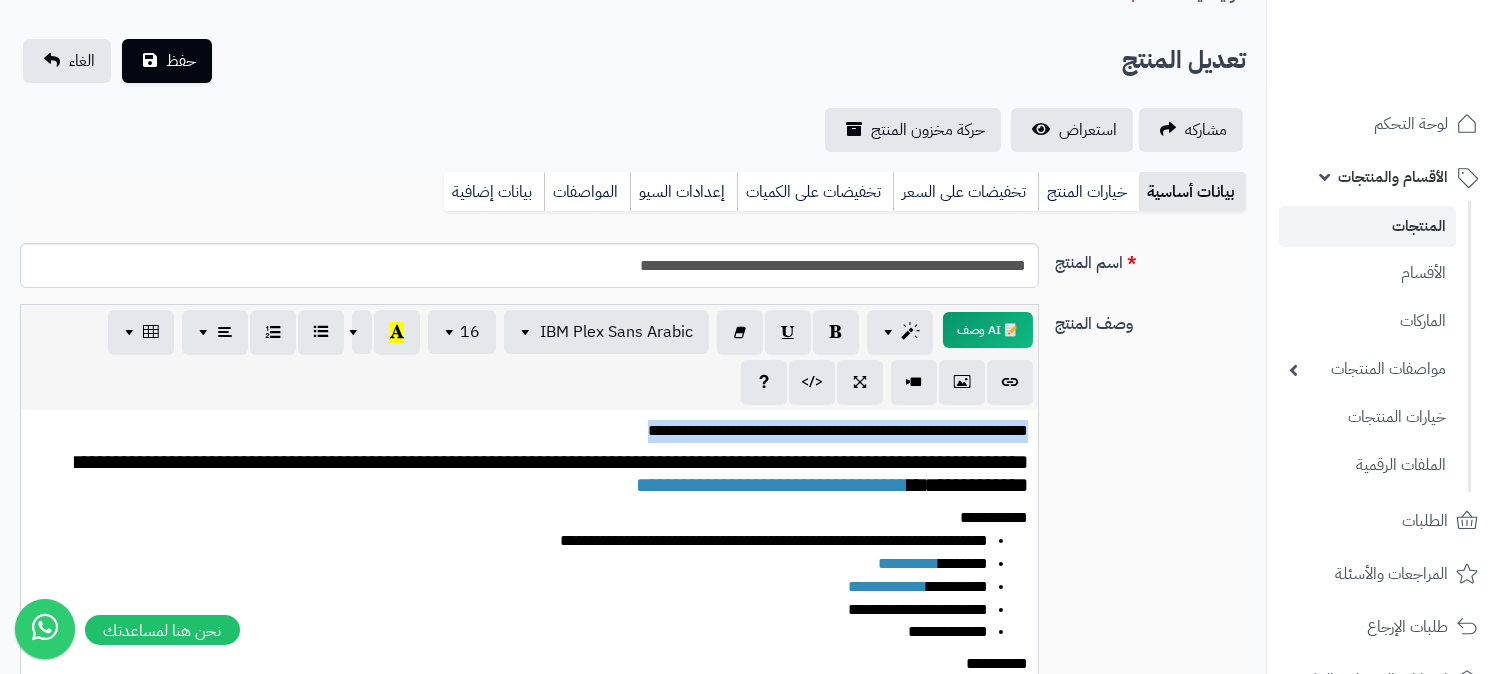 drag, startPoint x: 557, startPoint y: 427, endPoint x: 1041, endPoint y: 431, distance: 484.01654 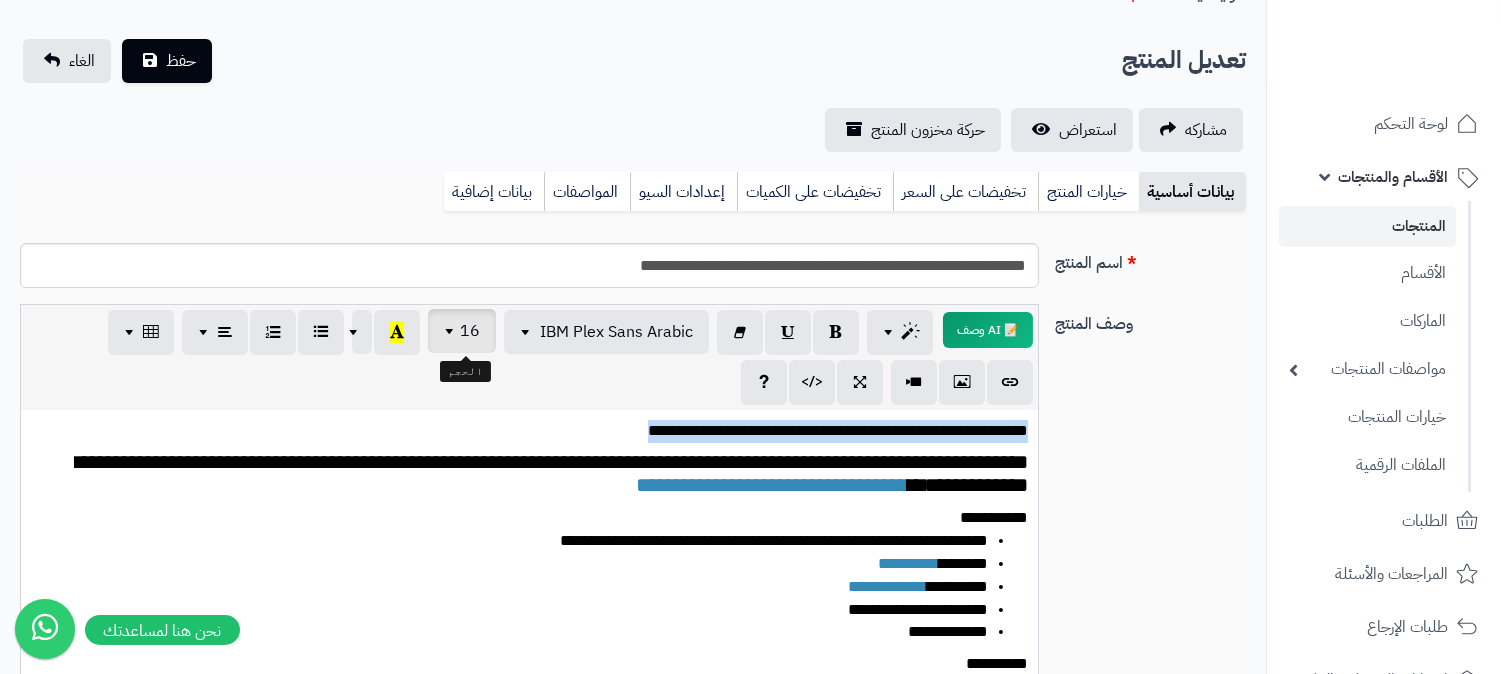 click at bounding box center (452, 331) 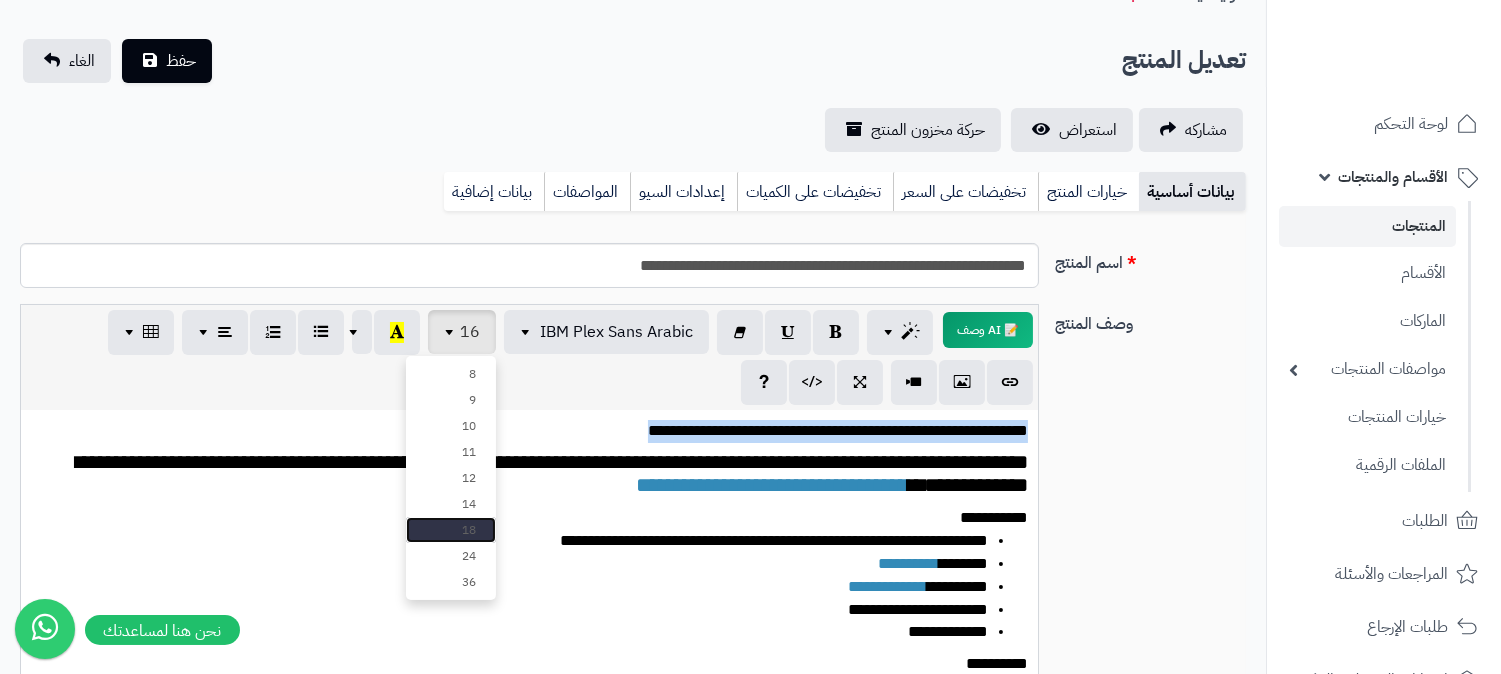 click on "18" at bounding box center [451, 530] 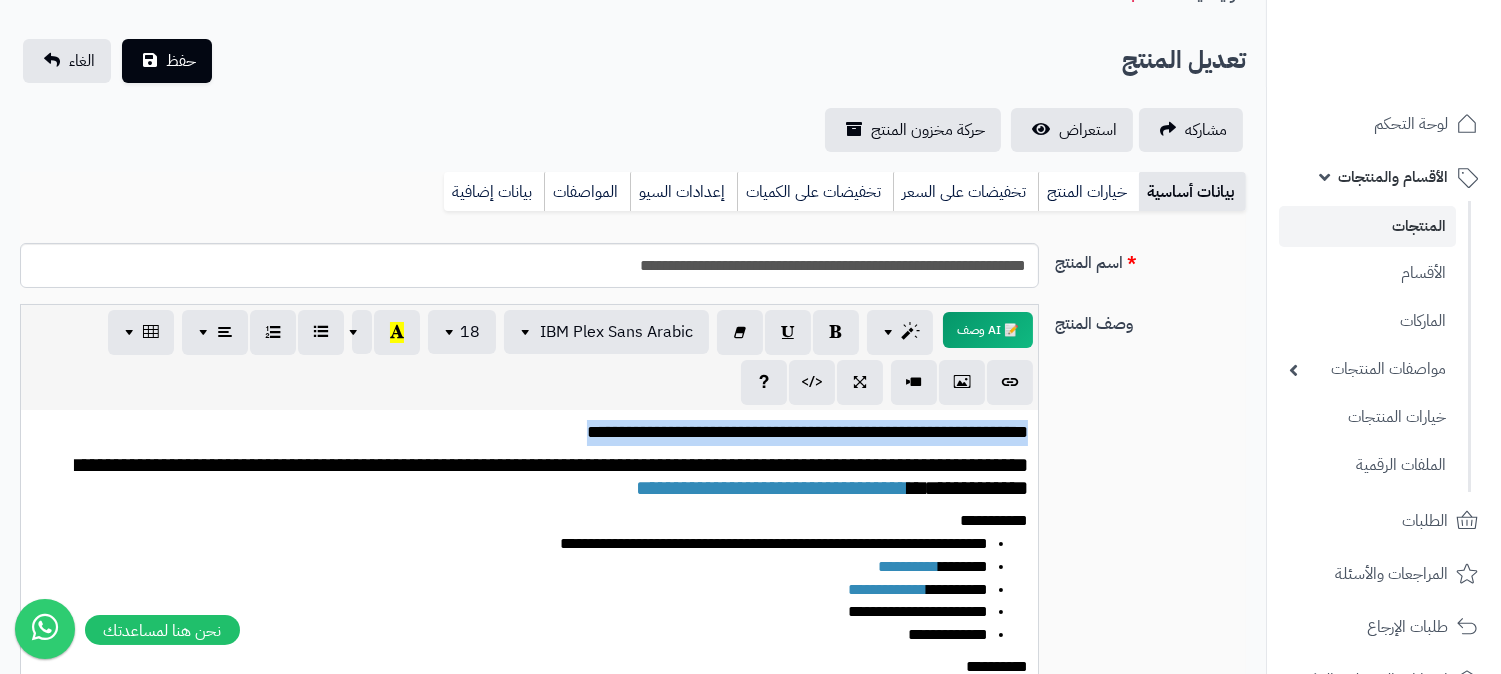 drag, startPoint x: 493, startPoint y: 427, endPoint x: 1035, endPoint y: 412, distance: 542.2075 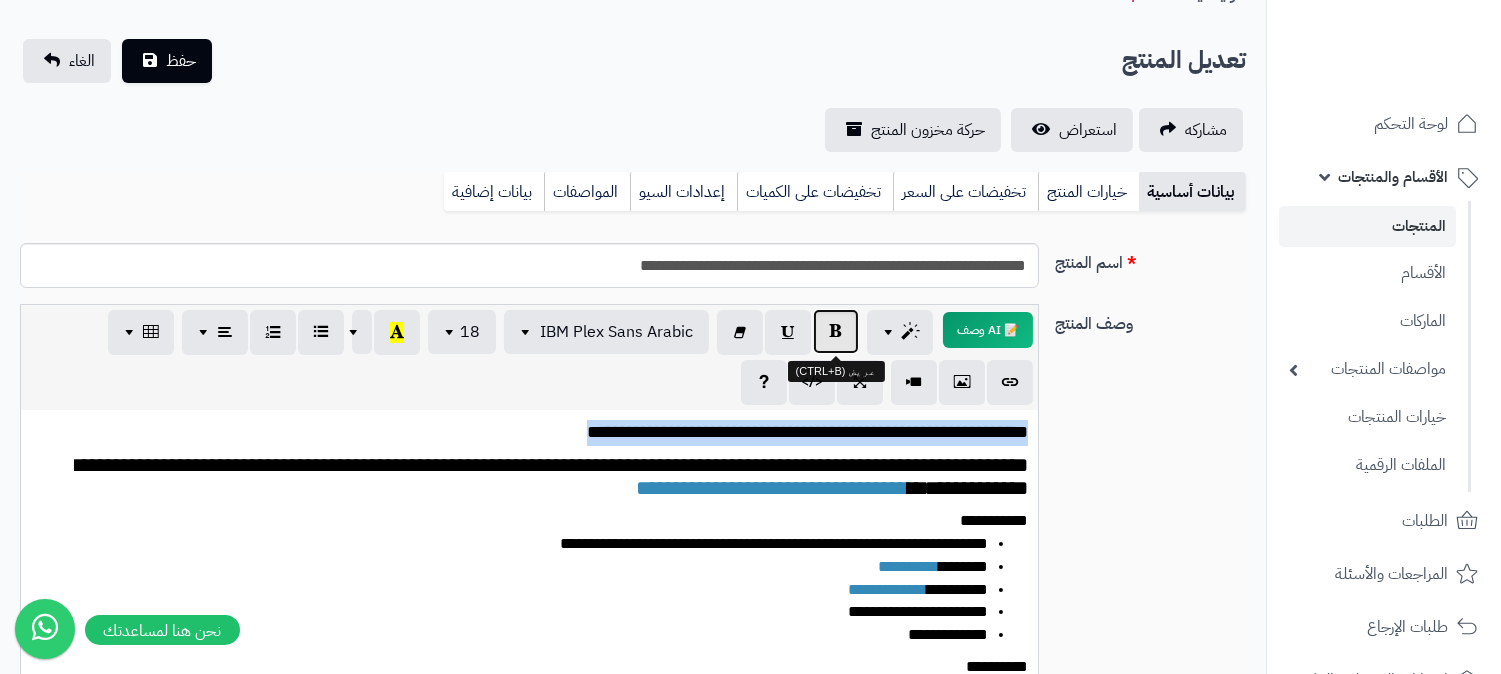 click at bounding box center (836, 331) 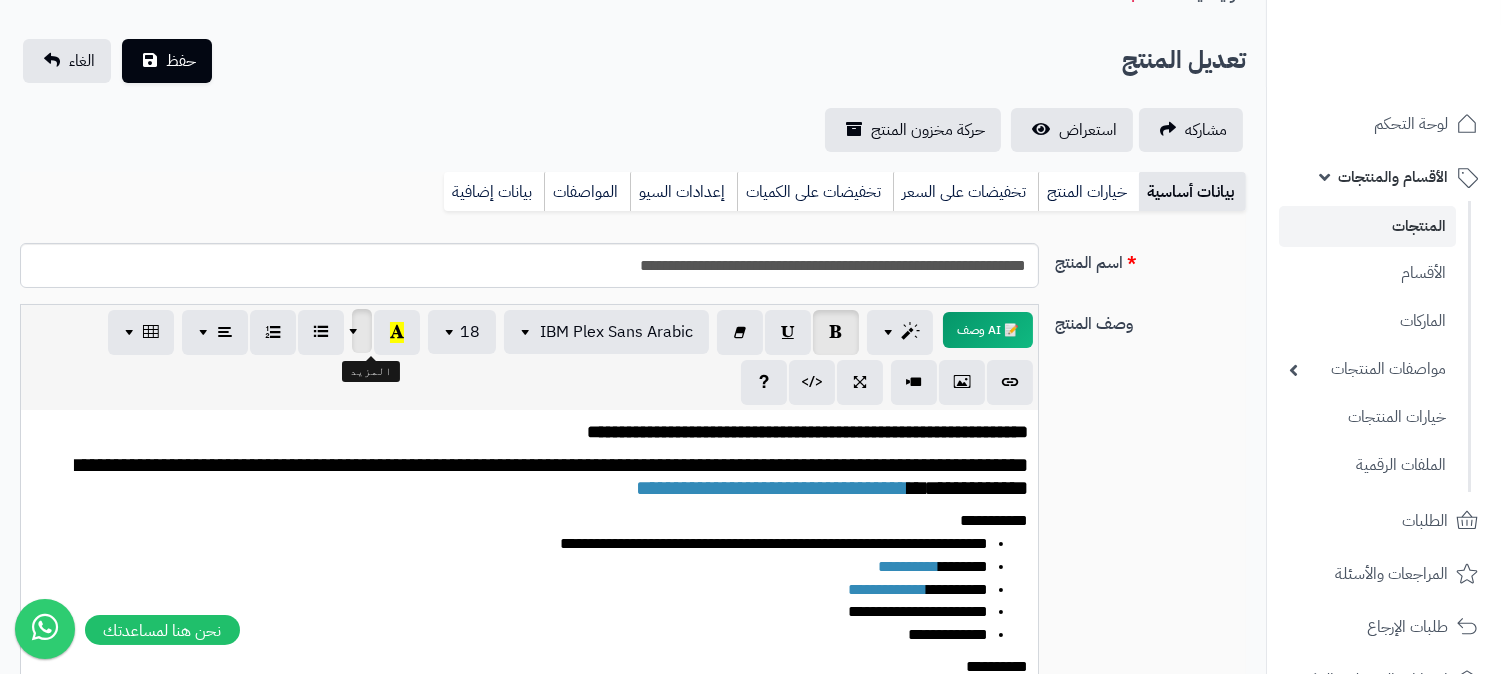 click at bounding box center [356, 331] 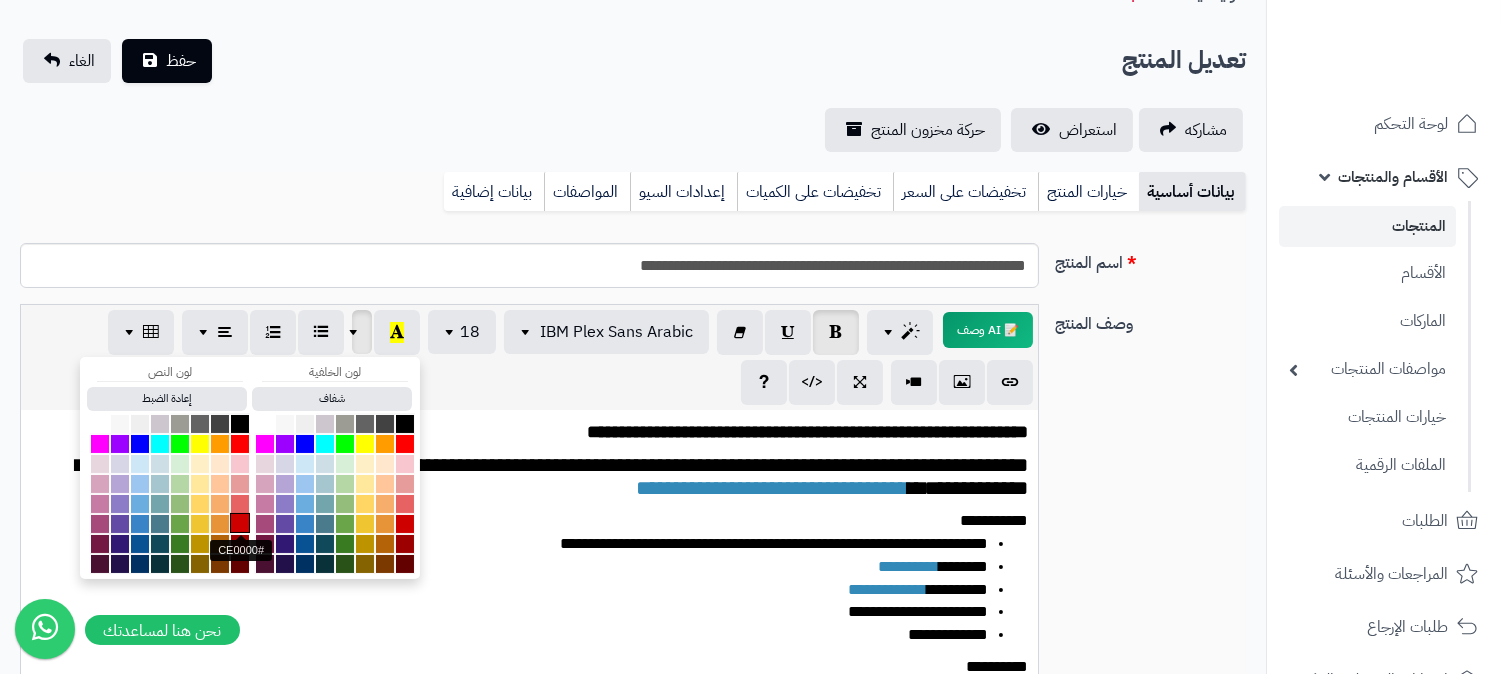 click at bounding box center [240, 523] 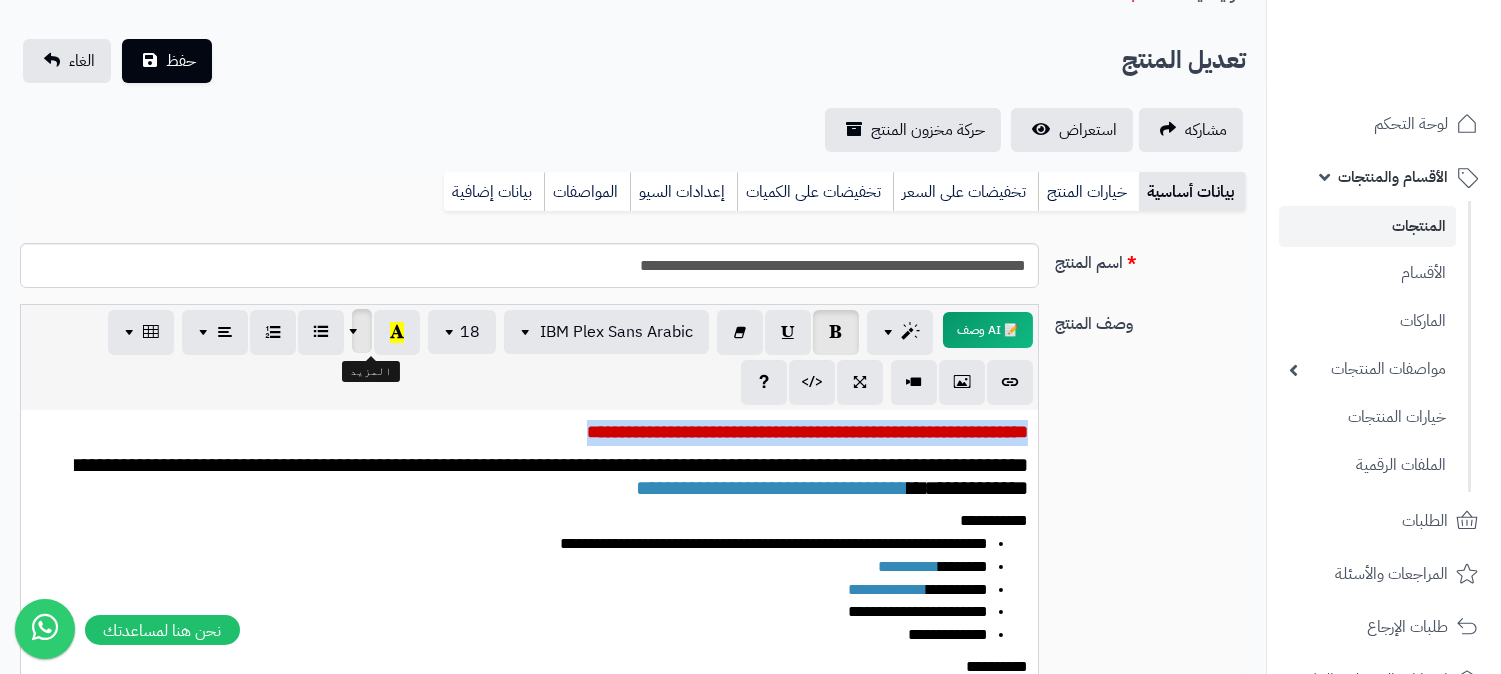 click at bounding box center [356, 331] 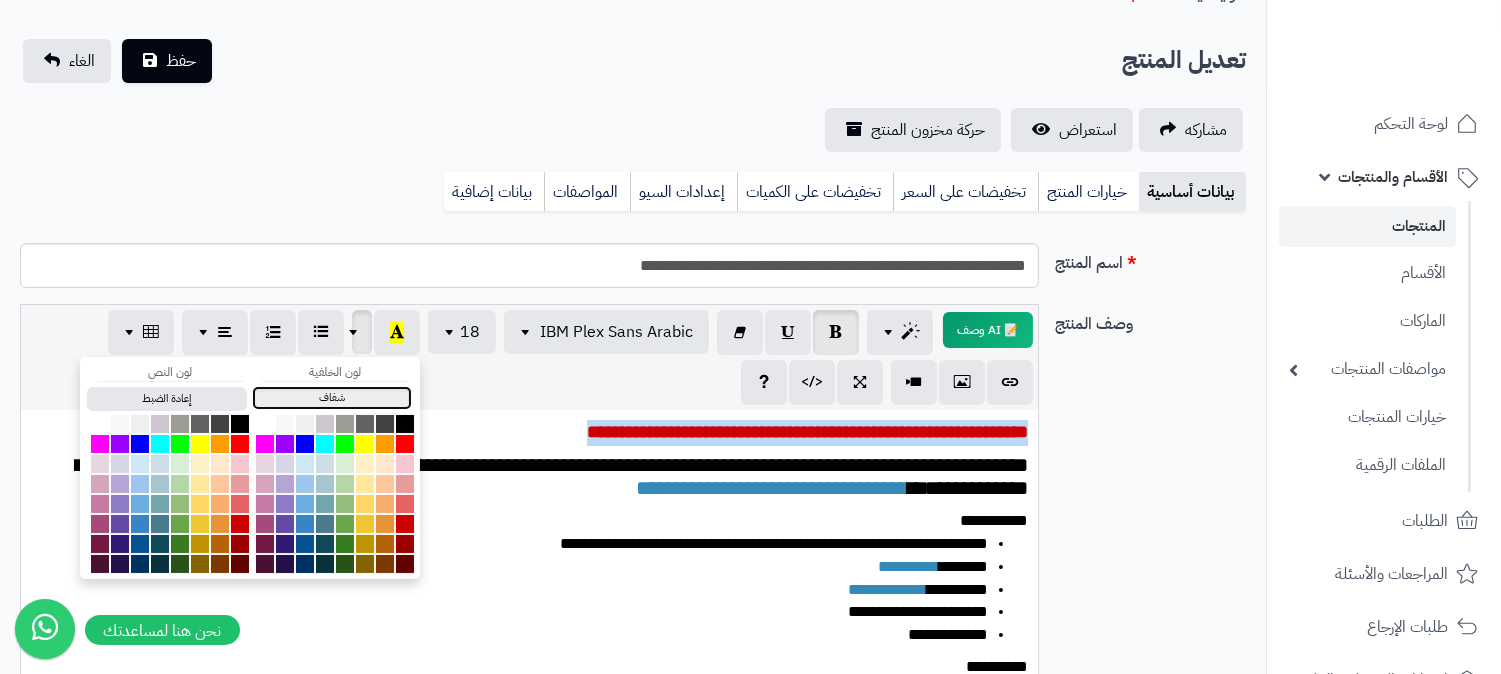 click on "شفاف" at bounding box center (332, 398) 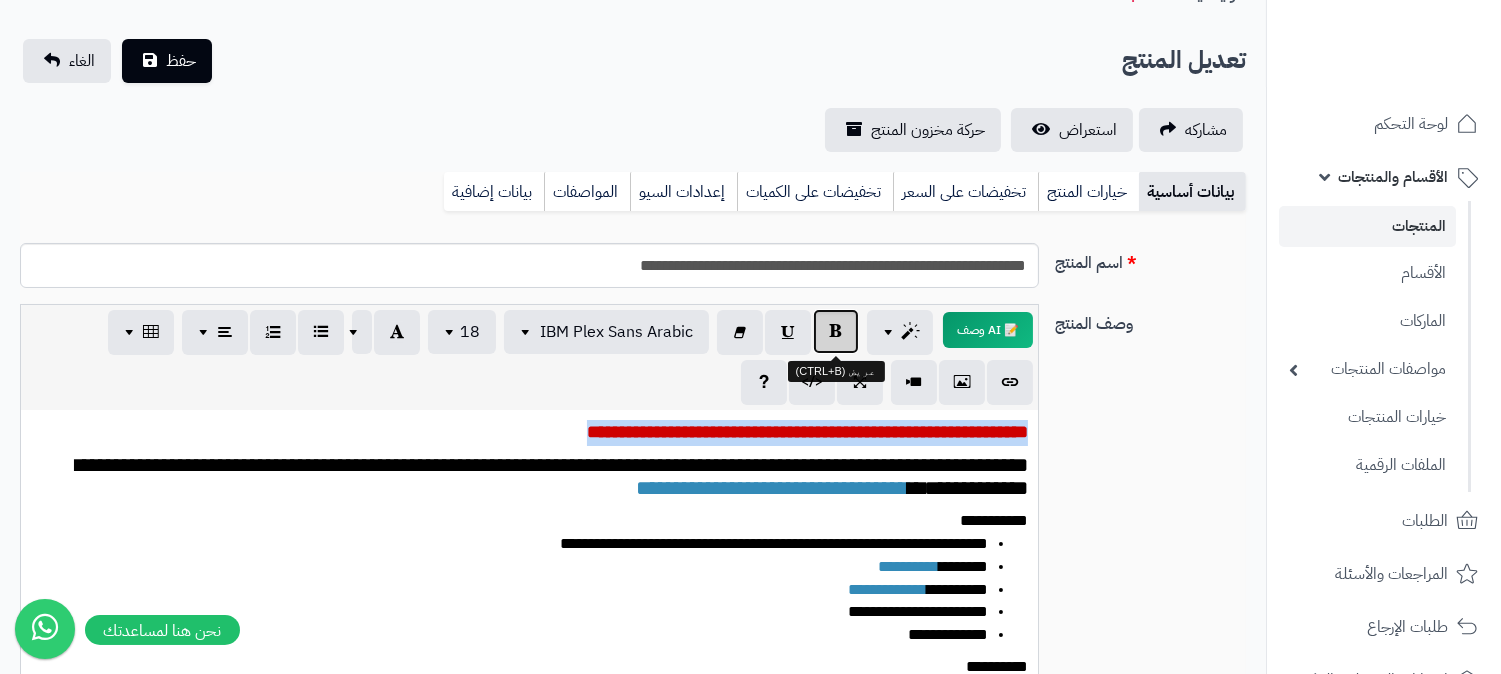 click at bounding box center (836, 331) 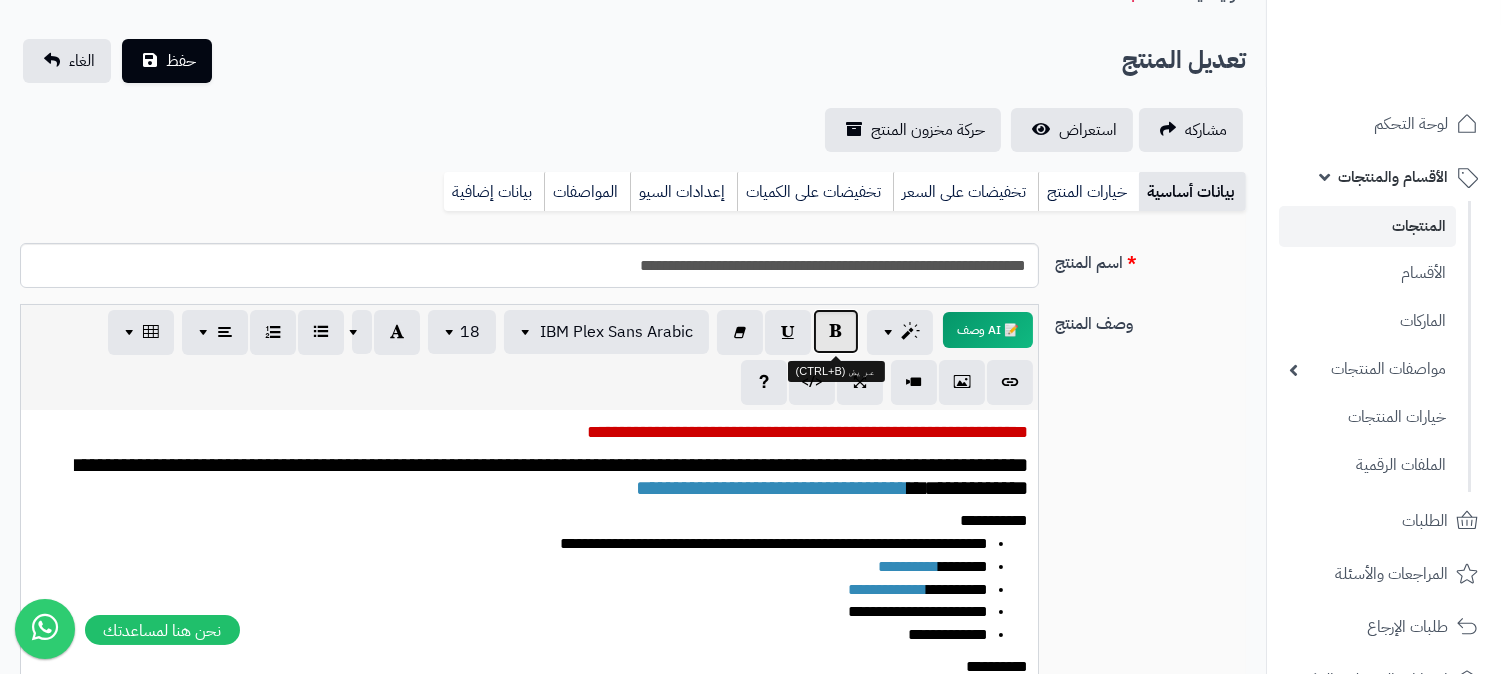 click at bounding box center [836, 331] 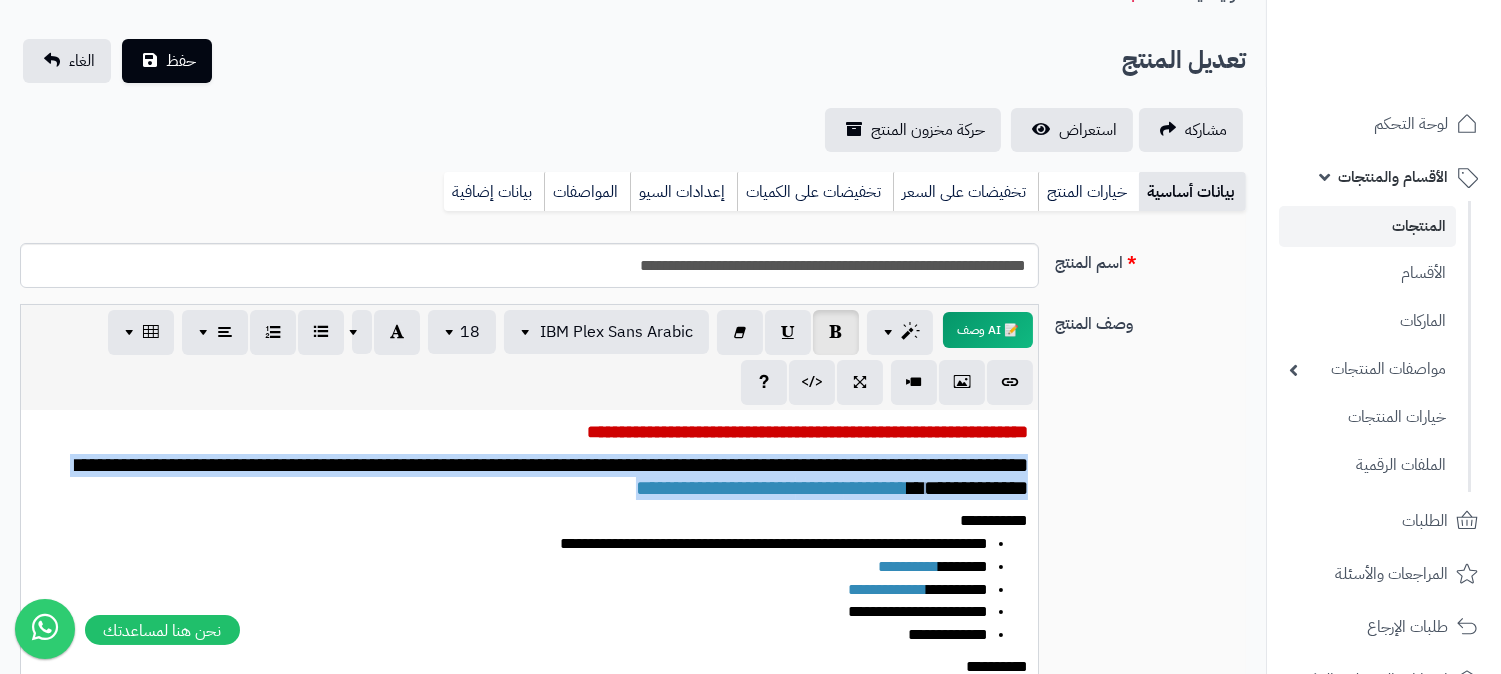 drag, startPoint x: 438, startPoint y: 487, endPoint x: 1050, endPoint y: 458, distance: 612.6867 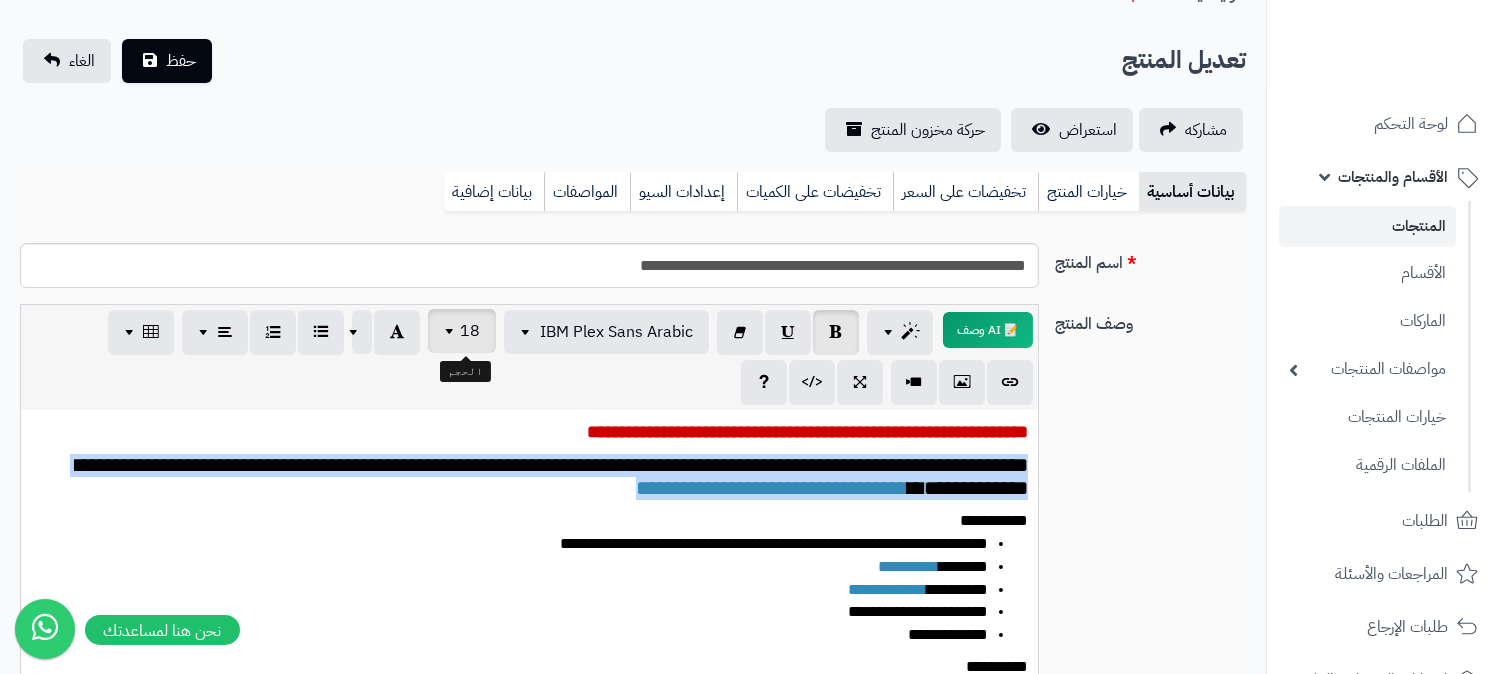 click at bounding box center (452, 331) 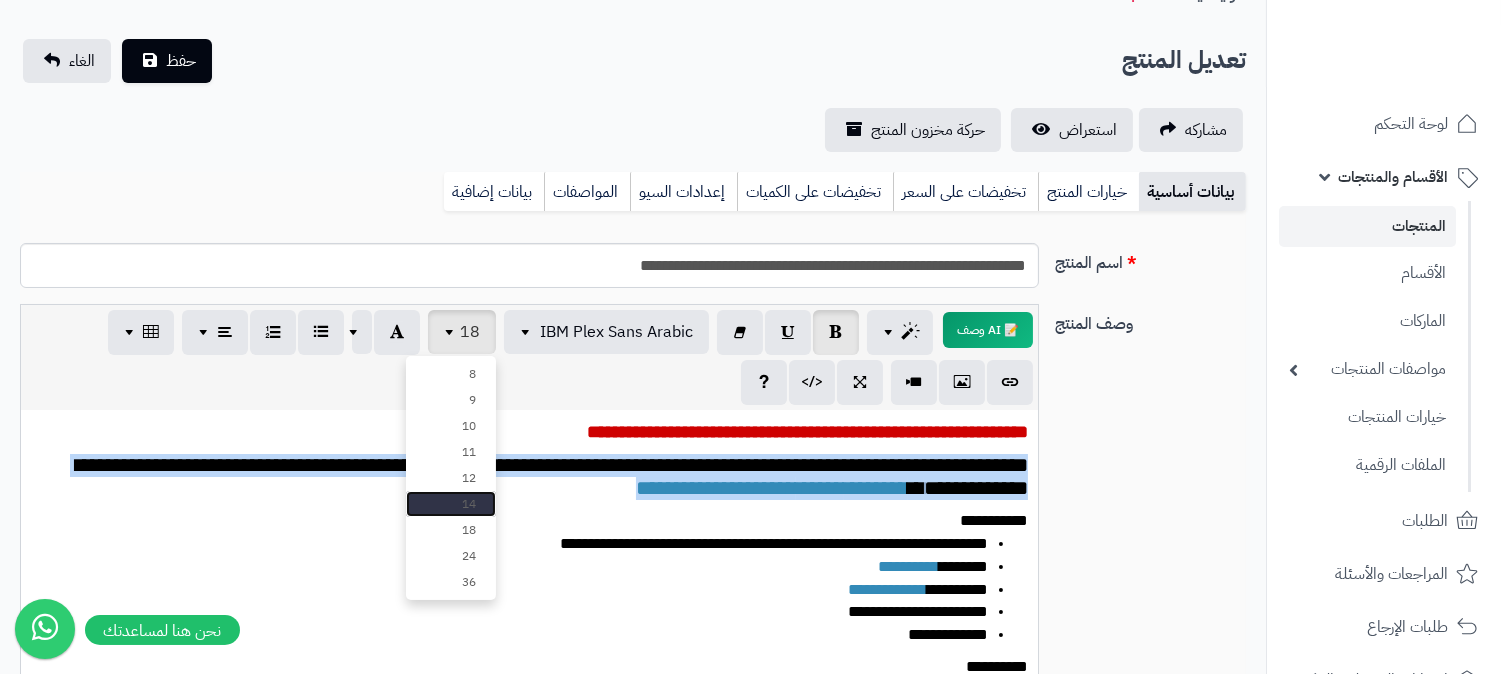 click on "14" at bounding box center [451, 504] 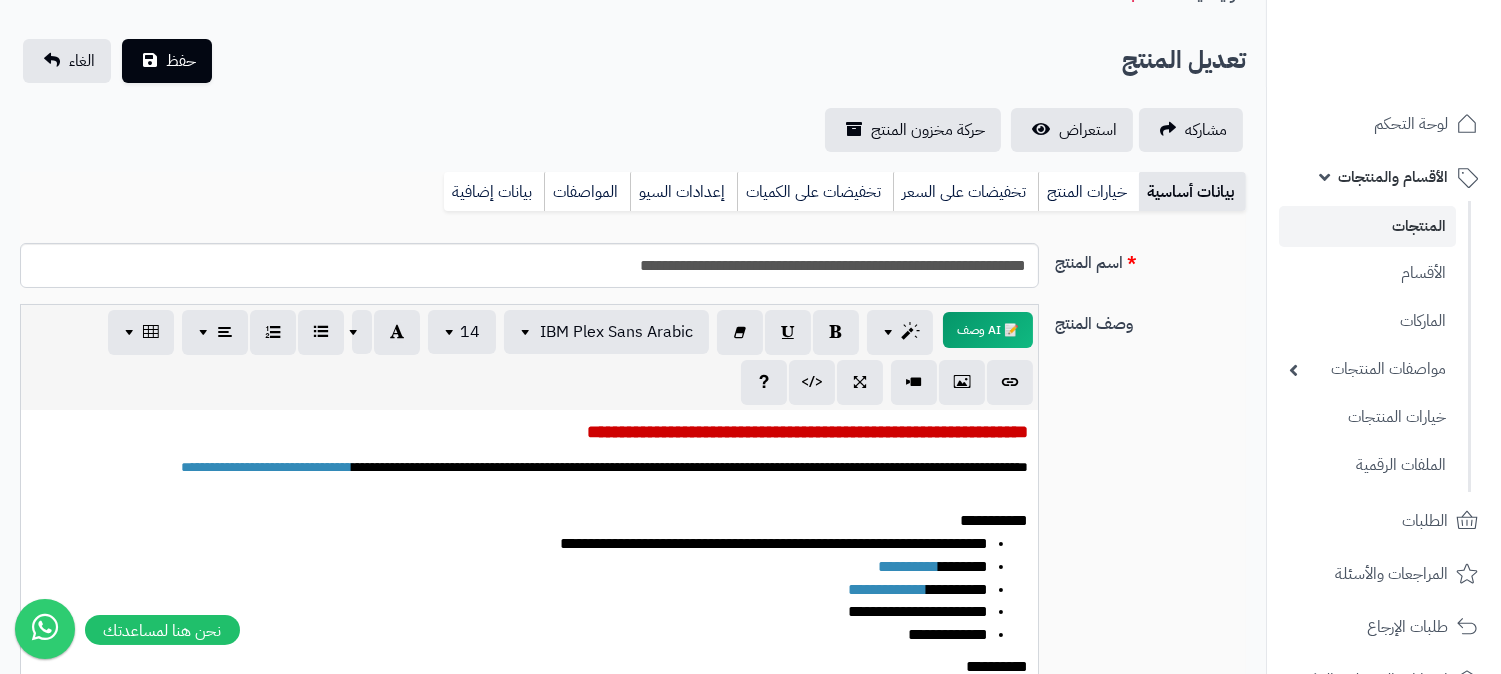 click on "**********" at bounding box center [538, 521] 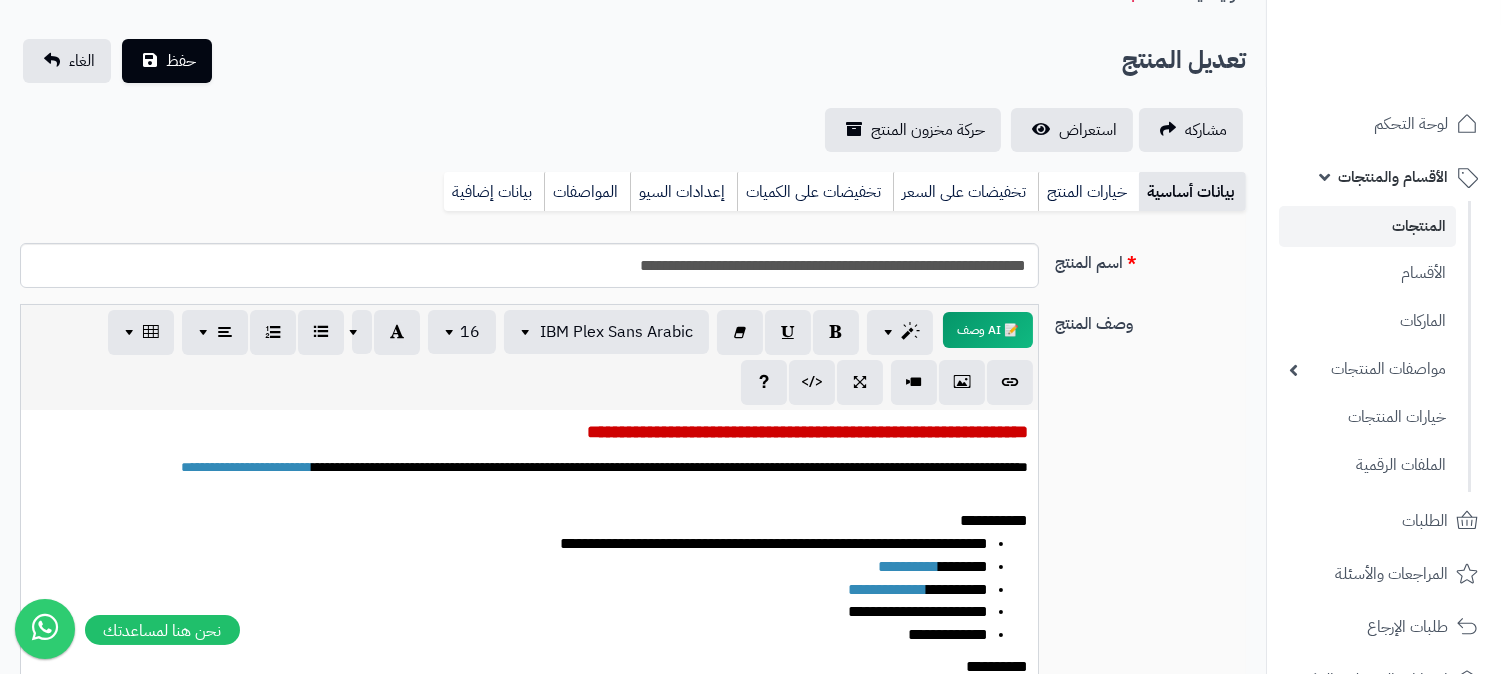 click on "*******" at bounding box center (332, 467) 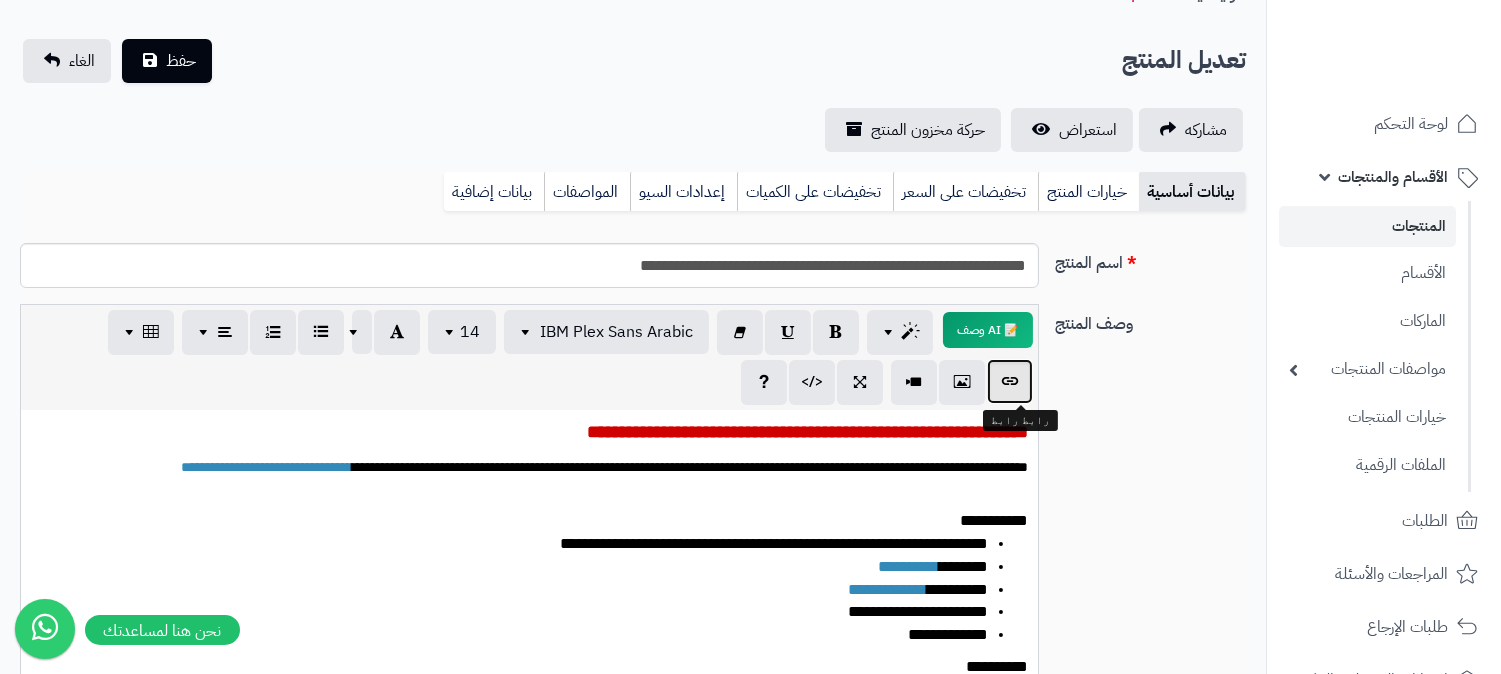 click at bounding box center (1010, 381) 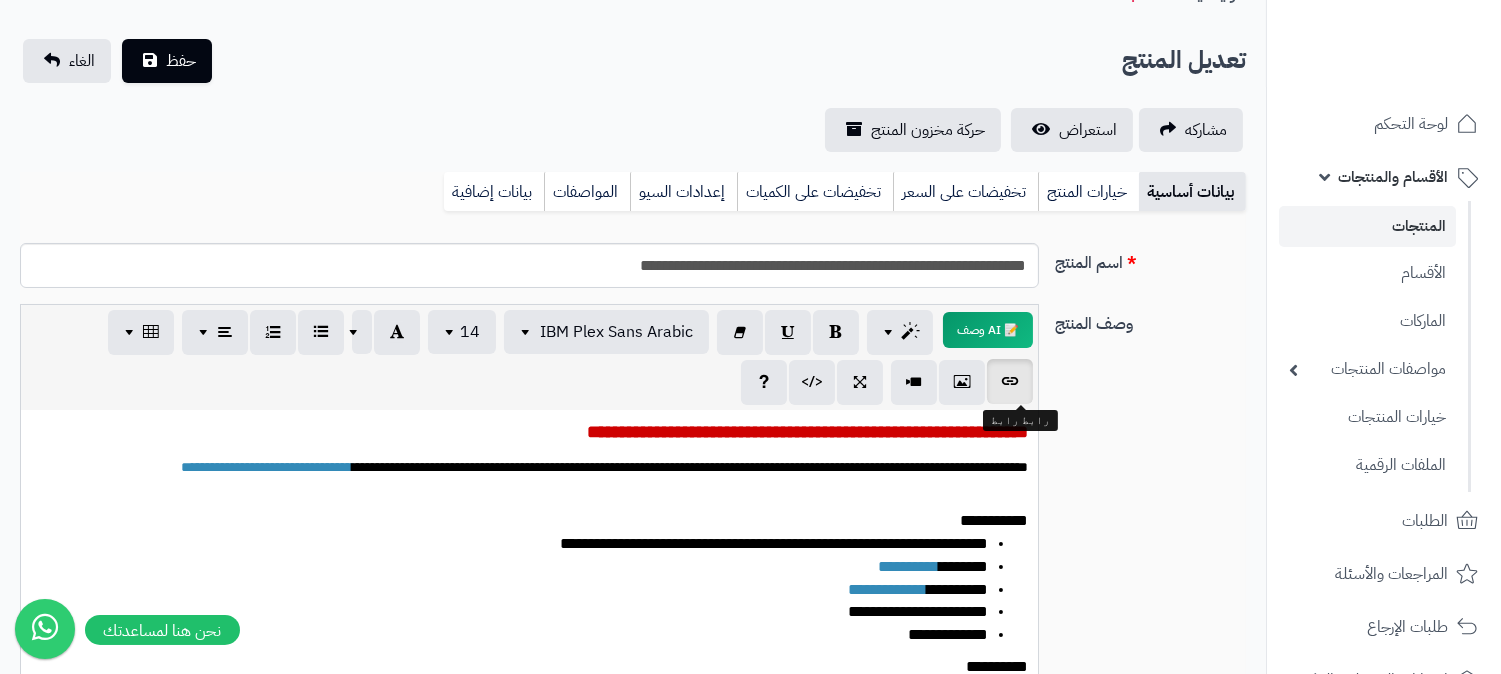 type on "*******" 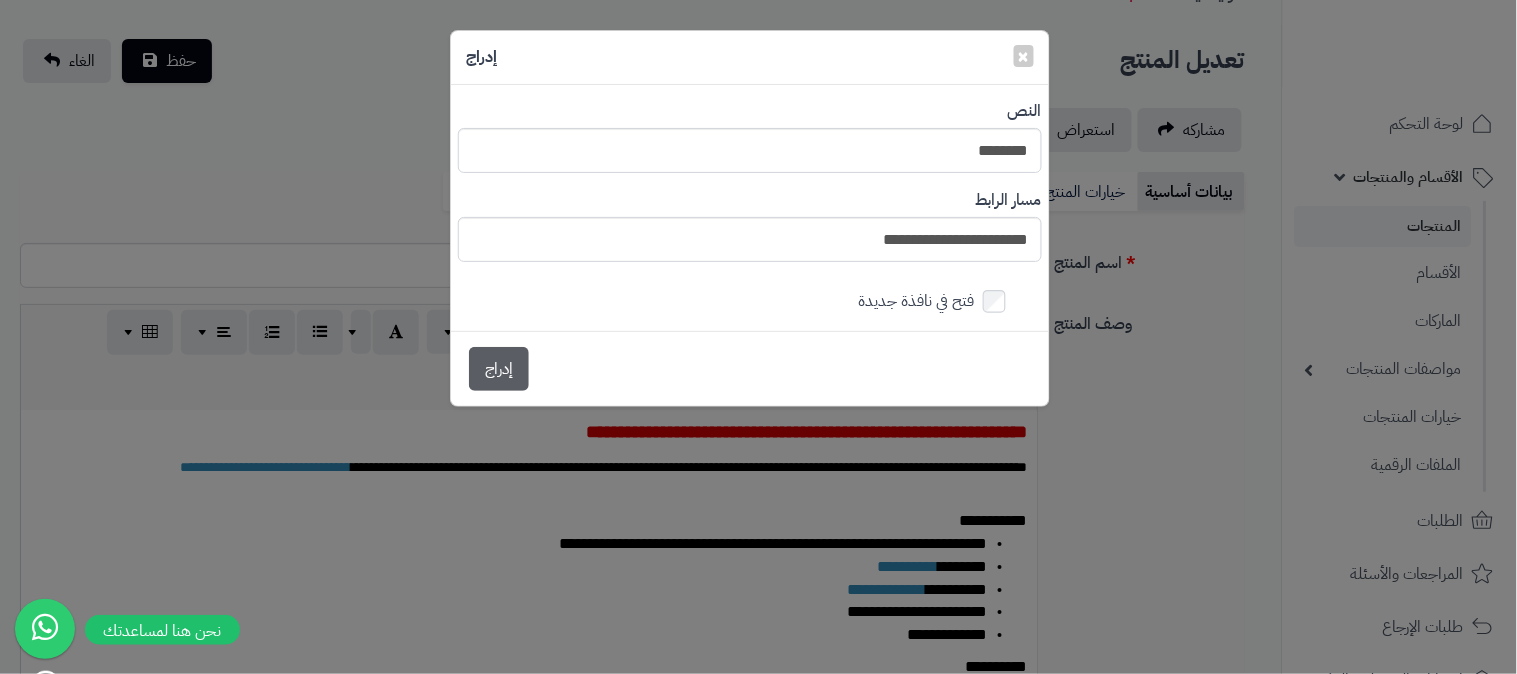 click on "×        إدراج" at bounding box center (750, 58) 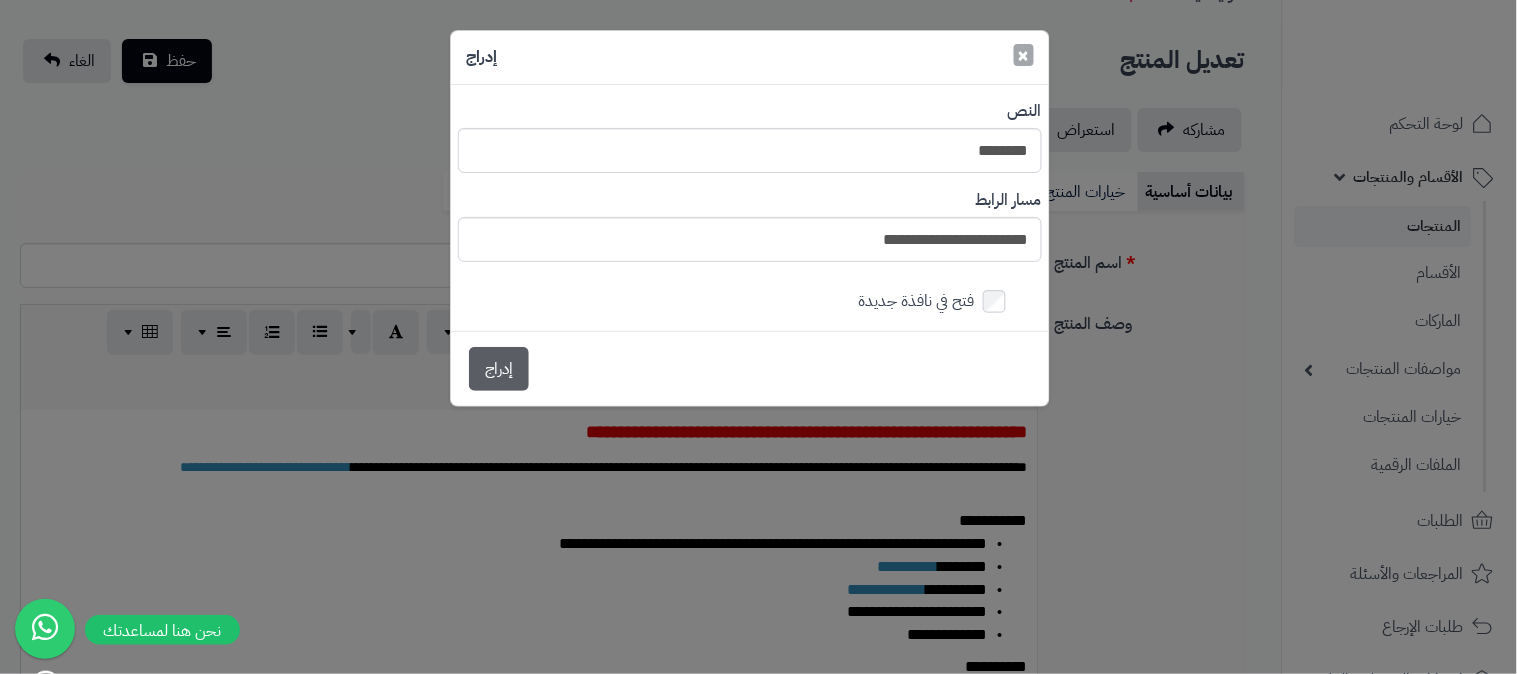 click on "×" at bounding box center [1024, 55] 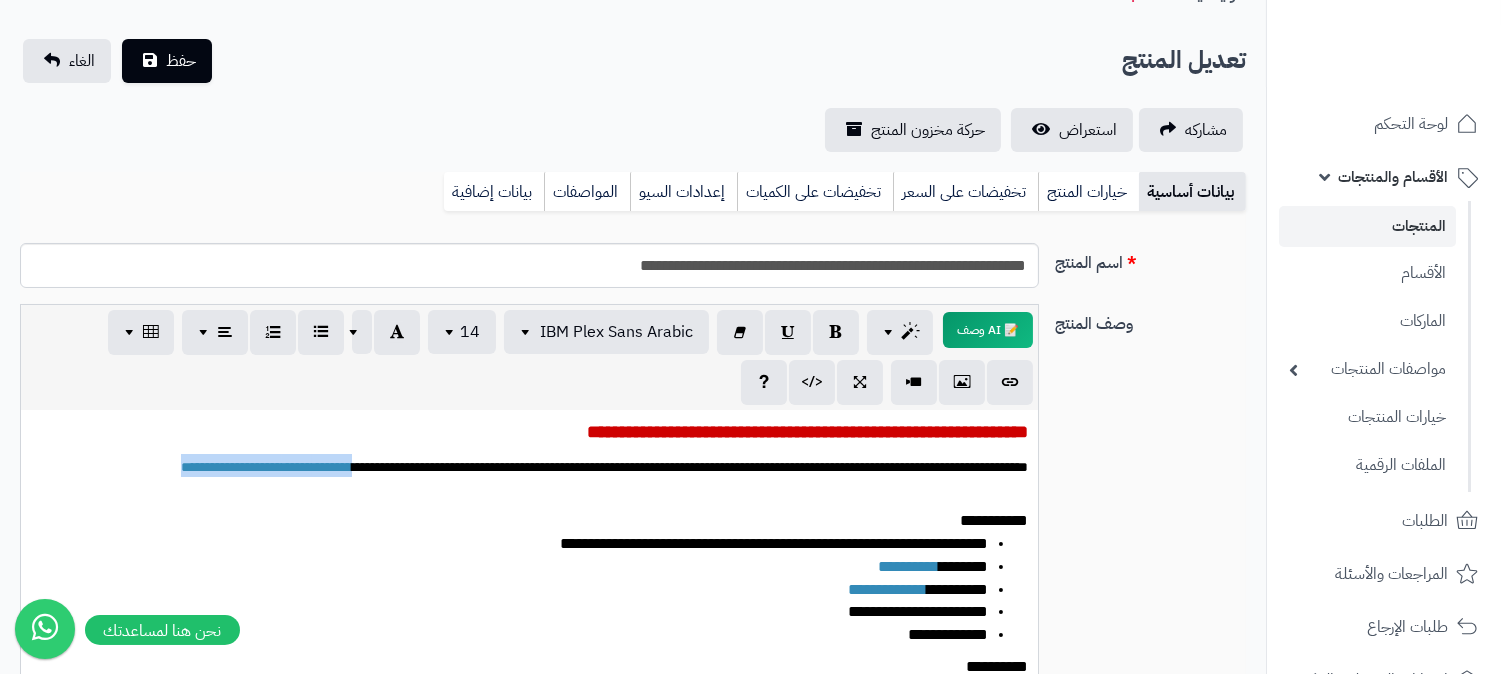 drag, startPoint x: 218, startPoint y: 458, endPoint x: 197, endPoint y: 481, distance: 31.144823 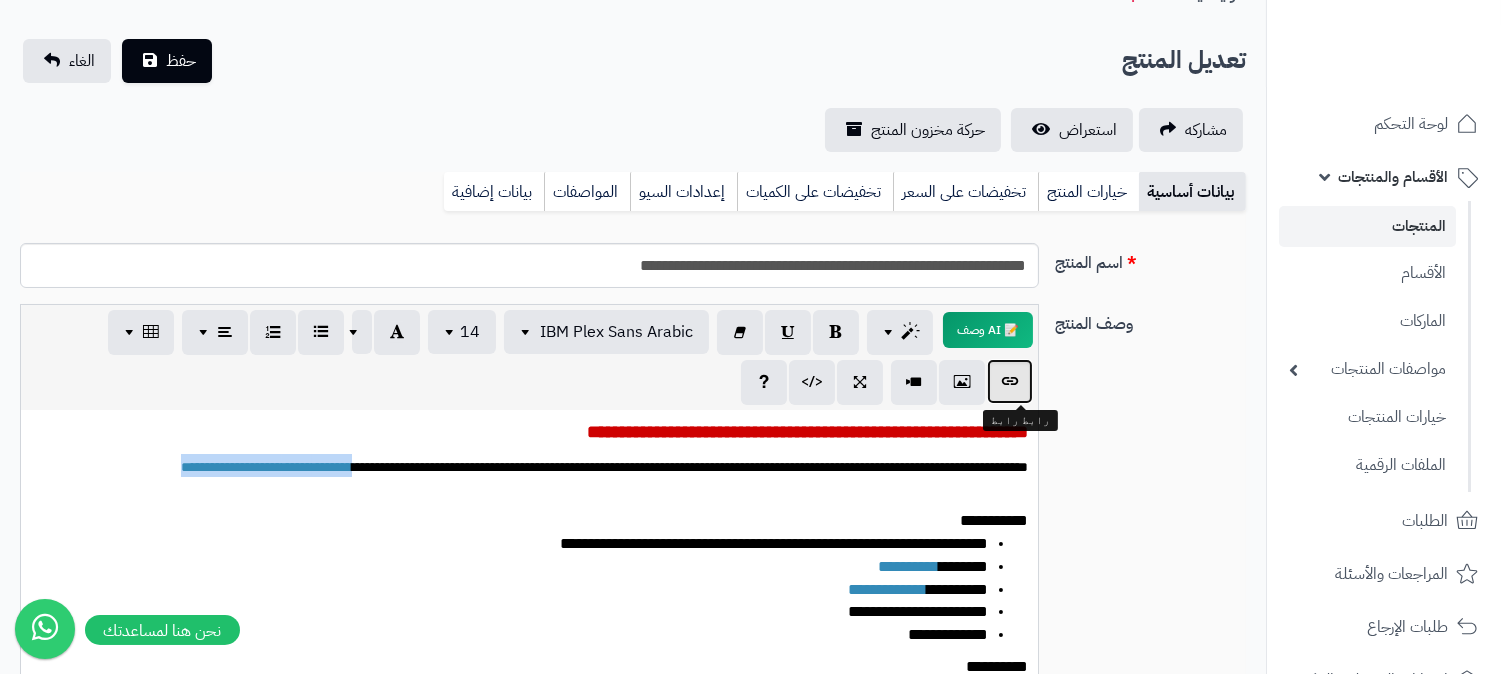 click at bounding box center [1010, 381] 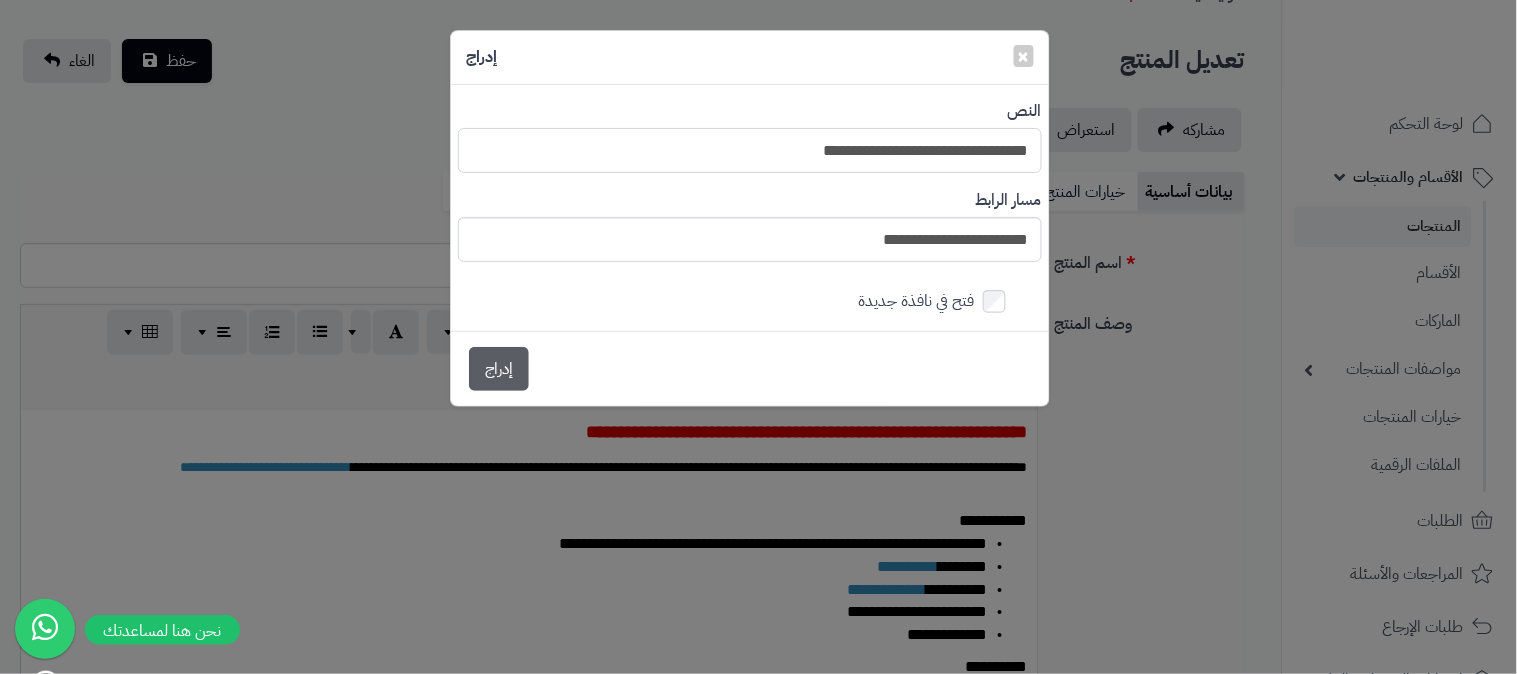 click on "**********" at bounding box center [750, 150] 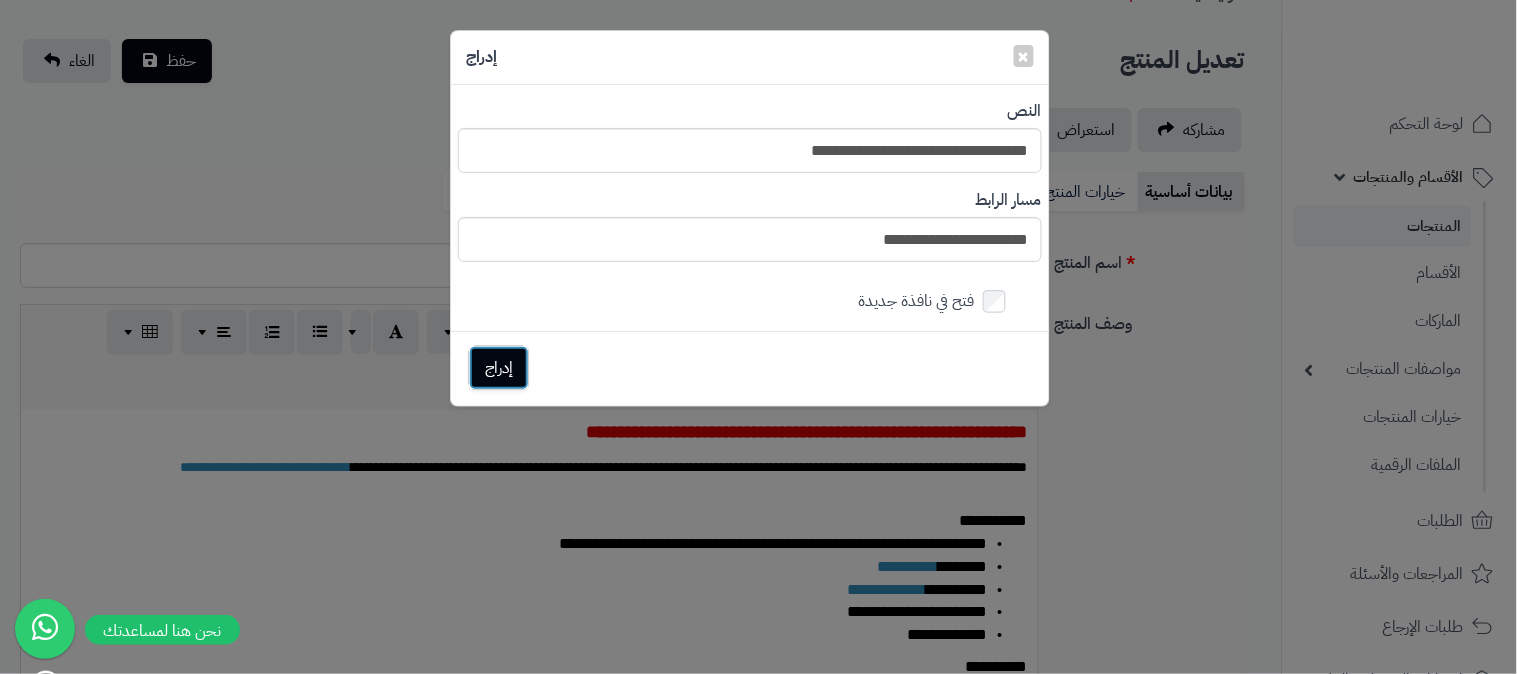 click on "إدراج" at bounding box center [499, 368] 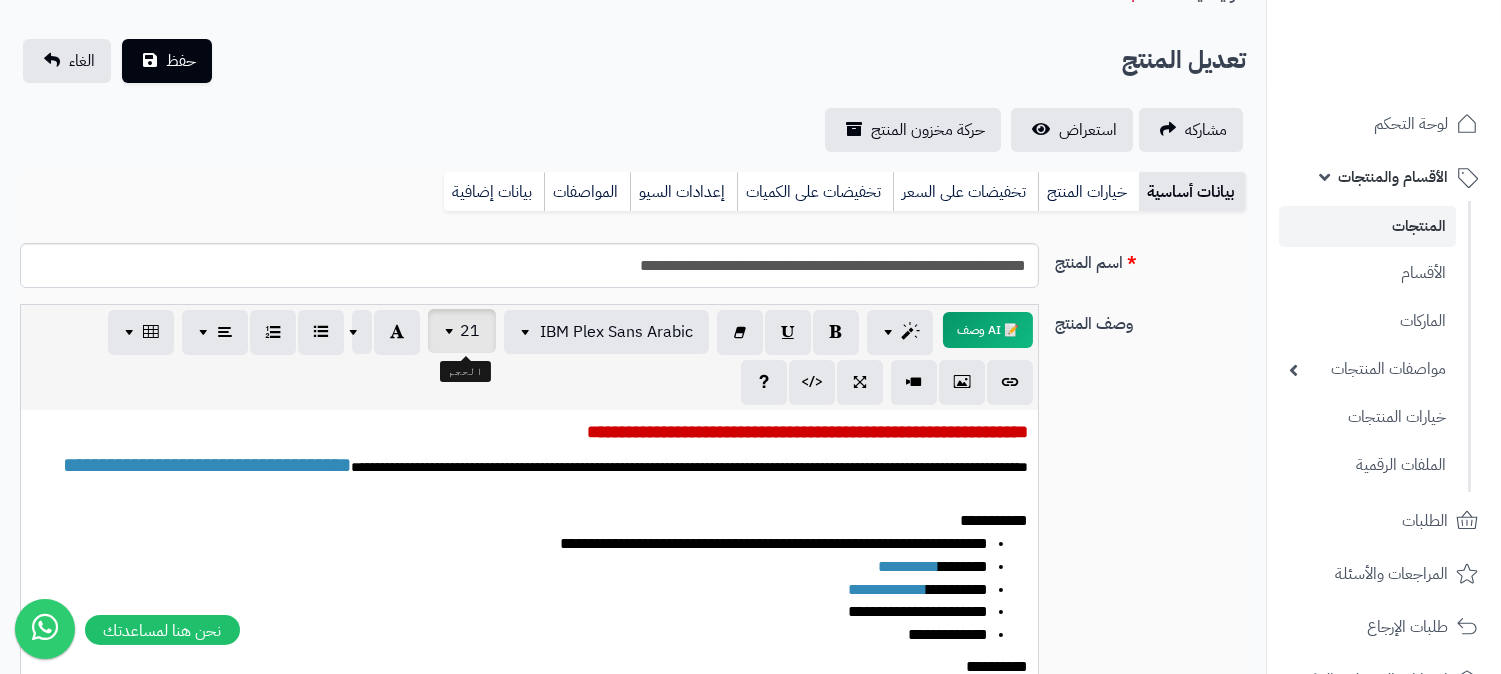 click at bounding box center [452, 331] 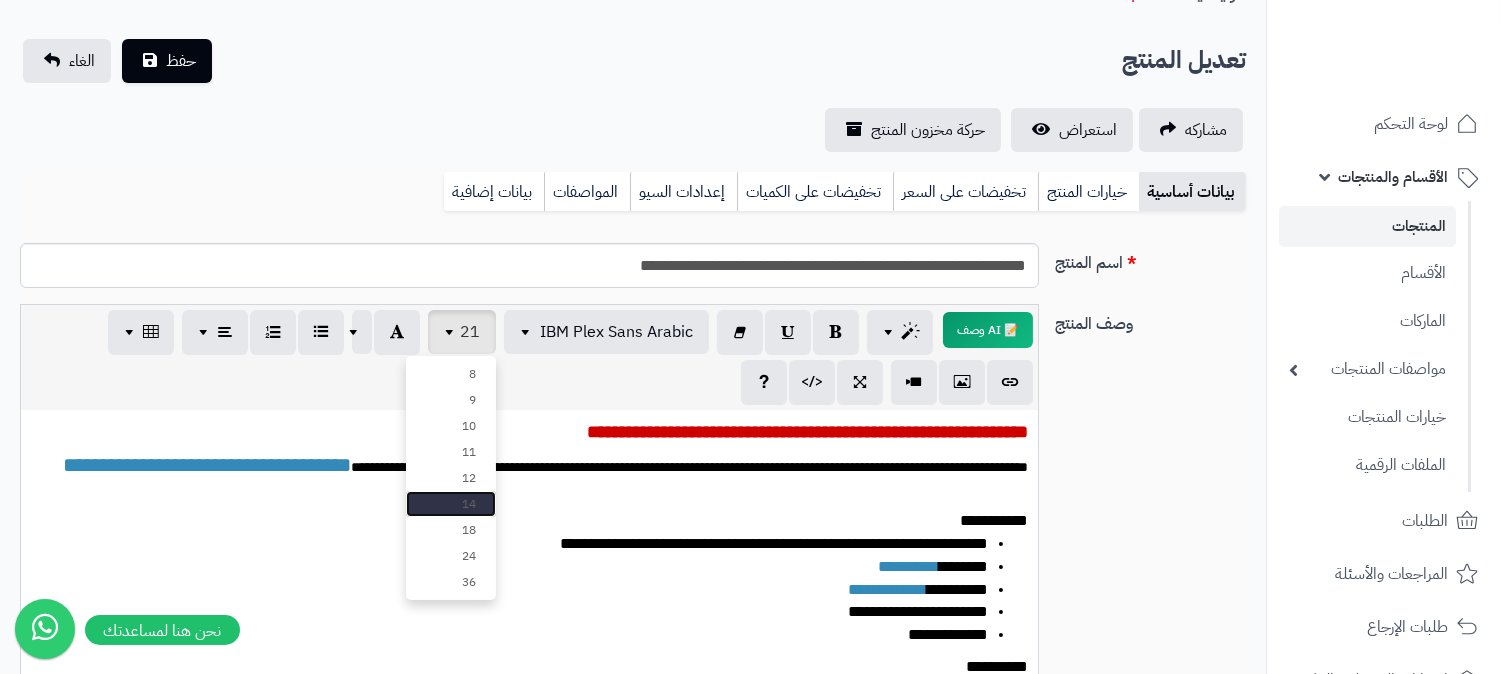 click on "14" at bounding box center (451, 504) 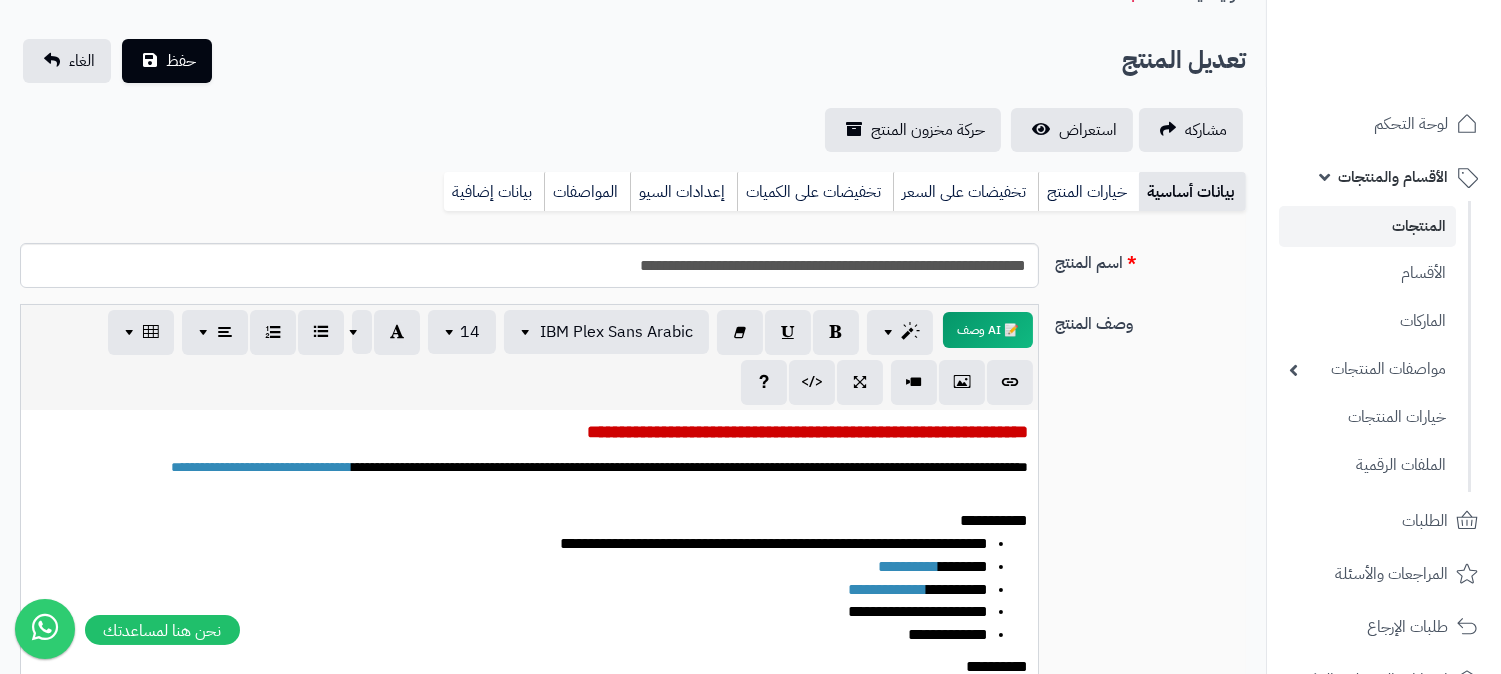 click on "**********" at bounding box center (529, 560) 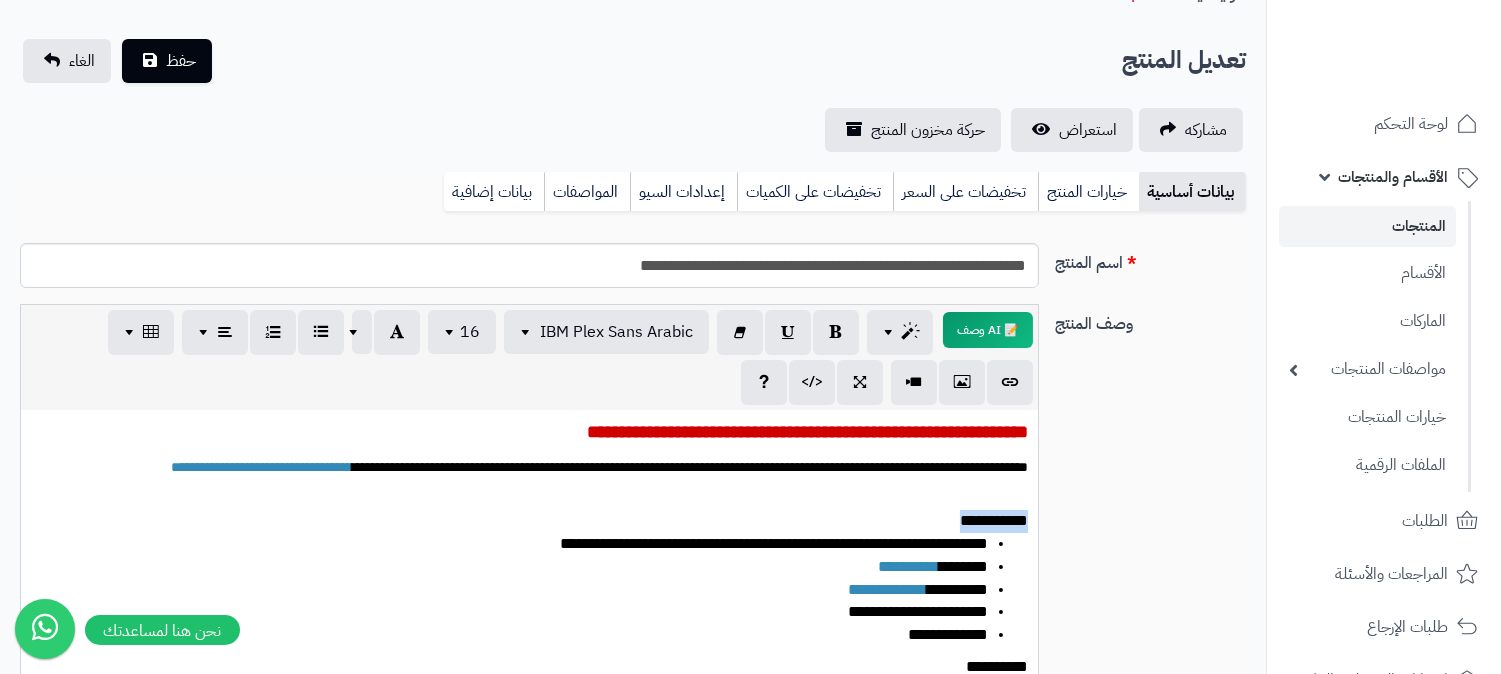 drag, startPoint x: 946, startPoint y: 516, endPoint x: 1043, endPoint y: 502, distance: 98.005104 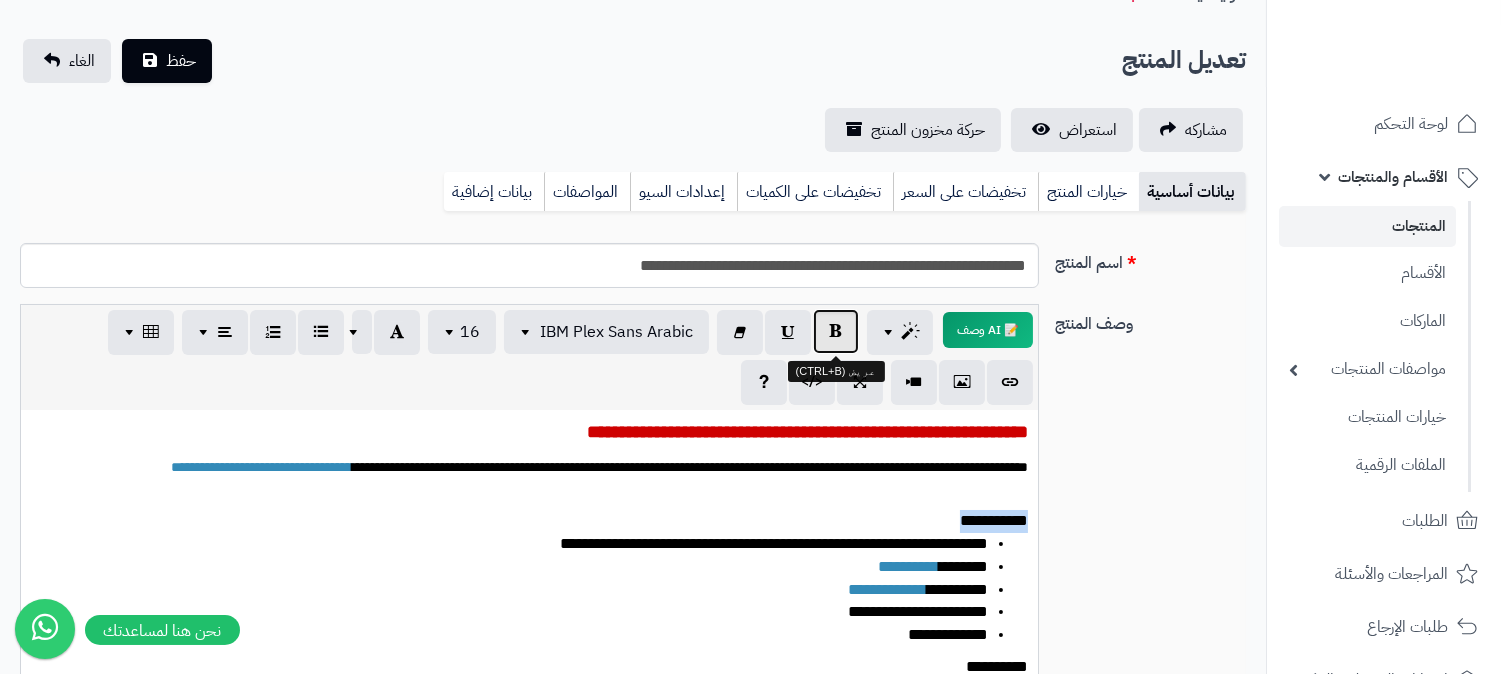 click at bounding box center (836, 331) 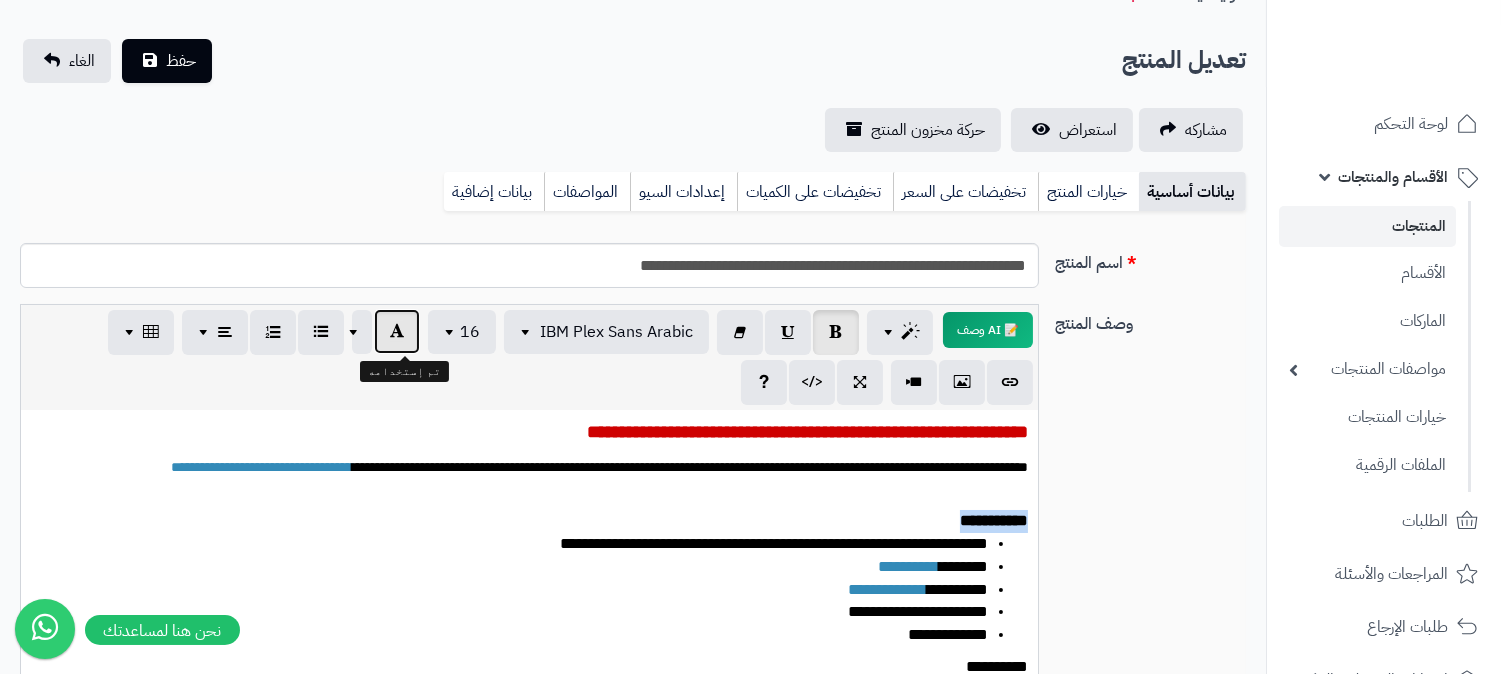 click at bounding box center [397, 331] 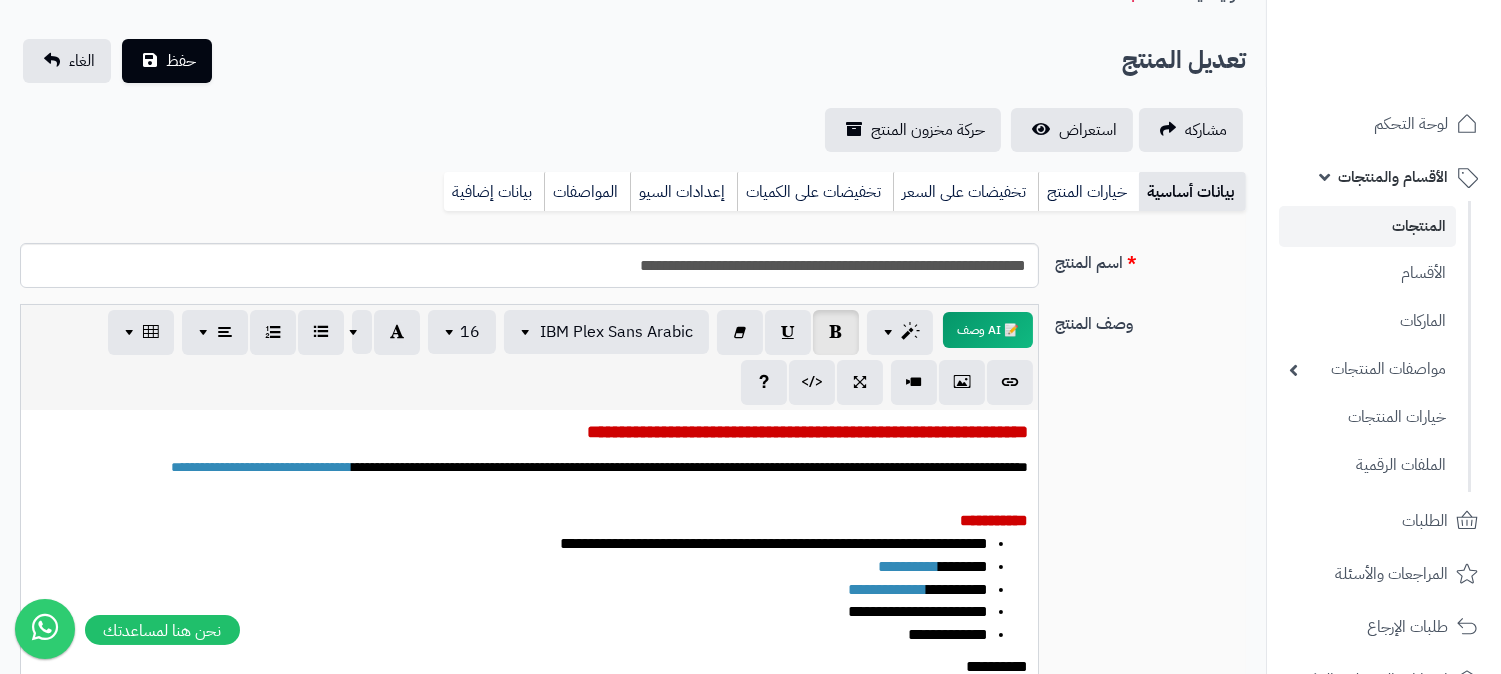 click on "**********" at bounding box center (529, 560) 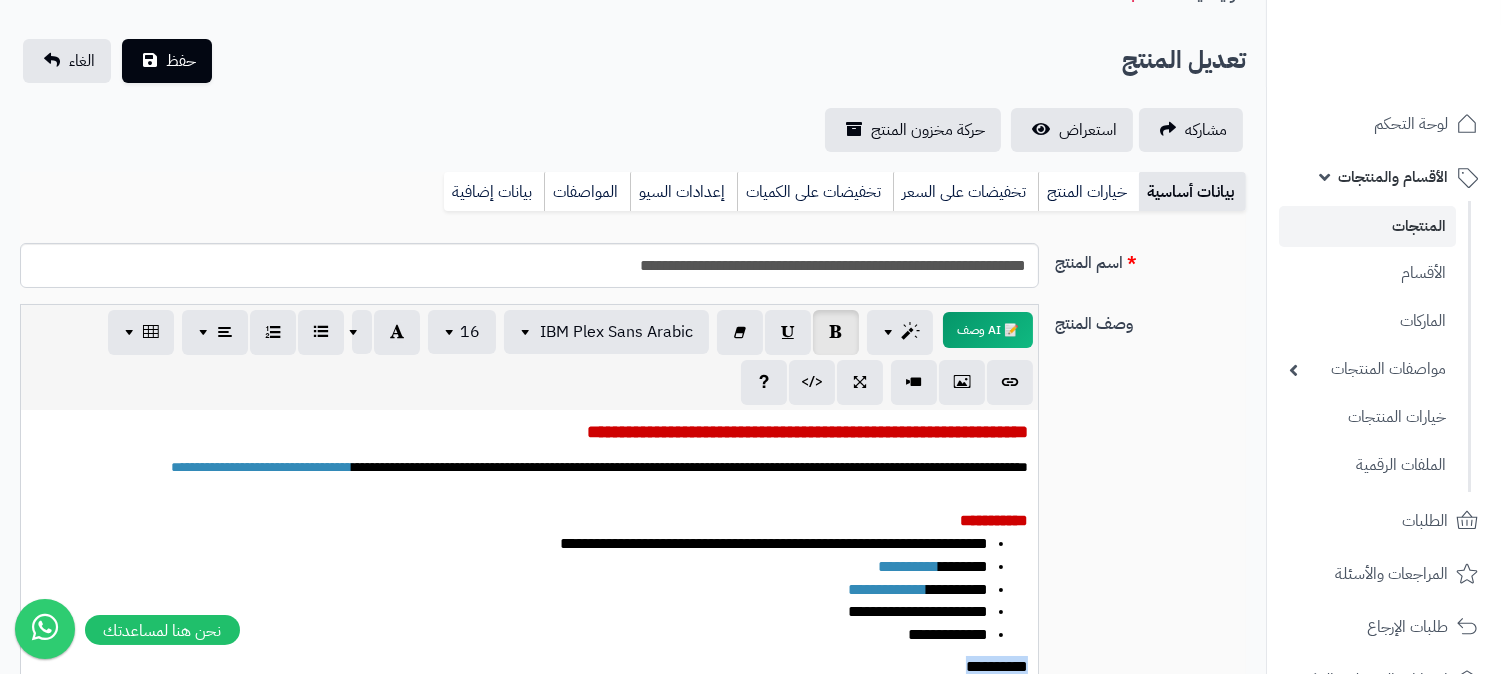 drag, startPoint x: 948, startPoint y: 654, endPoint x: 1060, endPoint y: 664, distance: 112.44554 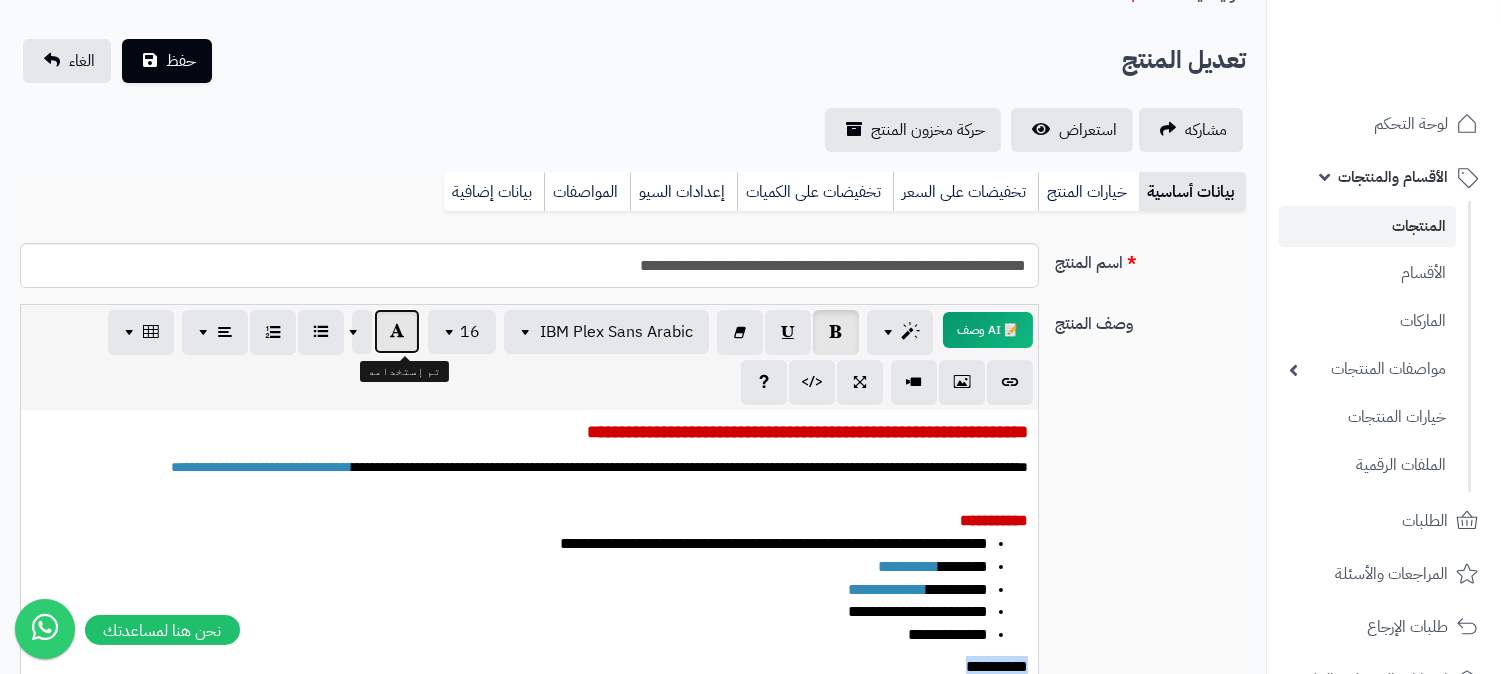 click at bounding box center (397, 331) 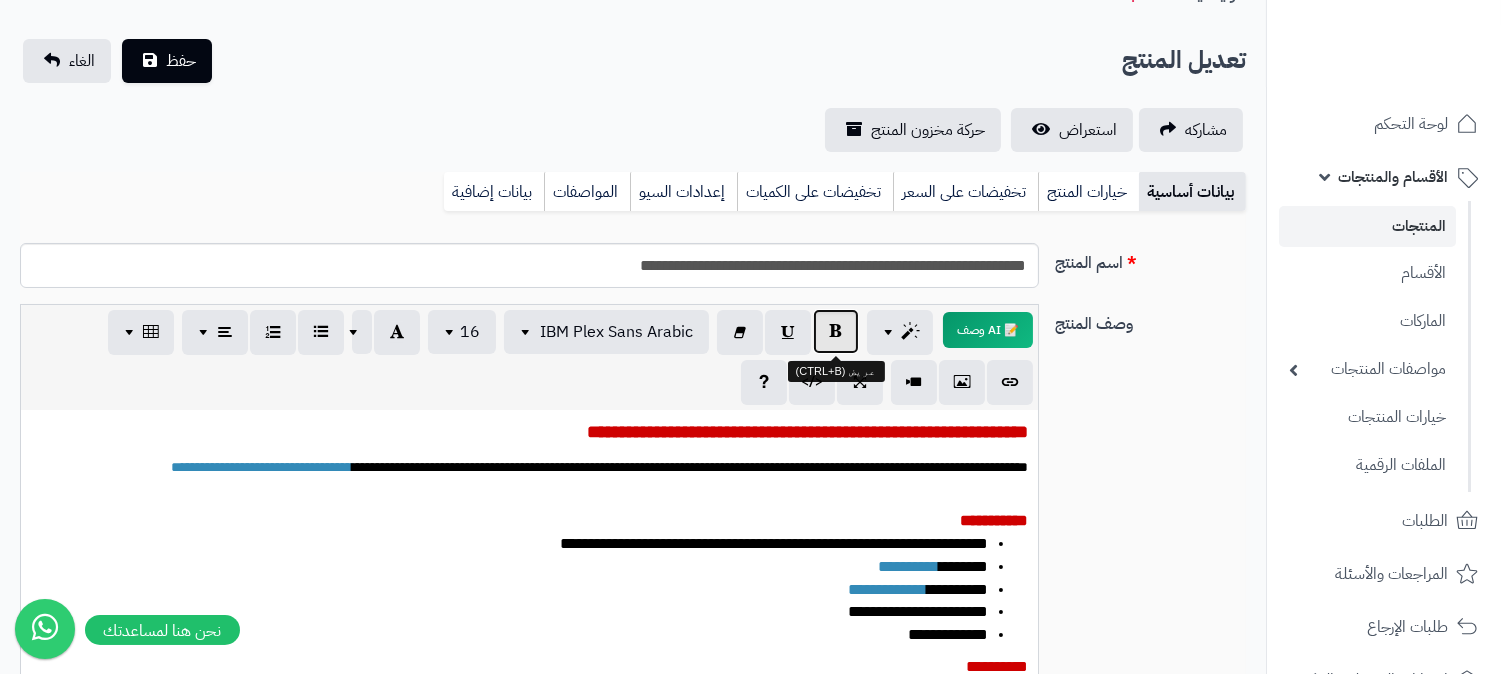 click at bounding box center [836, 331] 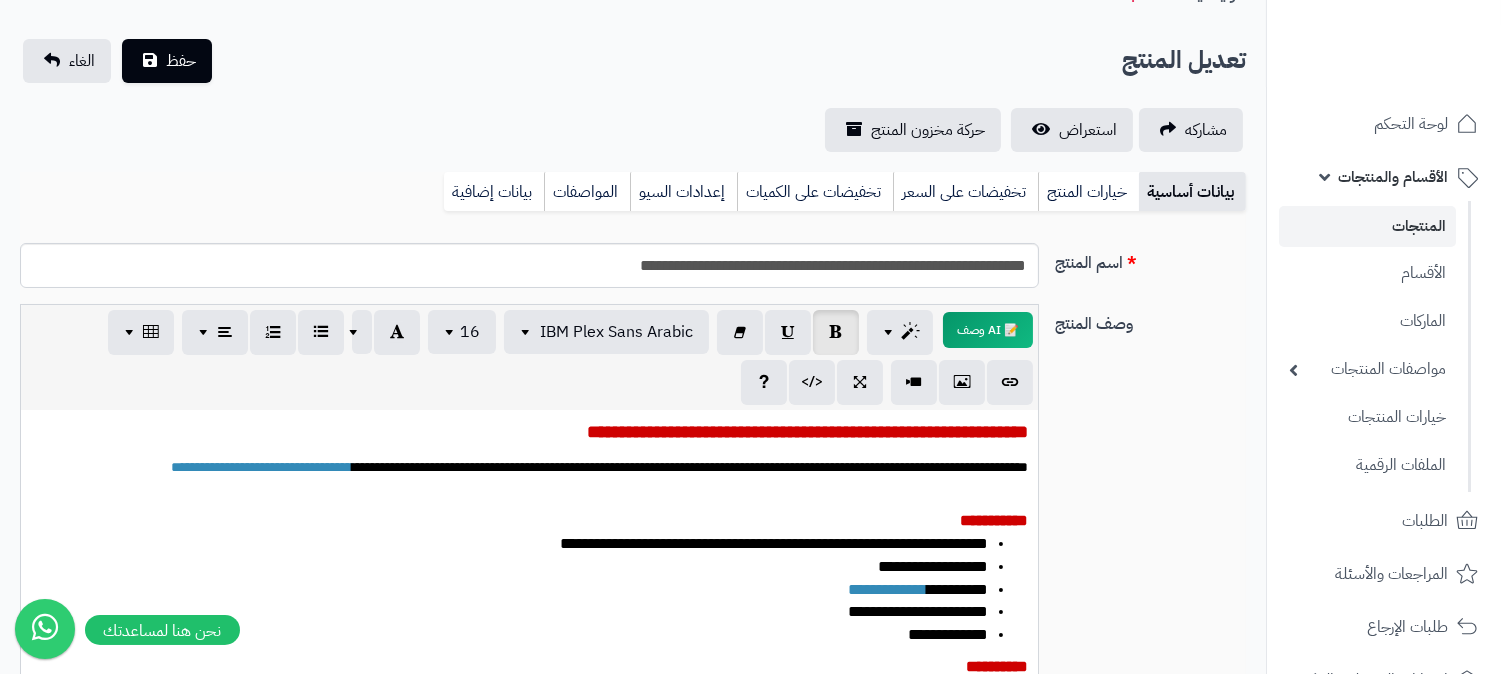 click on "**********" at bounding box center (908, 566) 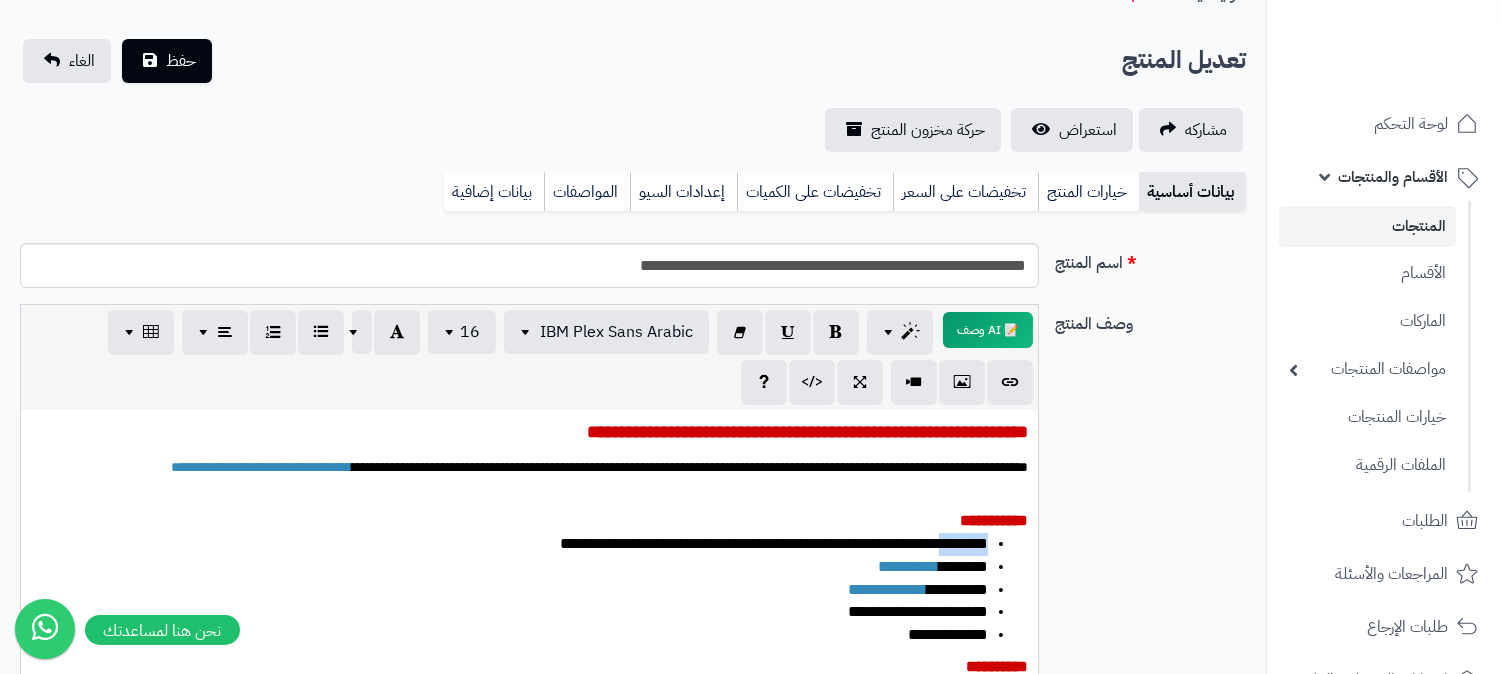 drag, startPoint x: 941, startPoint y: 538, endPoint x: 1002, endPoint y: 543, distance: 61.204575 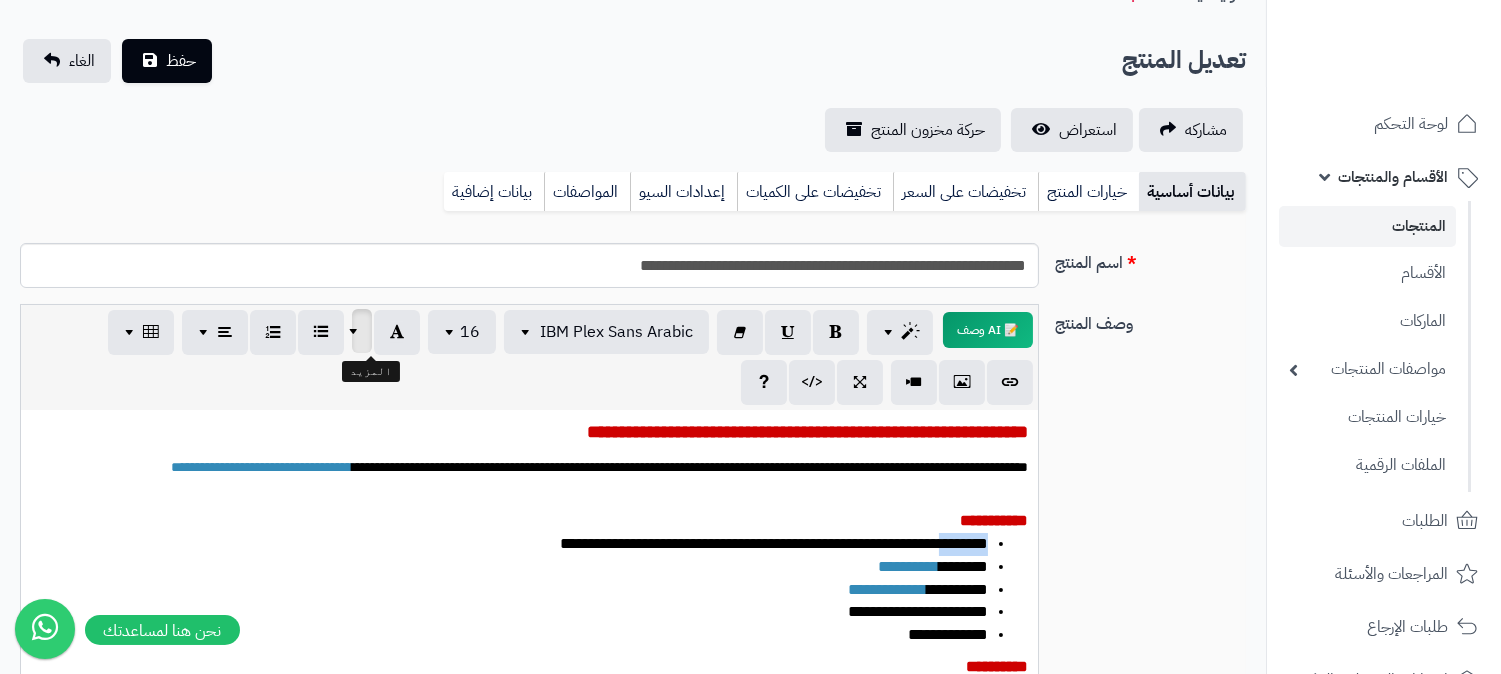 click at bounding box center (356, 331) 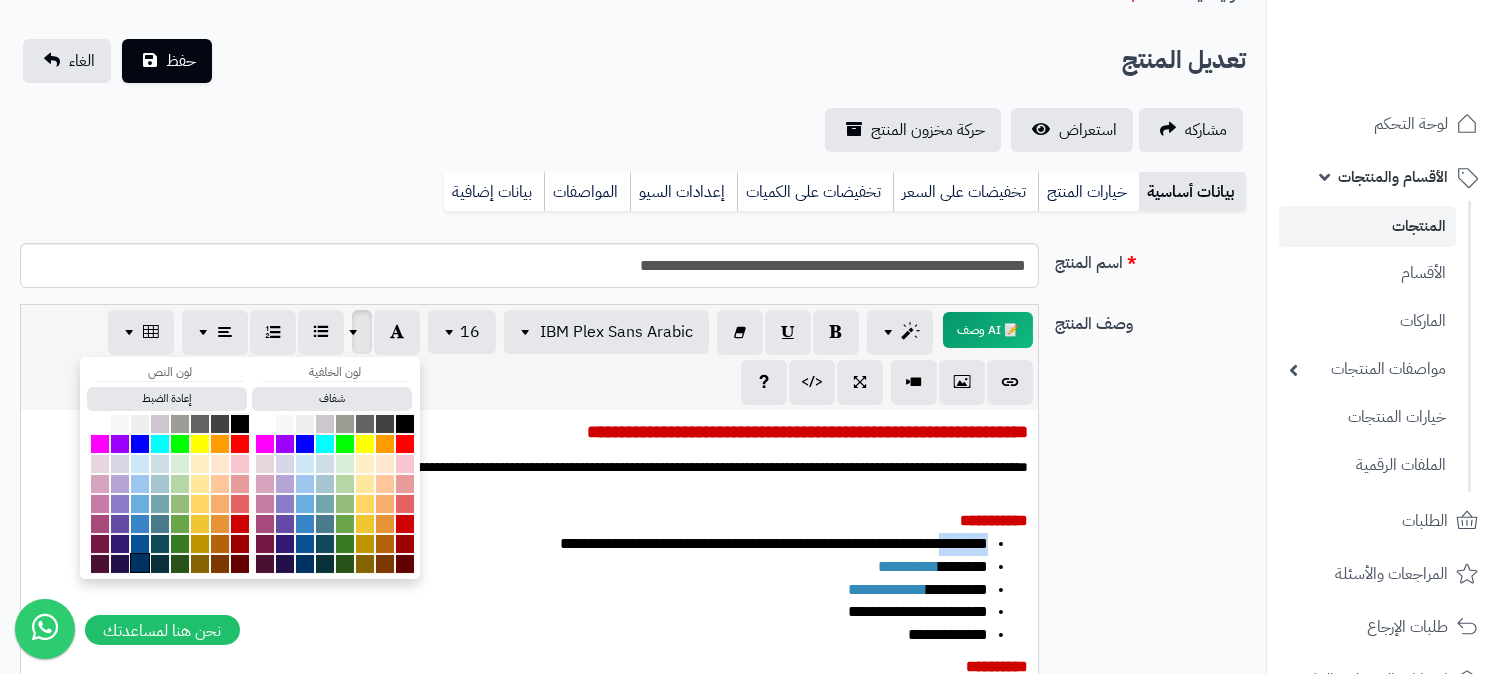 click at bounding box center (140, 563) 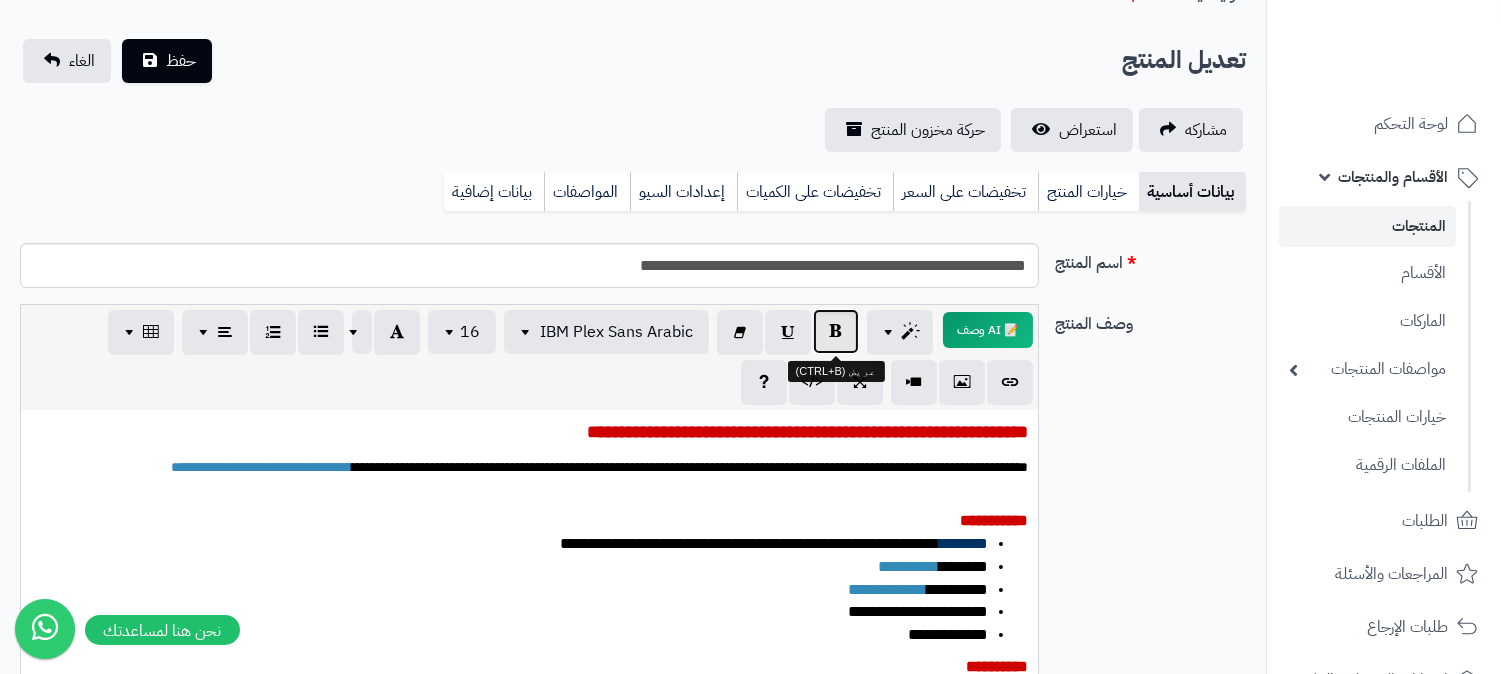 click at bounding box center [836, 331] 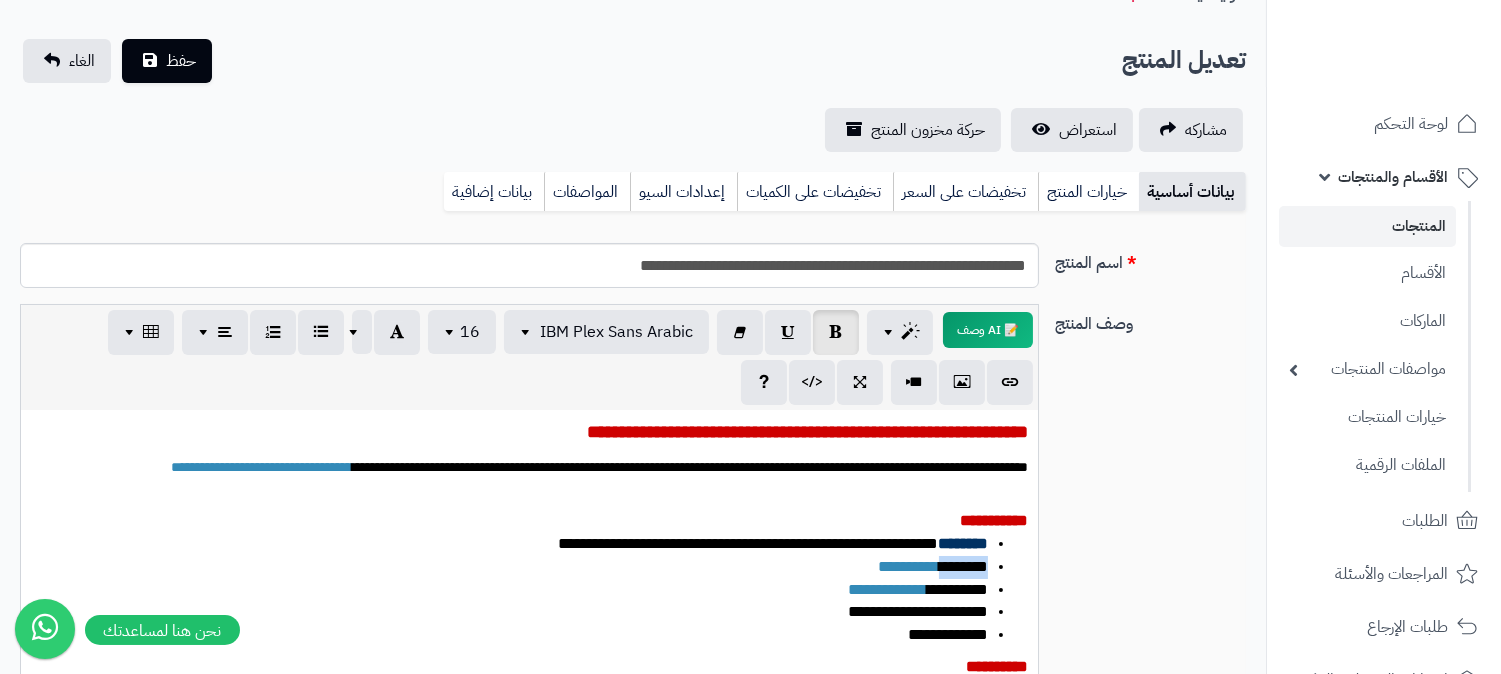 drag, startPoint x: 938, startPoint y: 566, endPoint x: 1011, endPoint y: 563, distance: 73.061615 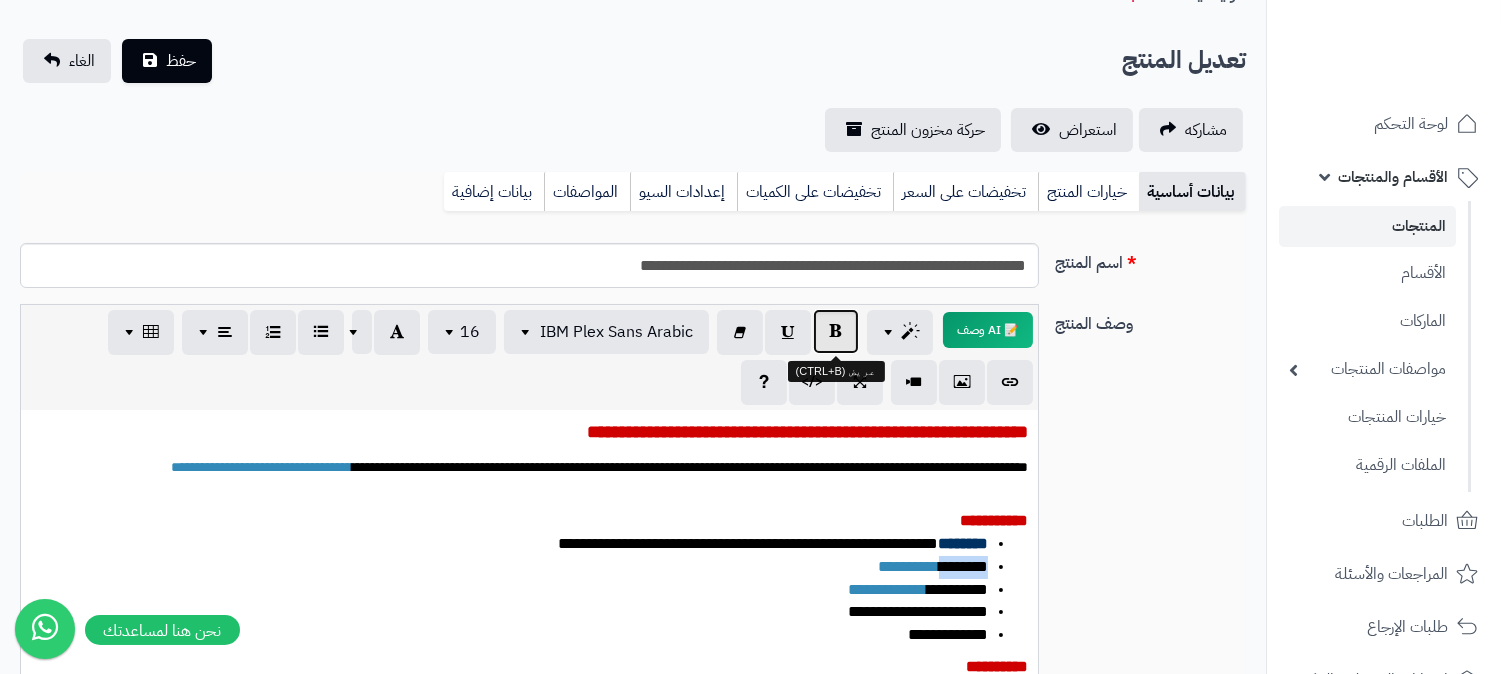click at bounding box center (836, 331) 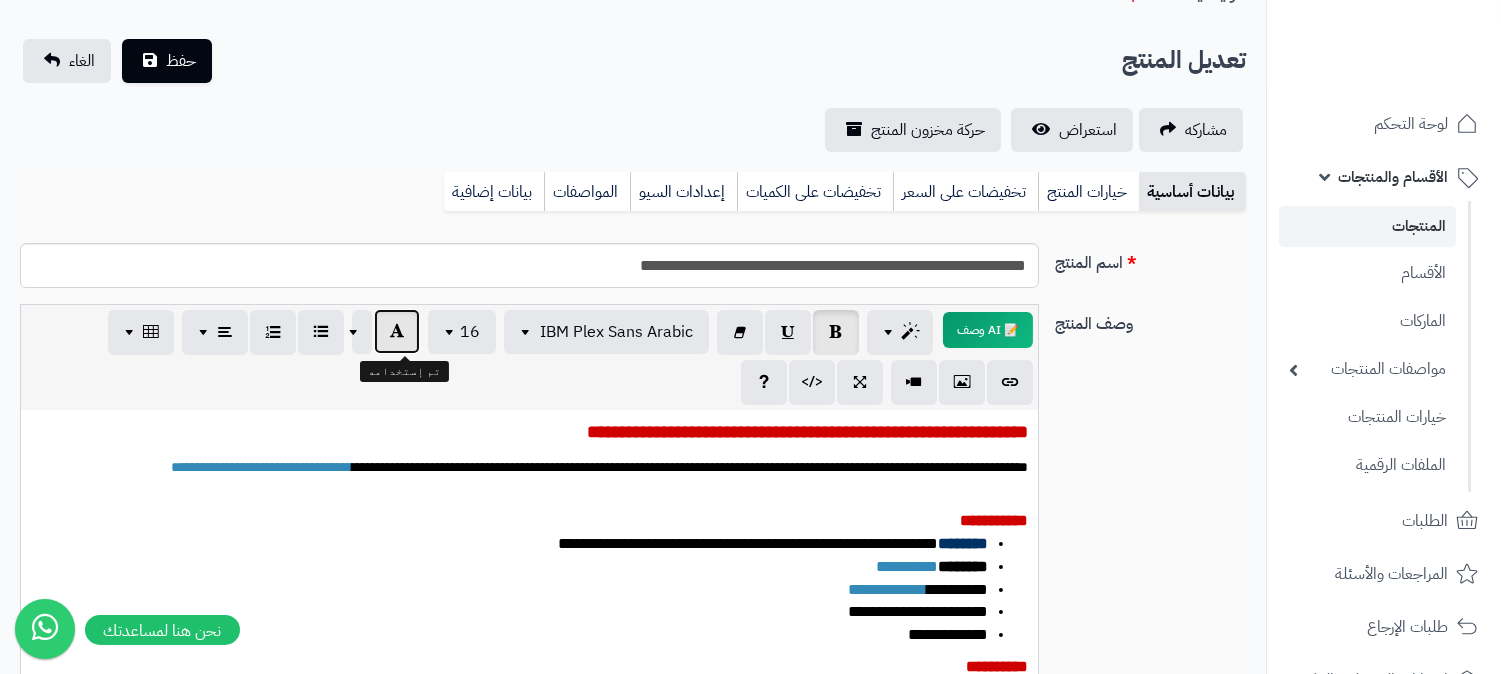 click at bounding box center [397, 331] 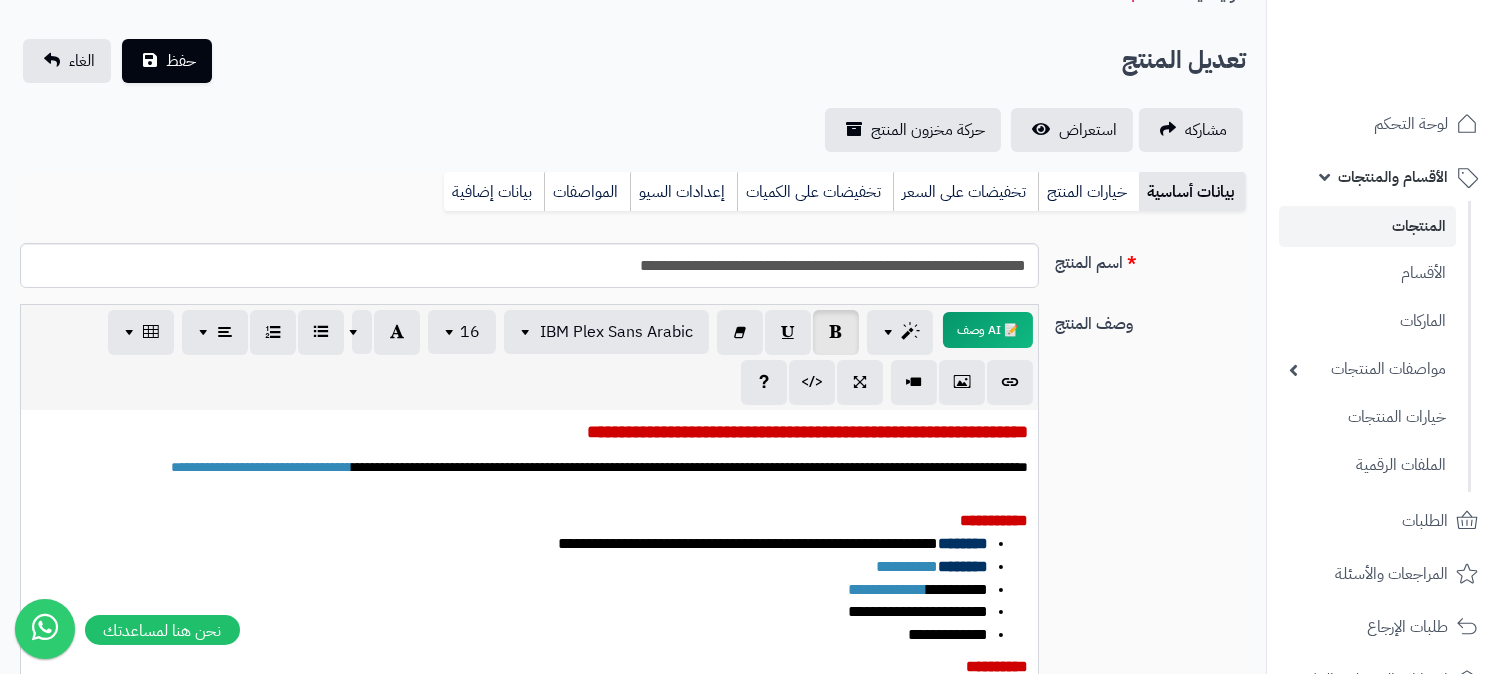 click on "******* *****" at bounding box center [518, 635] 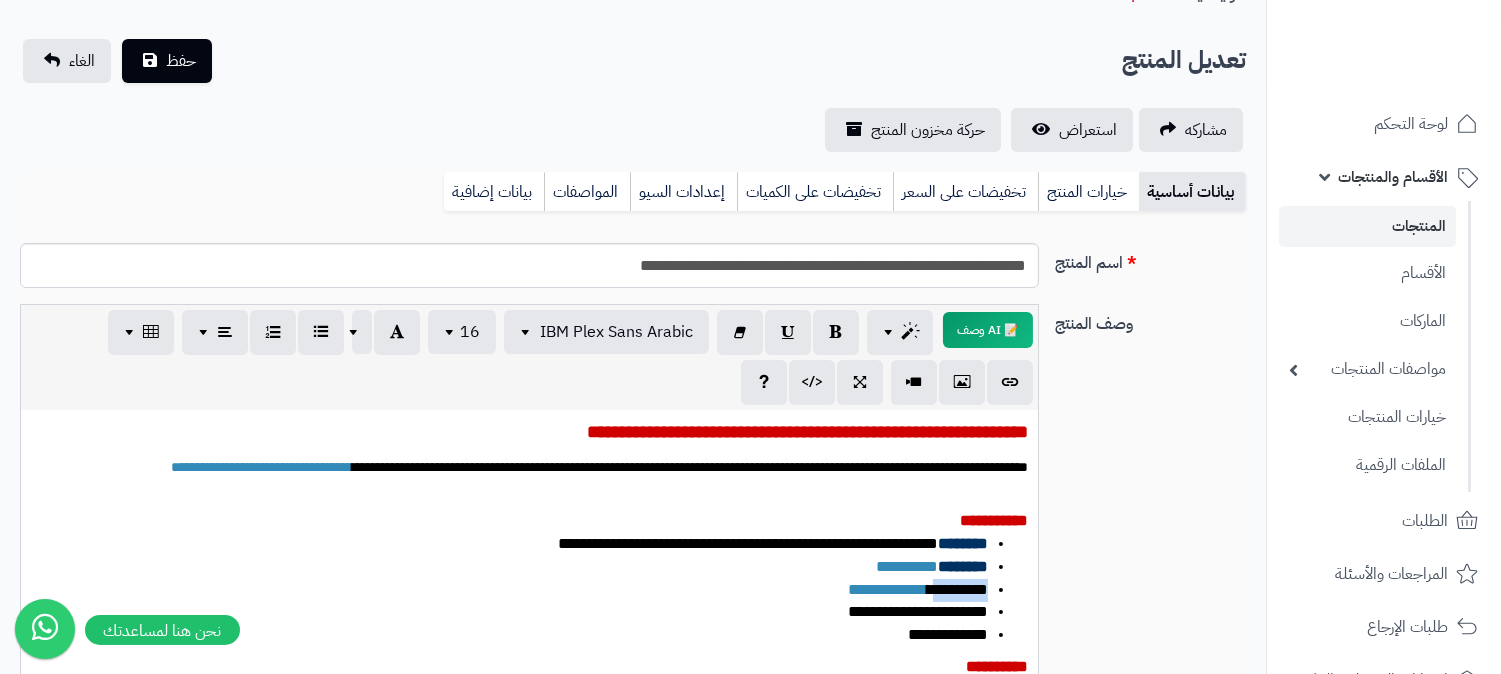 drag, startPoint x: 943, startPoint y: 582, endPoint x: 1000, endPoint y: 586, distance: 57.14018 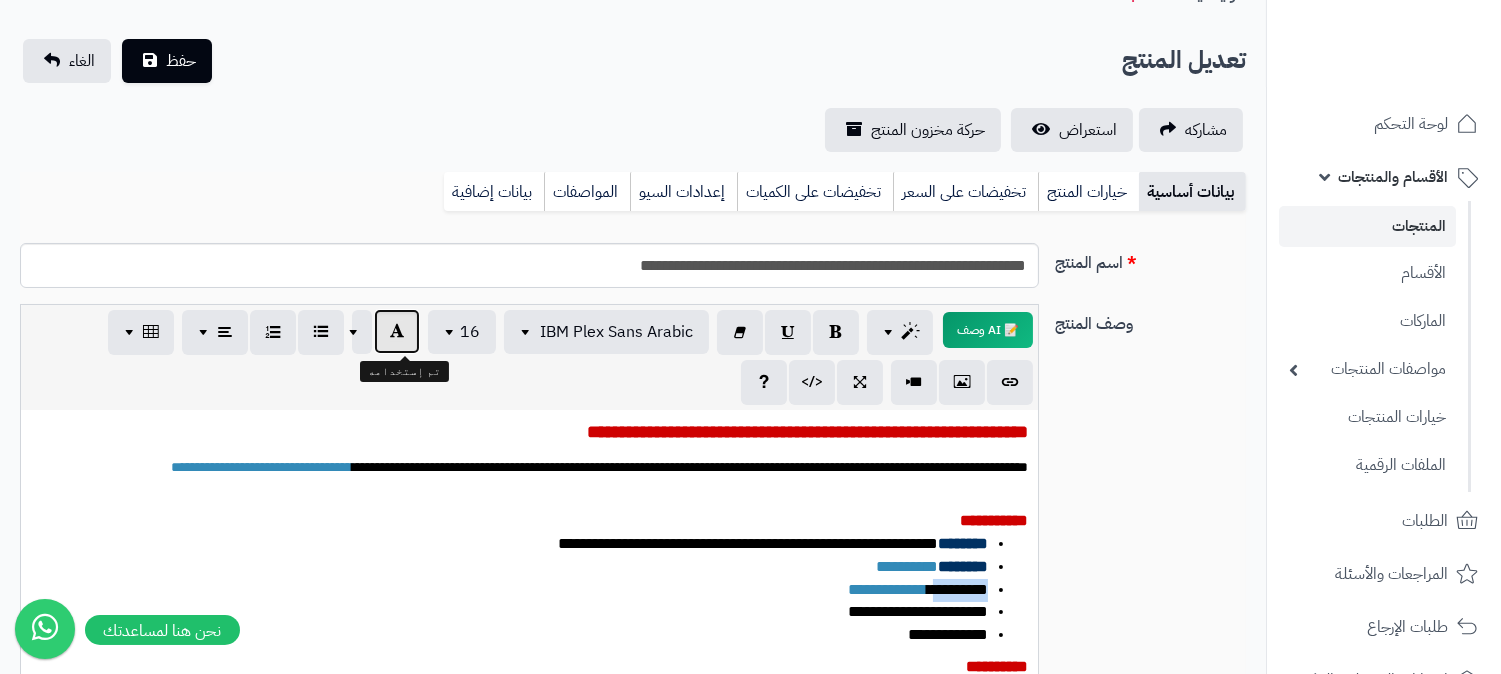 click at bounding box center (397, 331) 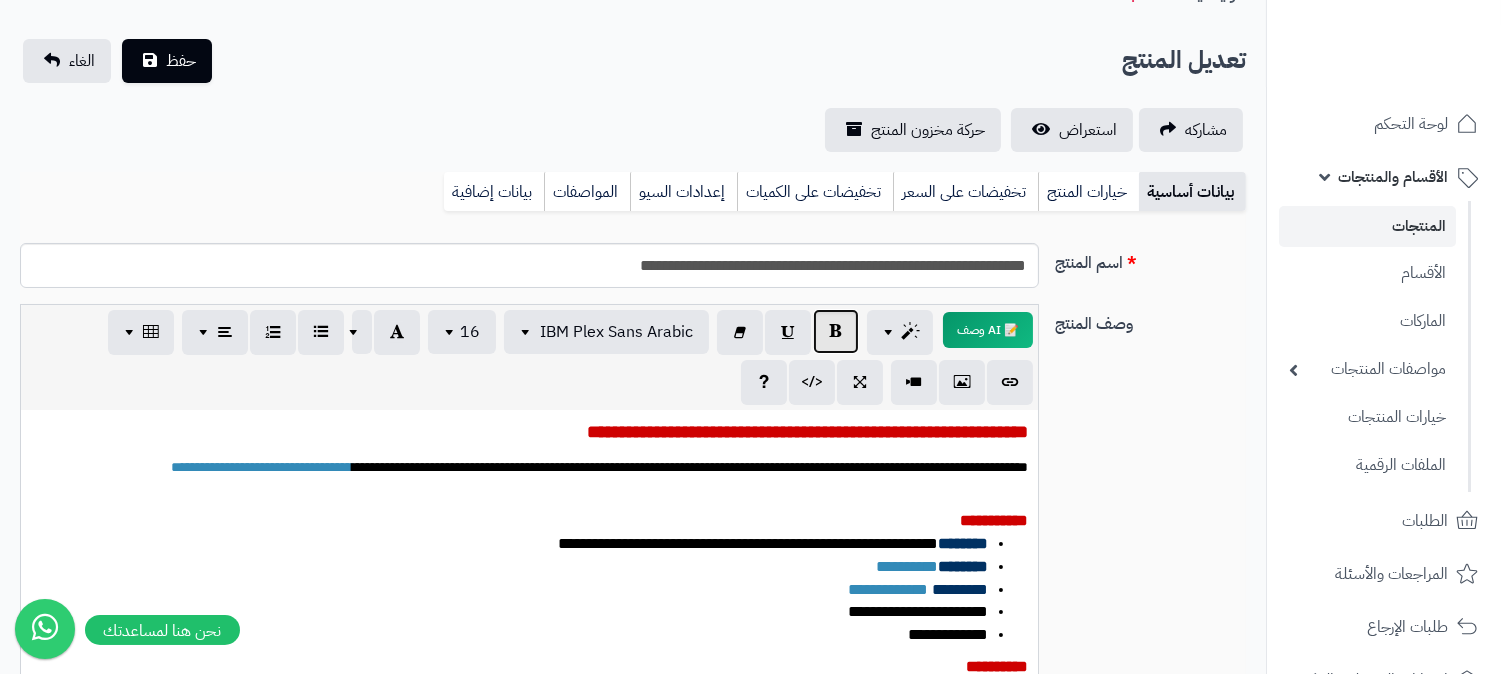 click at bounding box center [836, 331] 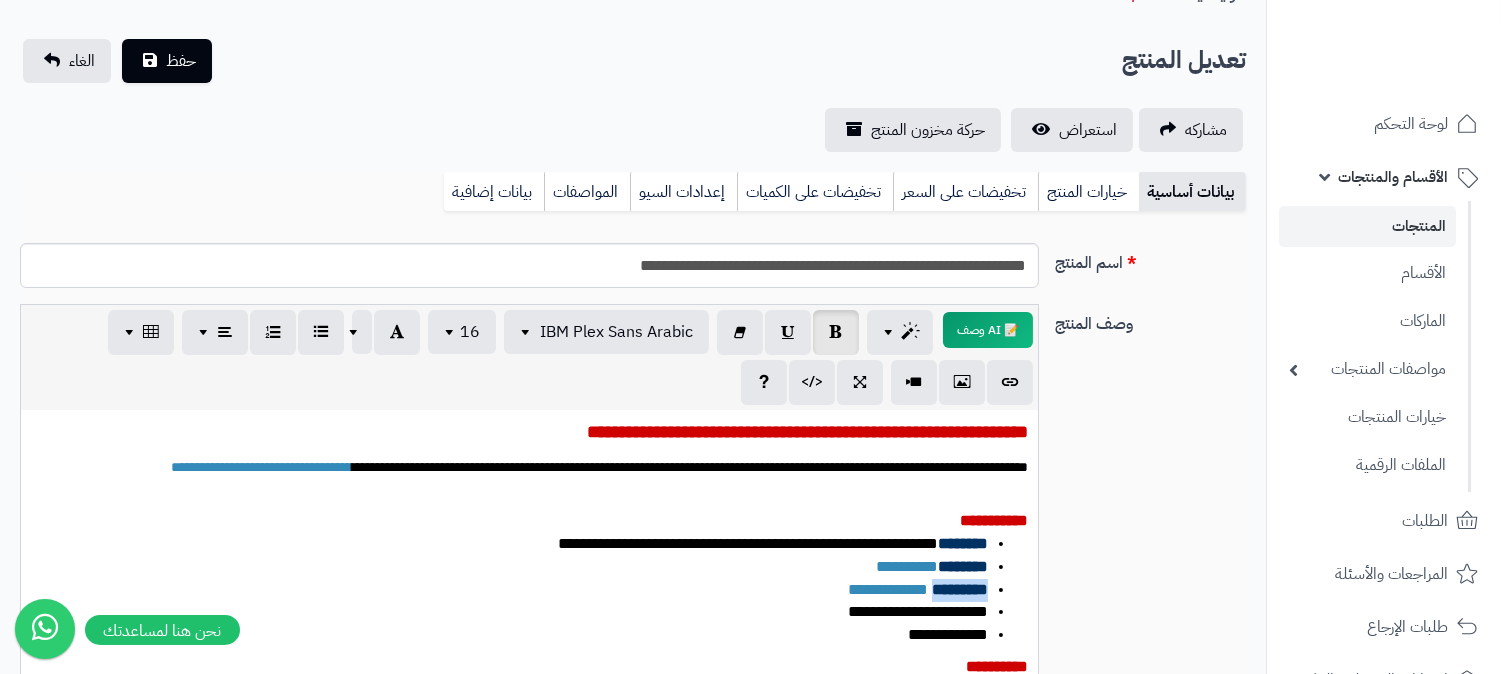 click on "*********" at bounding box center [960, 589] 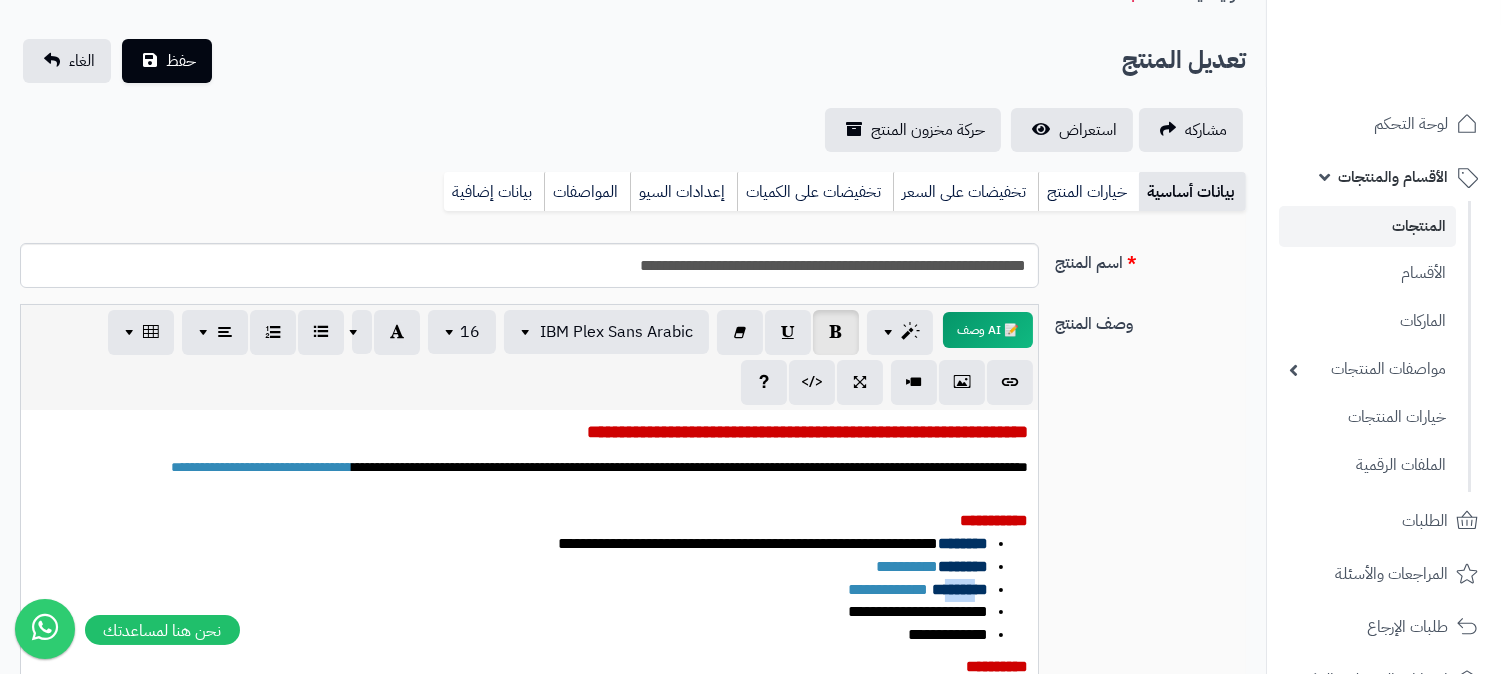 drag, startPoint x: 948, startPoint y: 584, endPoint x: 977, endPoint y: 584, distance: 29 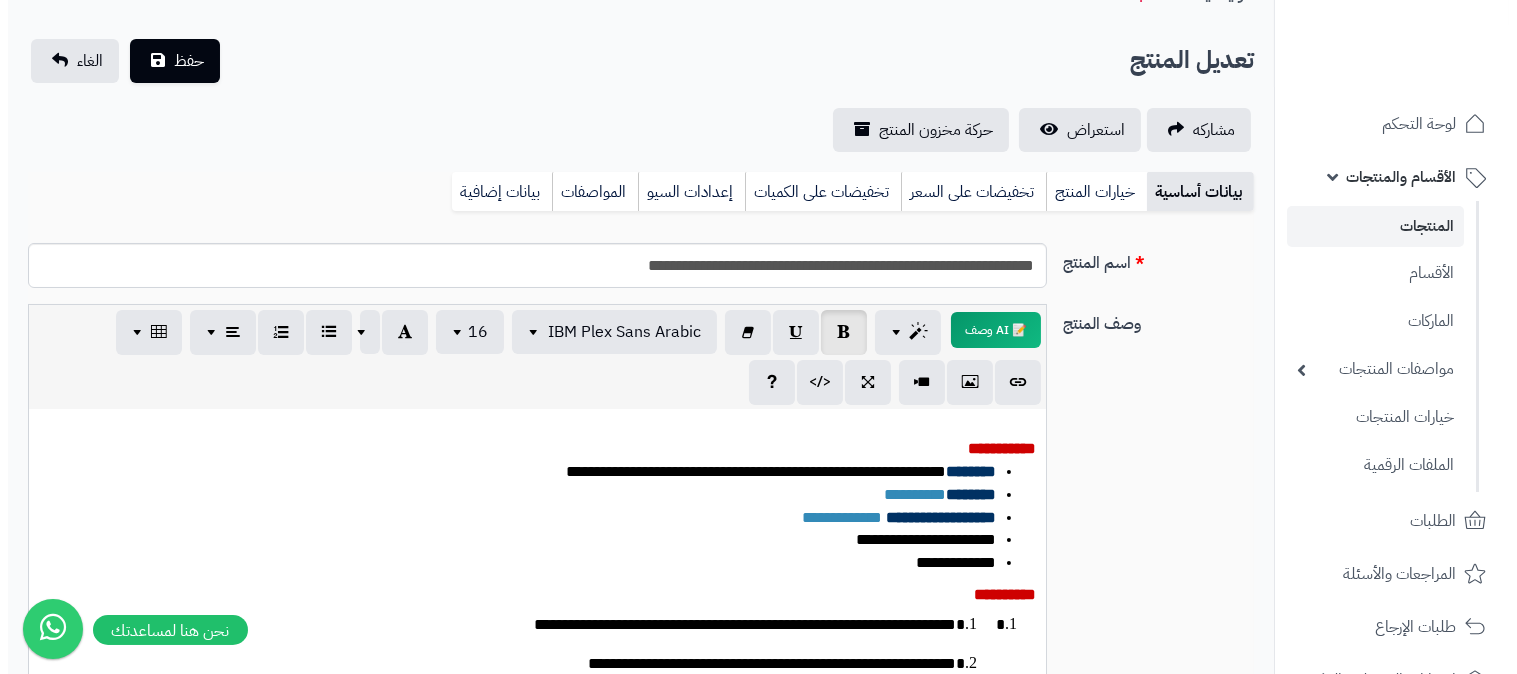 scroll, scrollTop: 111, scrollLeft: 0, axis: vertical 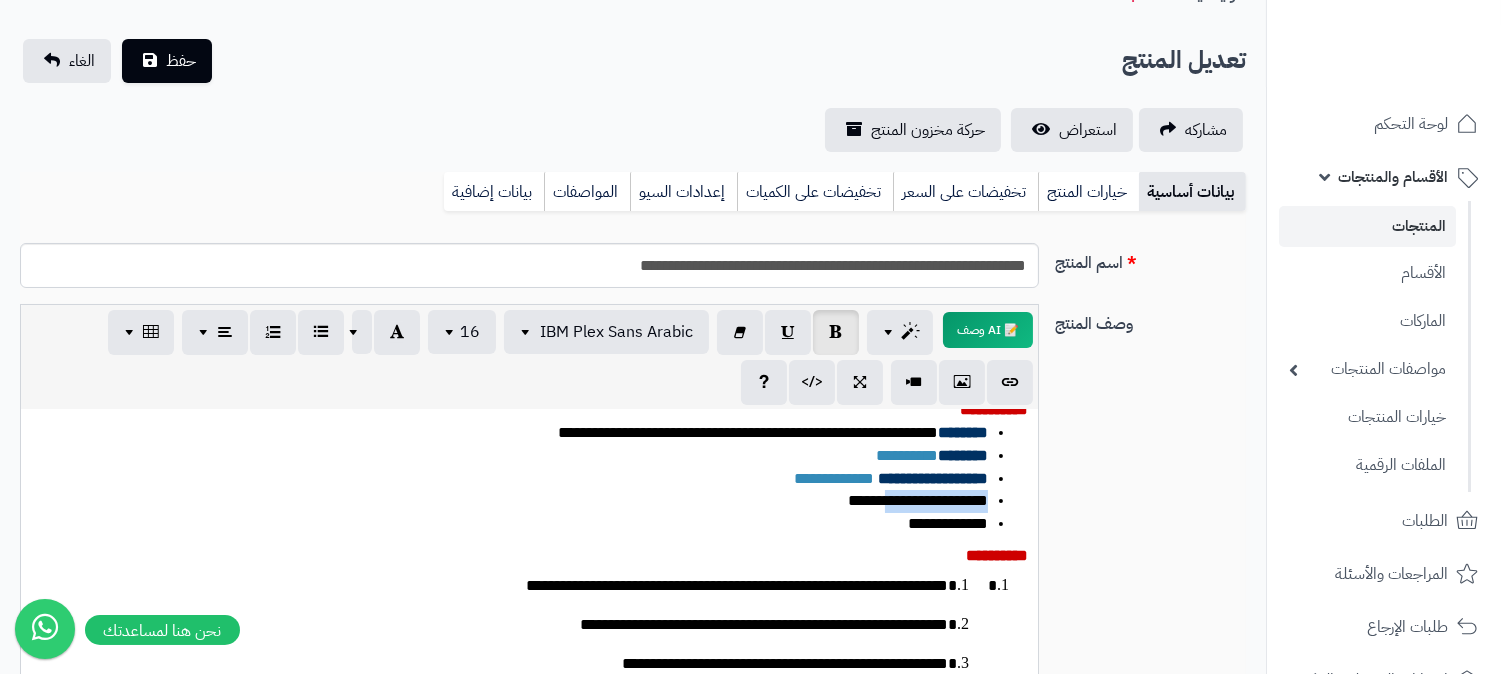 drag, startPoint x: 881, startPoint y: 500, endPoint x: 994, endPoint y: 495, distance: 113.110565 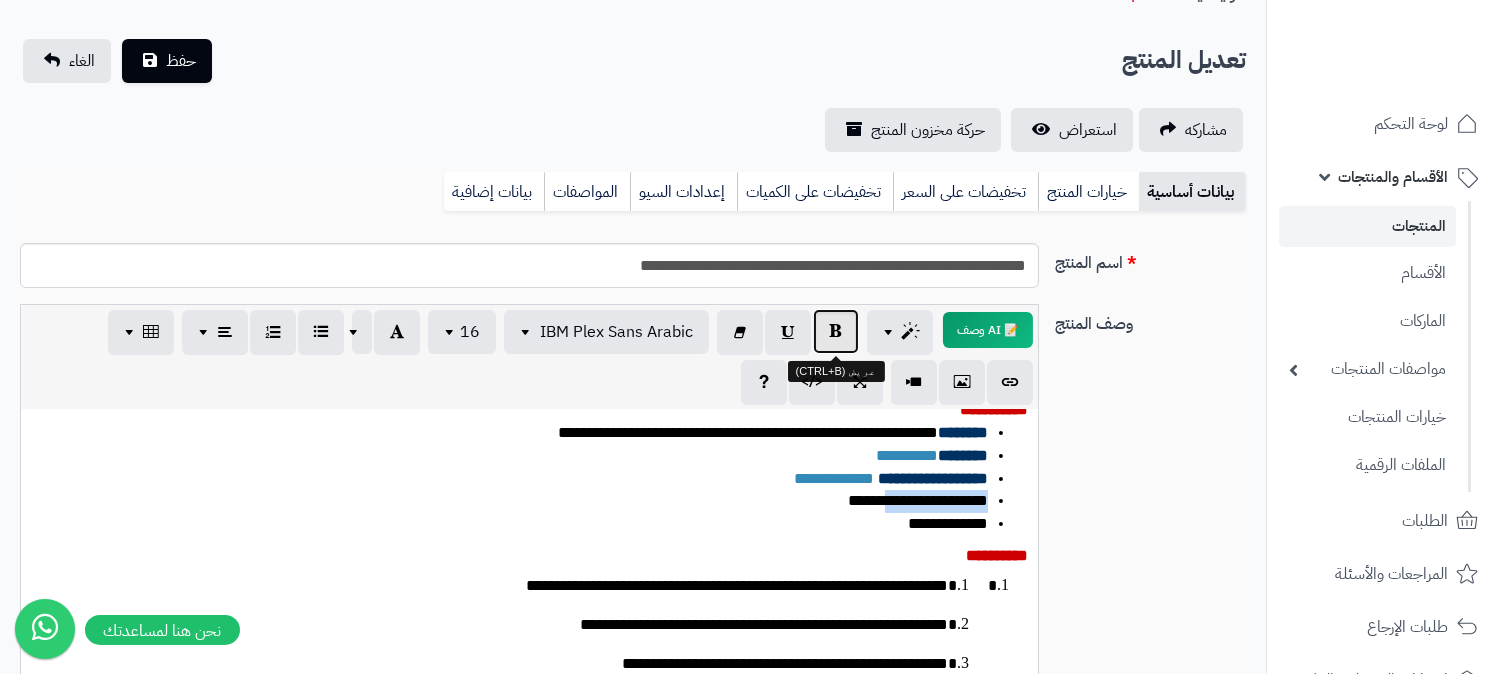 click at bounding box center [836, 331] 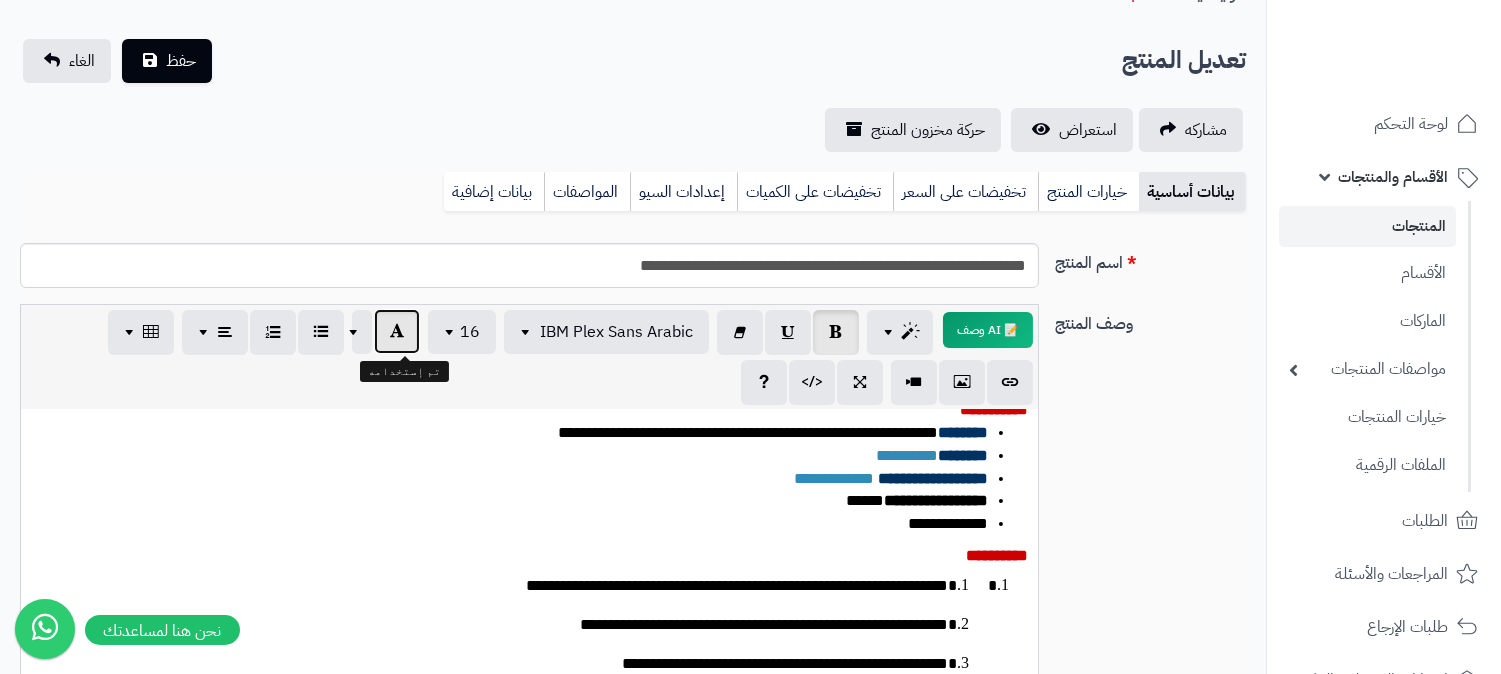 click at bounding box center (397, 331) 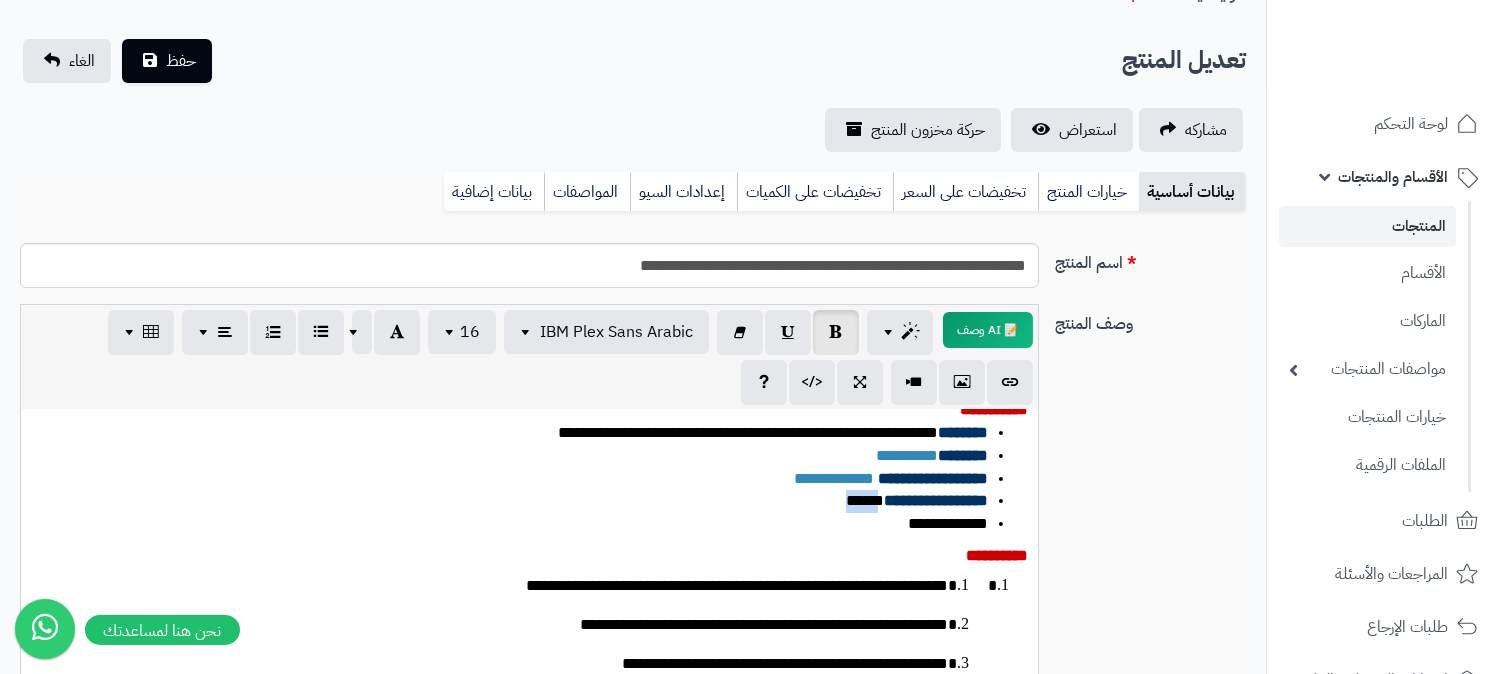 drag, startPoint x: 812, startPoint y: 491, endPoint x: 868, endPoint y: 496, distance: 56.22277 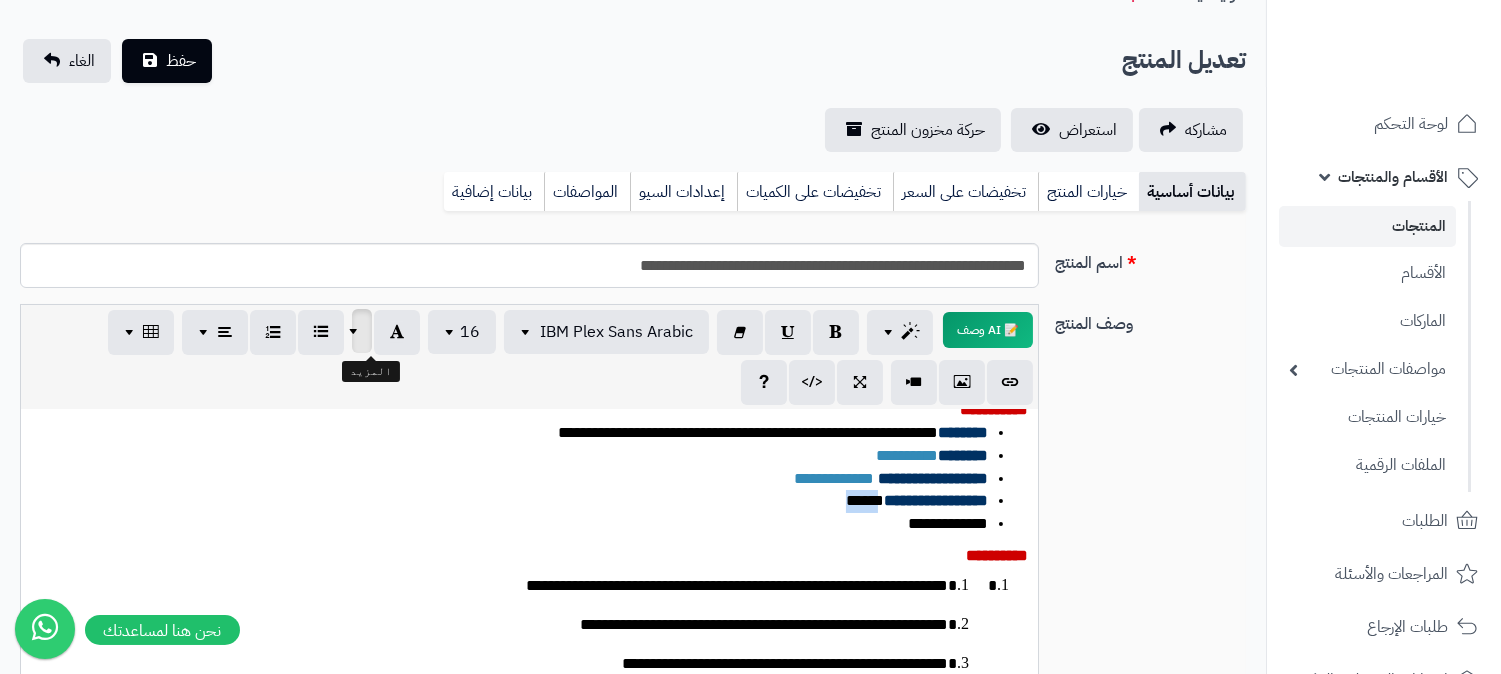 click at bounding box center [356, 331] 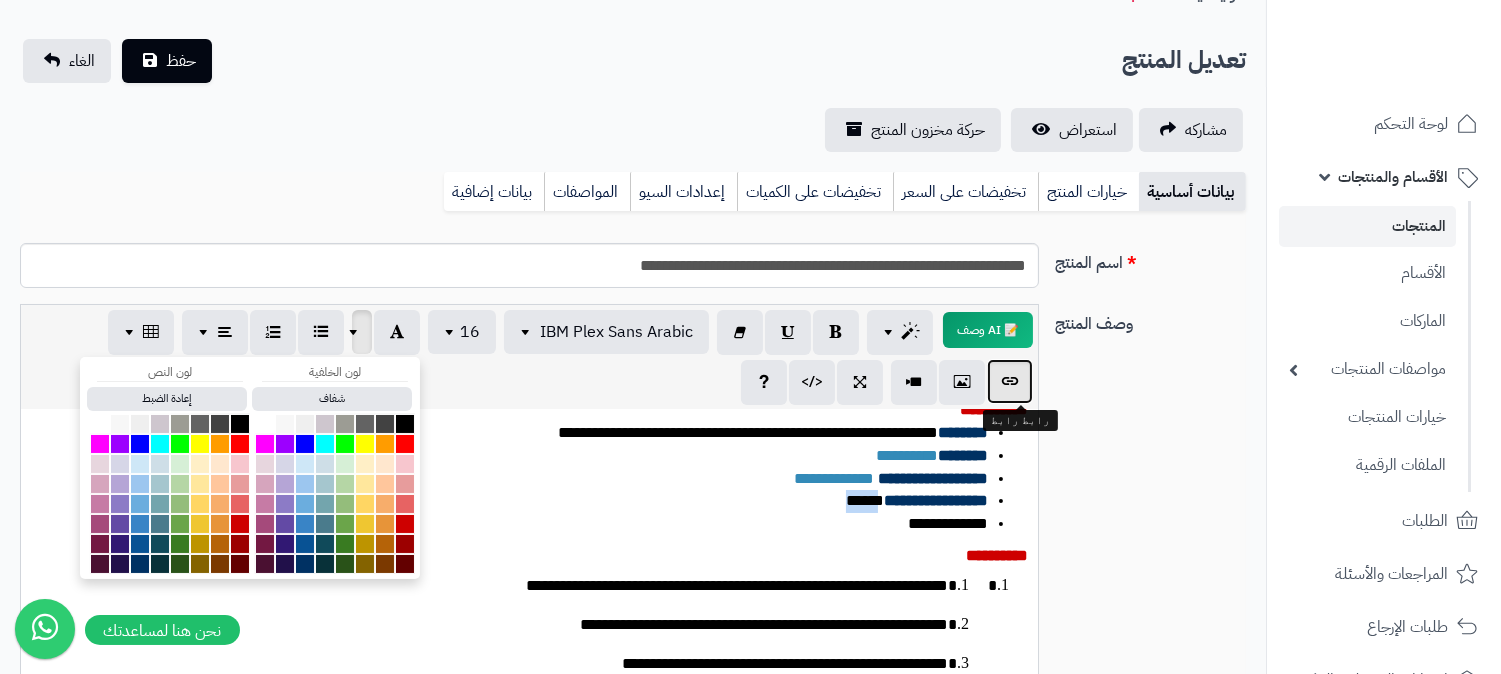 click at bounding box center [1010, 381] 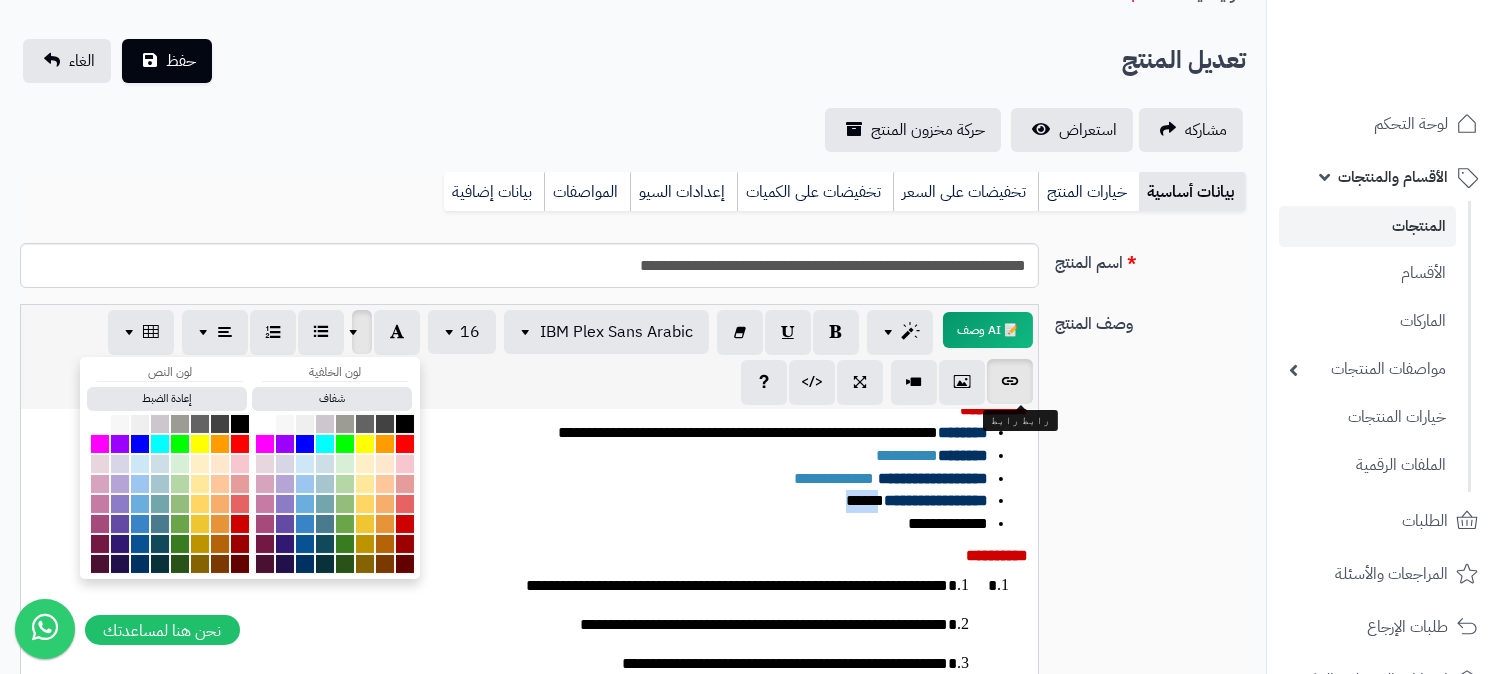 type on "*****" 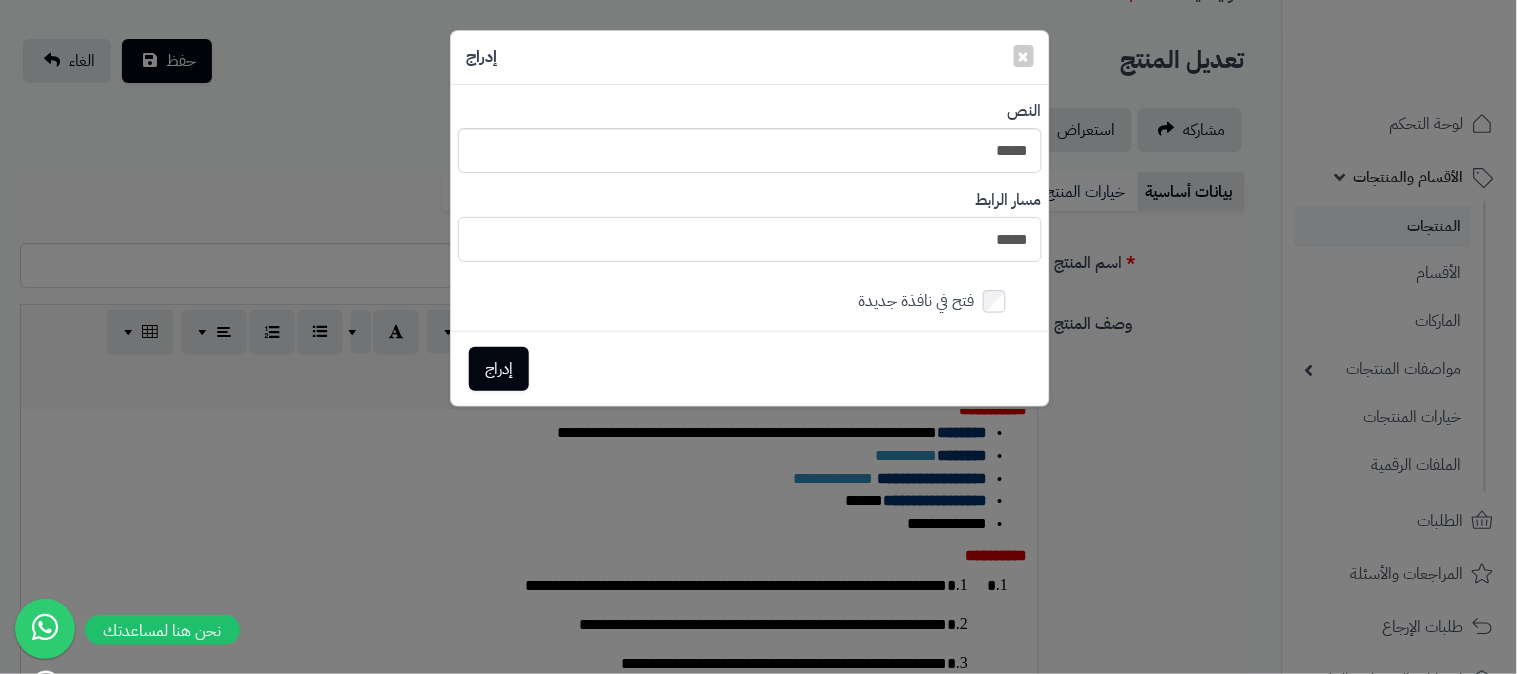 click on "*****" at bounding box center (750, 239) 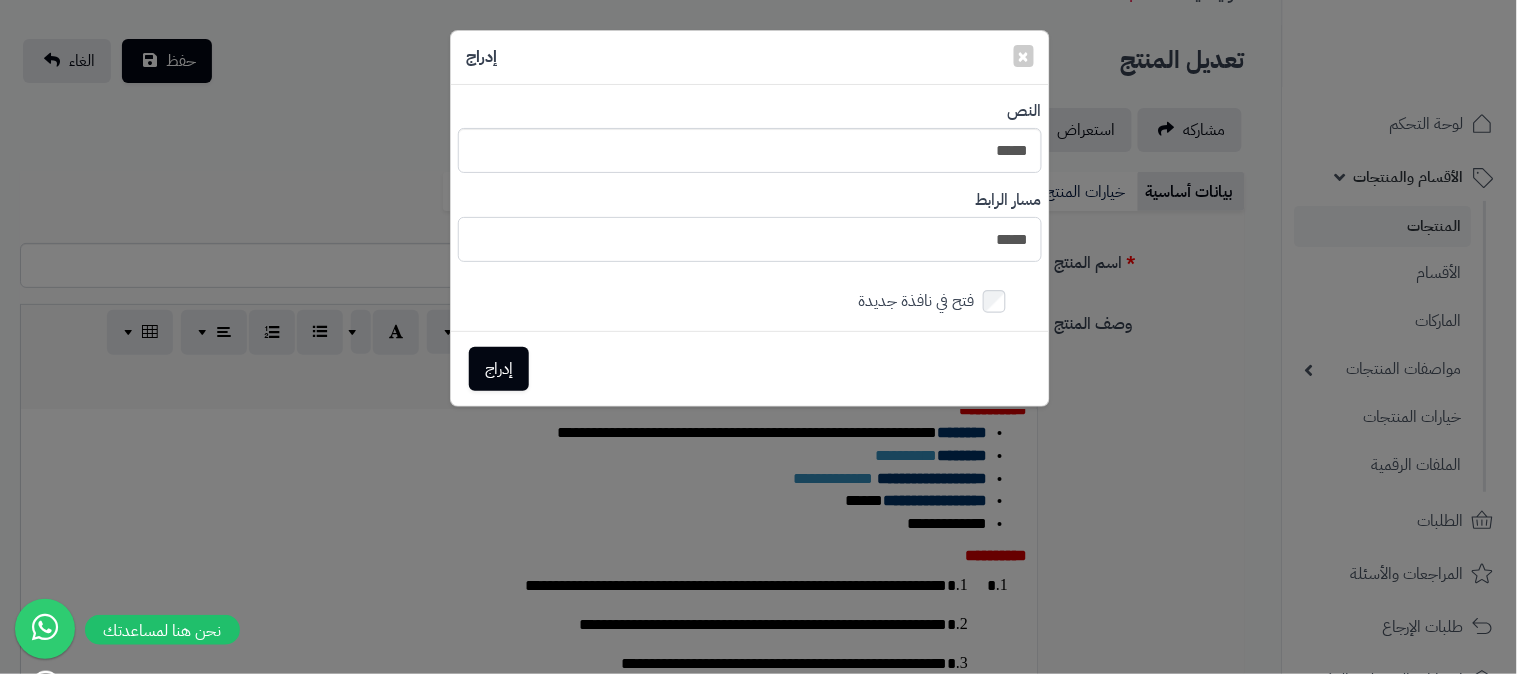 paste on "**********" 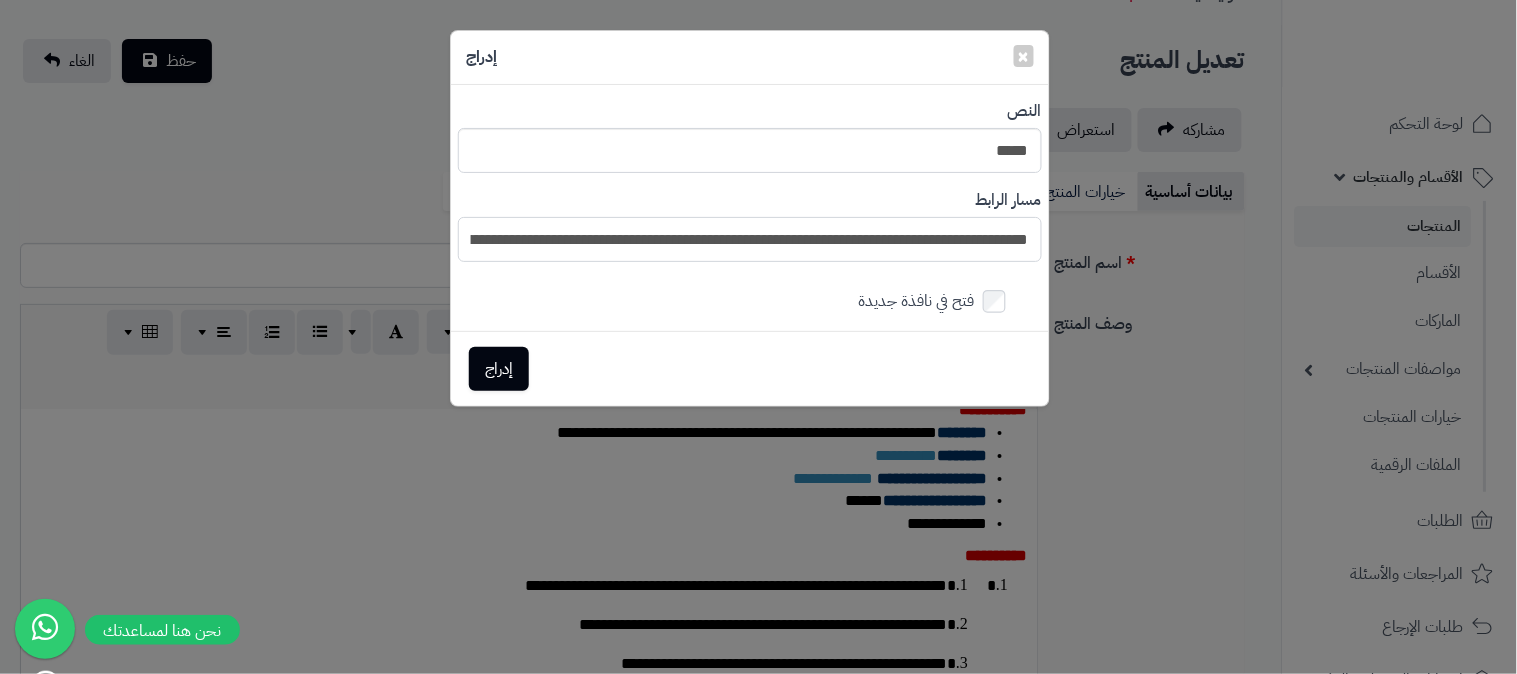scroll, scrollTop: 0, scrollLeft: -523, axis: horizontal 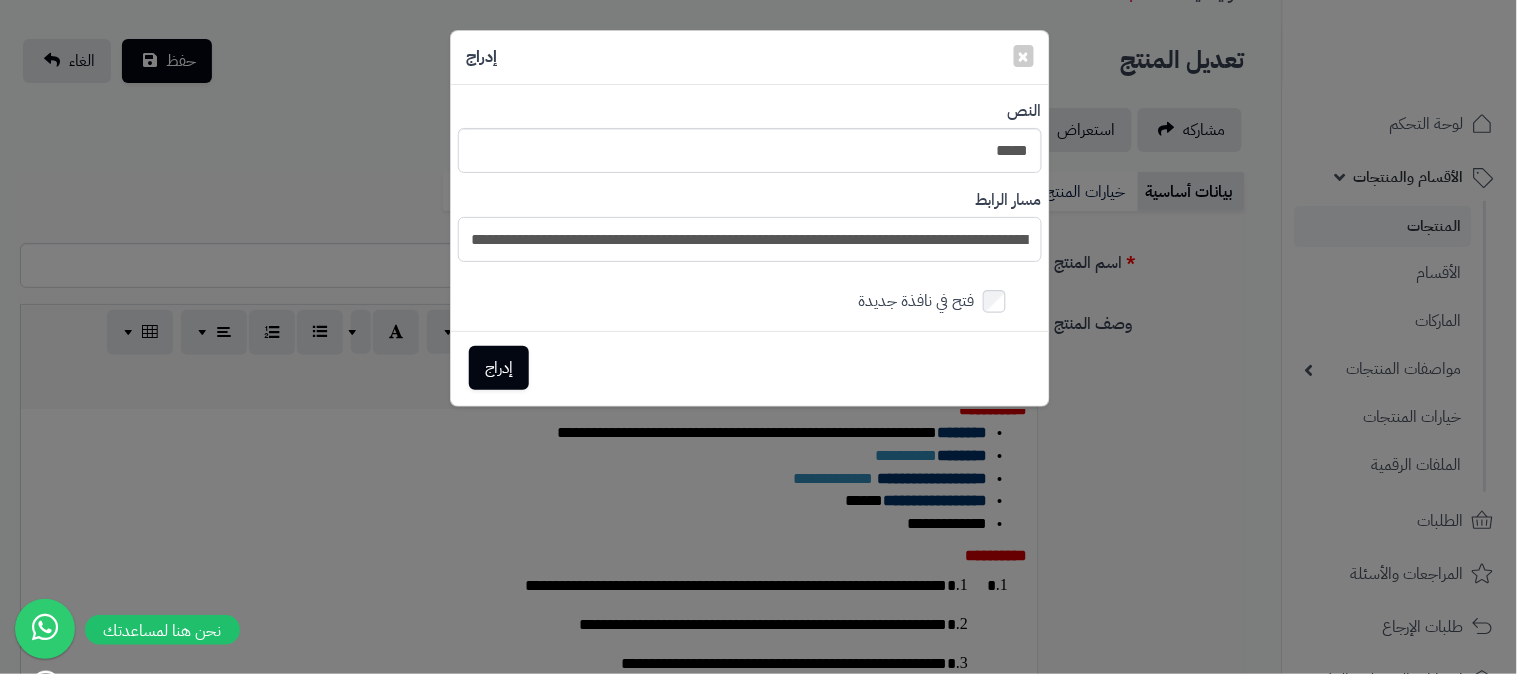 type on "**********" 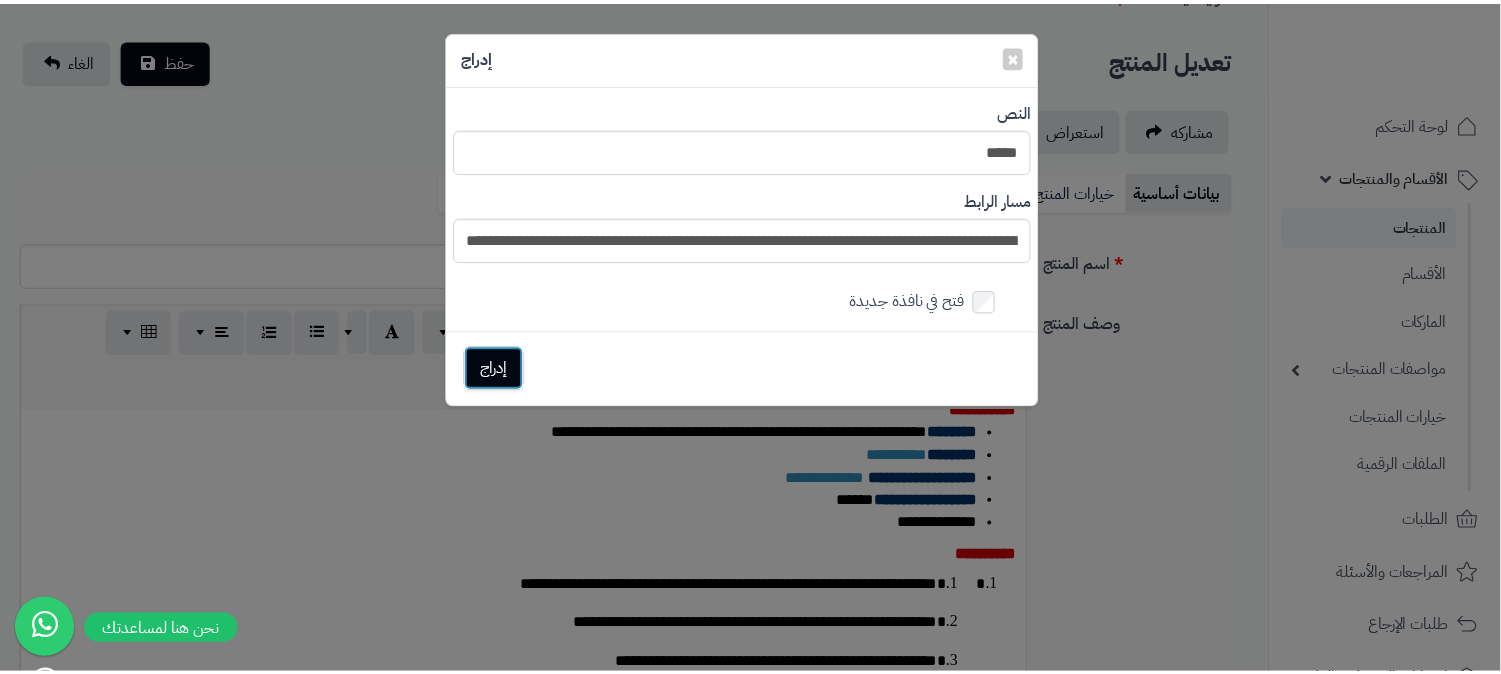 scroll, scrollTop: 0, scrollLeft: 0, axis: both 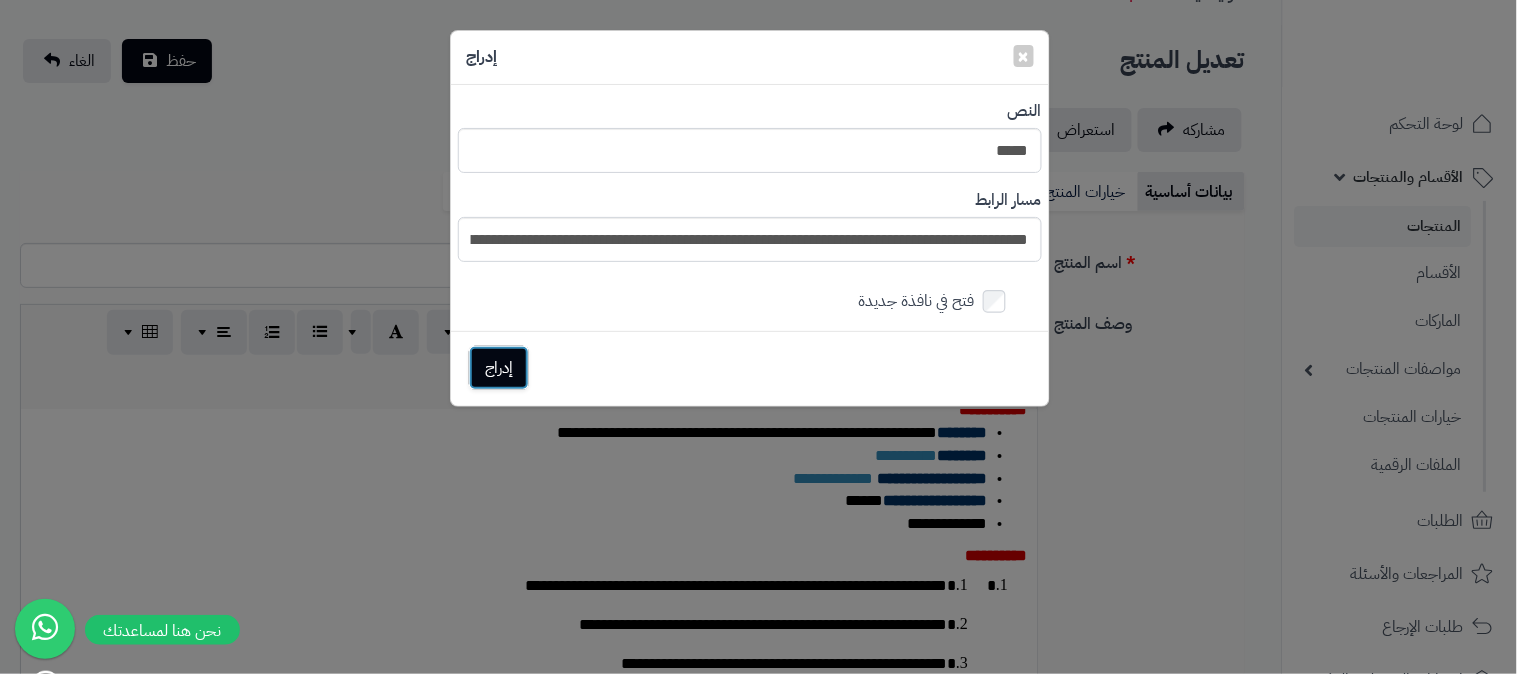 click on "إدراج" at bounding box center (499, 368) 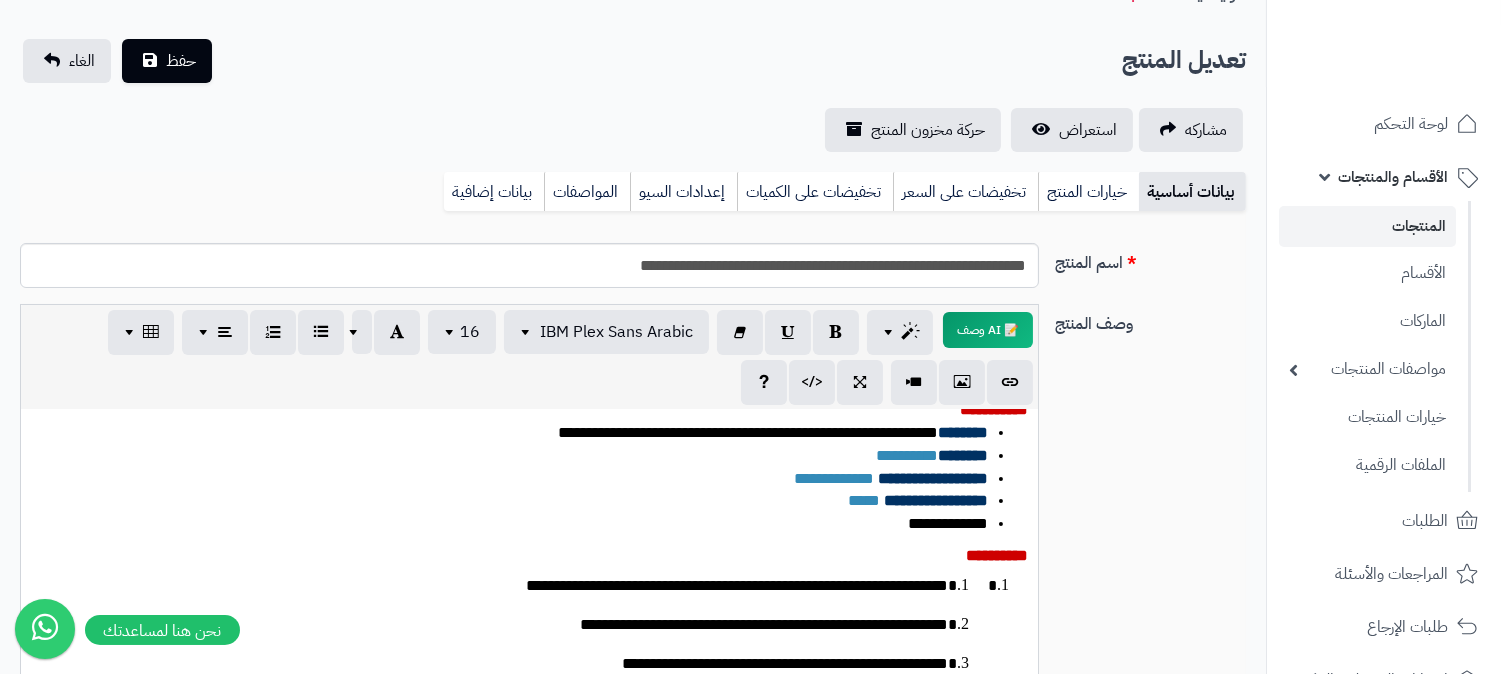 click on "**********" at bounding box center [529, 560] 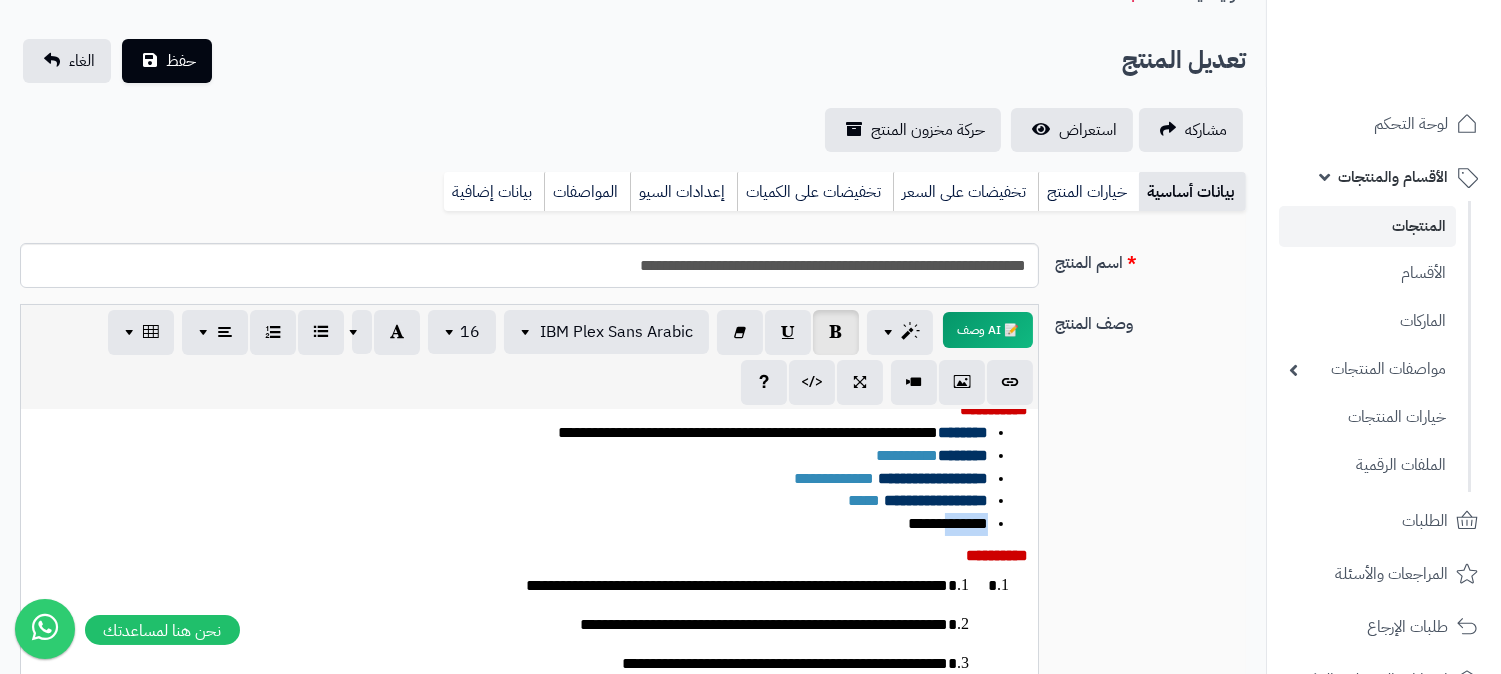 drag, startPoint x: 938, startPoint y: 518, endPoint x: 995, endPoint y: 514, distance: 57.14018 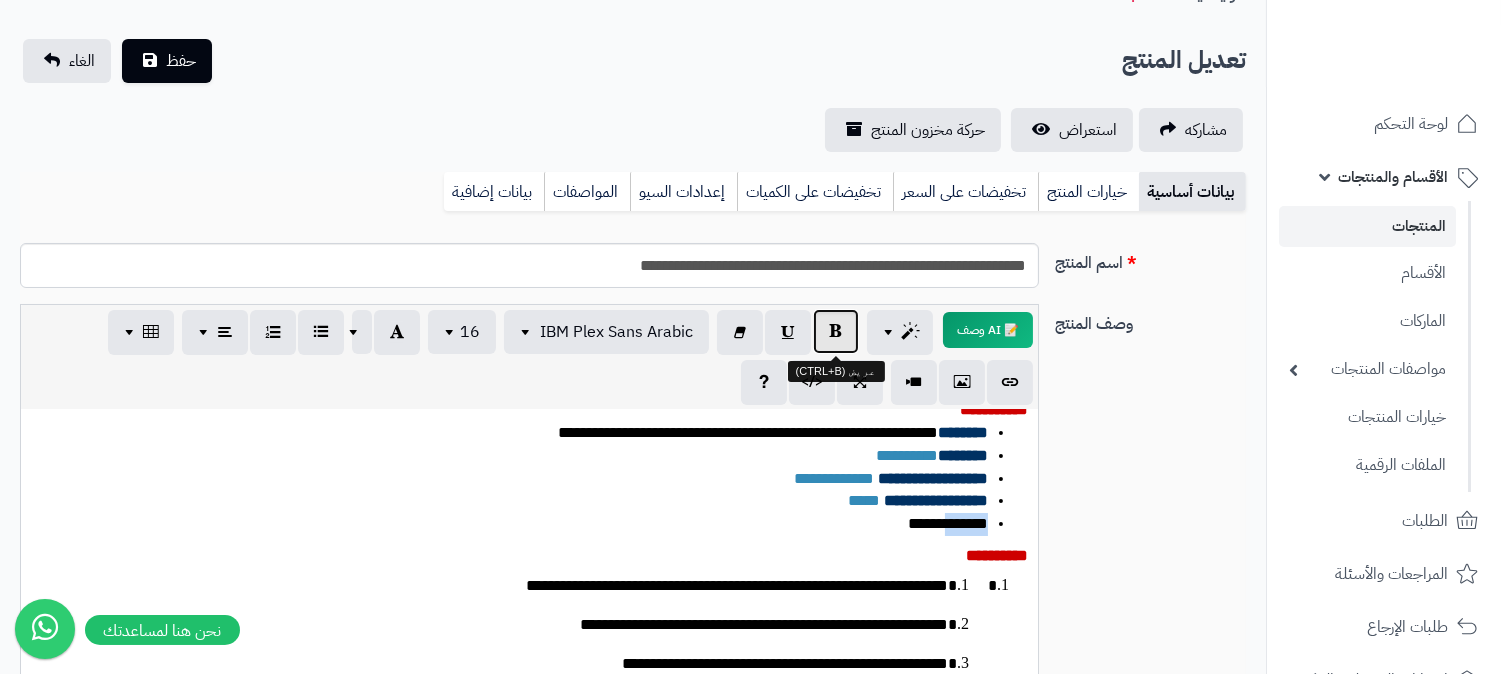 click at bounding box center [836, 331] 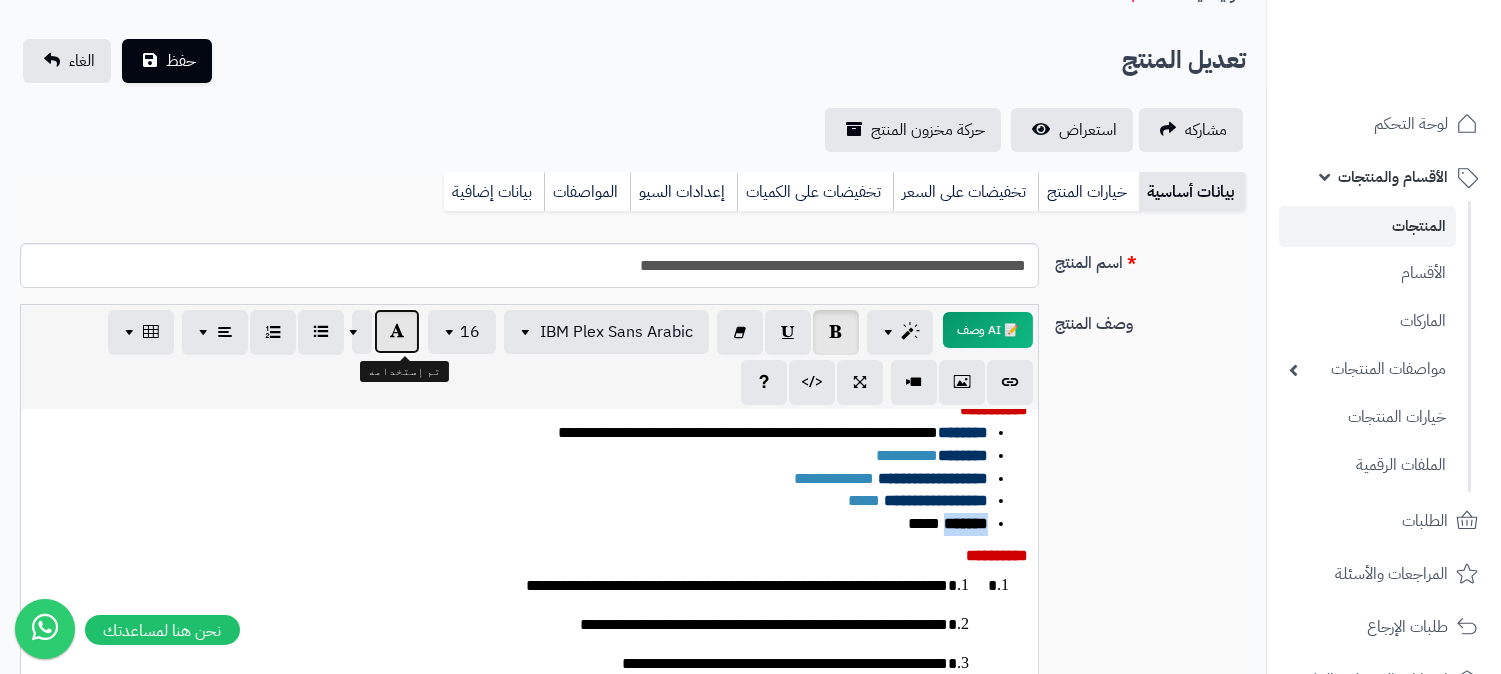 click at bounding box center (397, 331) 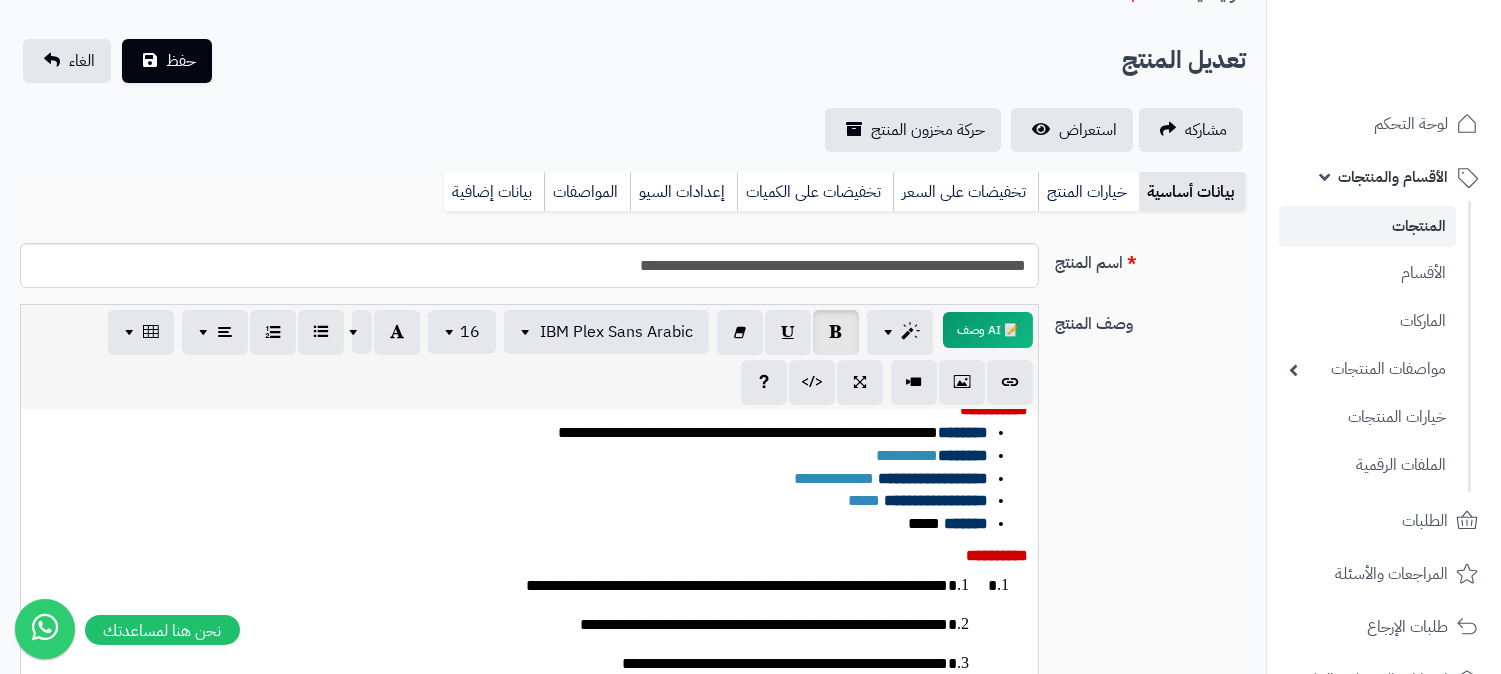 click on "*******   *****" at bounding box center (518, 524) 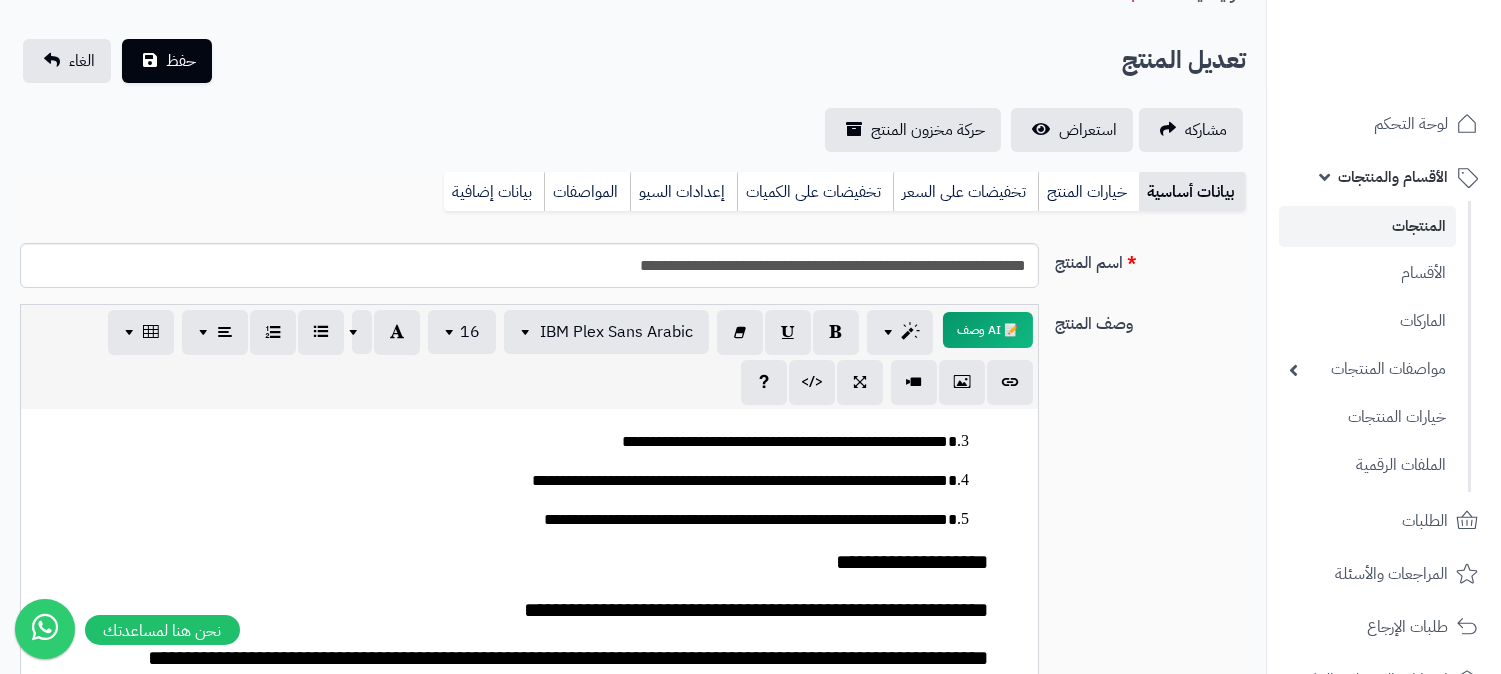 scroll, scrollTop: 444, scrollLeft: 0, axis: vertical 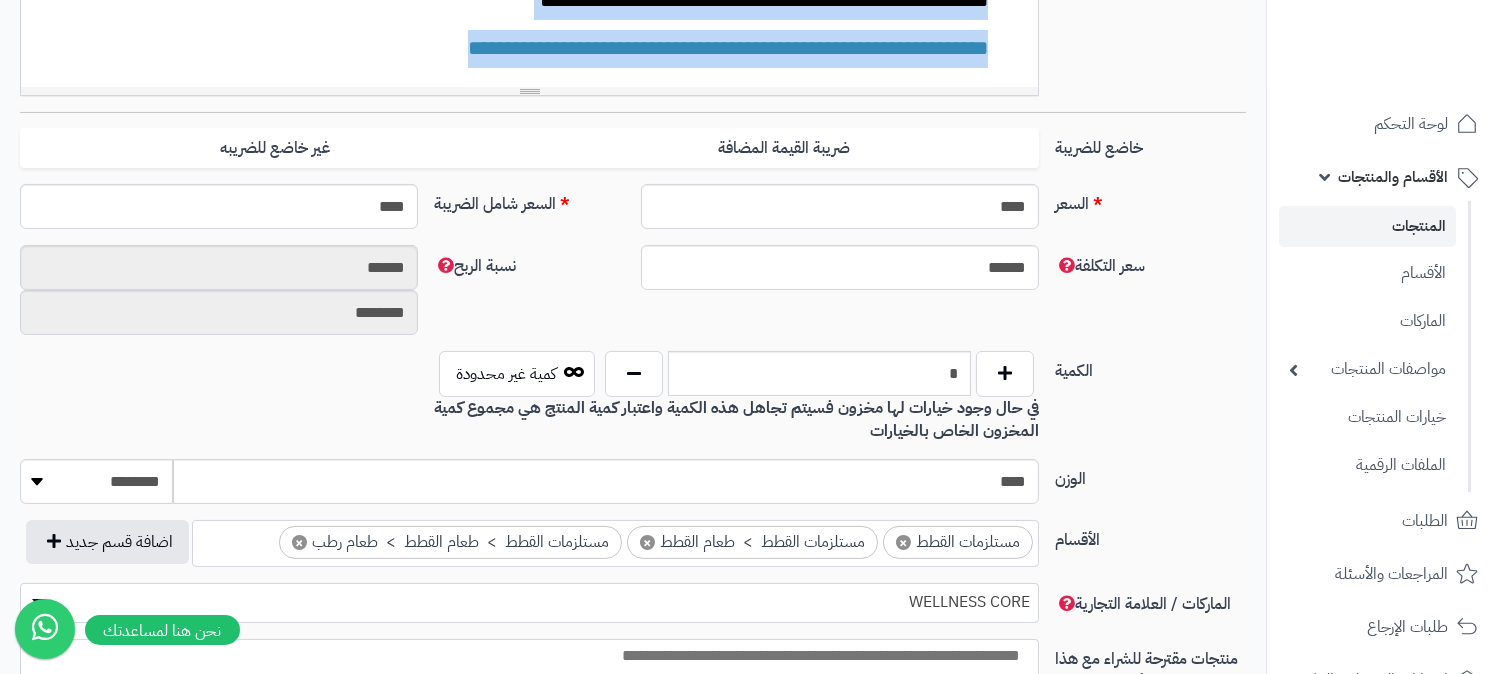 drag, startPoint x: 995, startPoint y: 437, endPoint x: 340, endPoint y: 261, distance: 678.23376 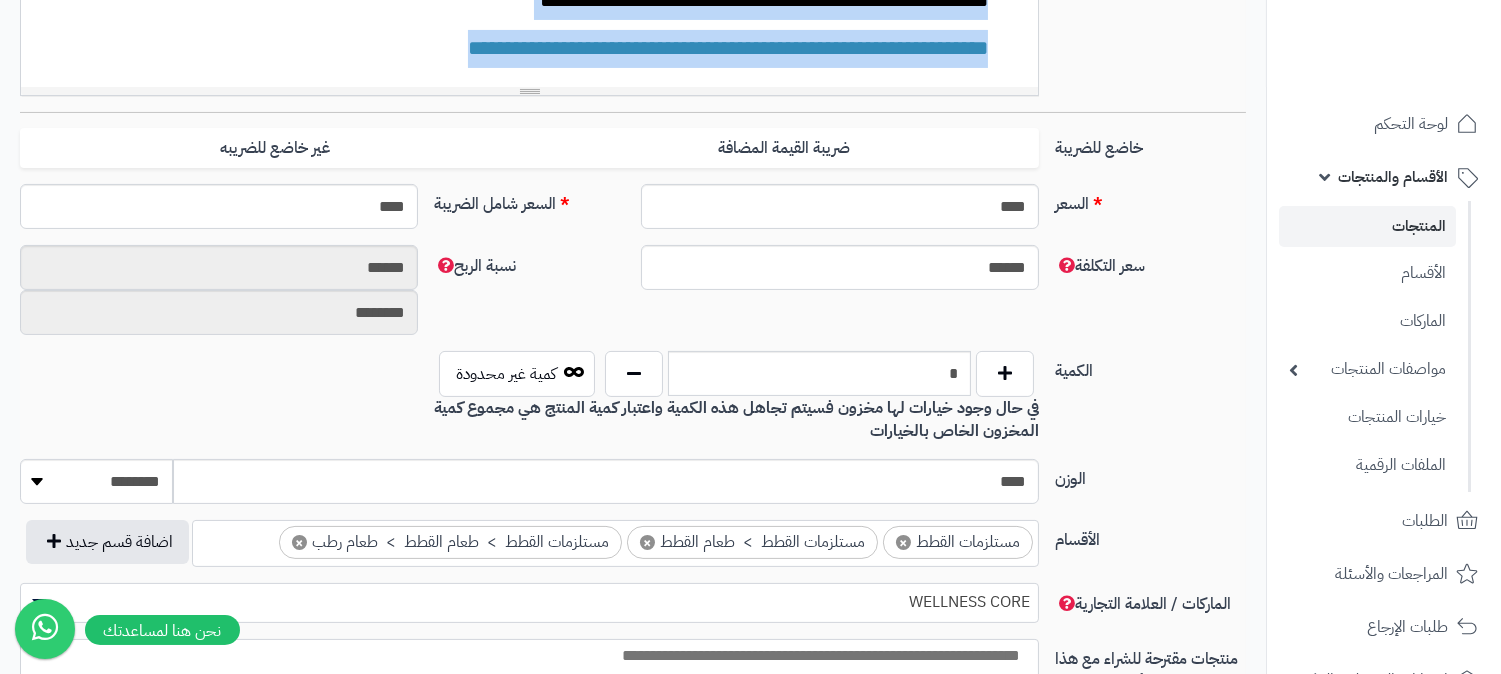 click on "**********" at bounding box center [633, 394] 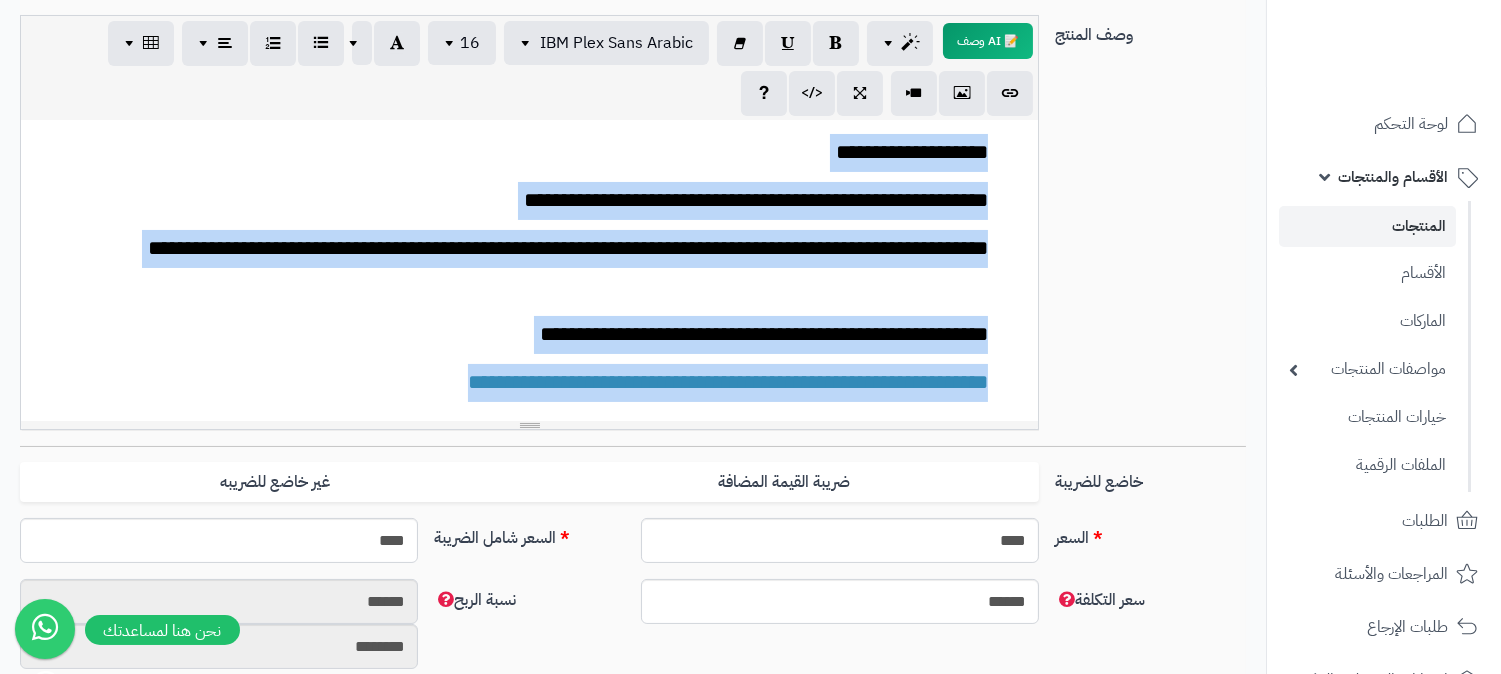 scroll, scrollTop: 286, scrollLeft: 0, axis: vertical 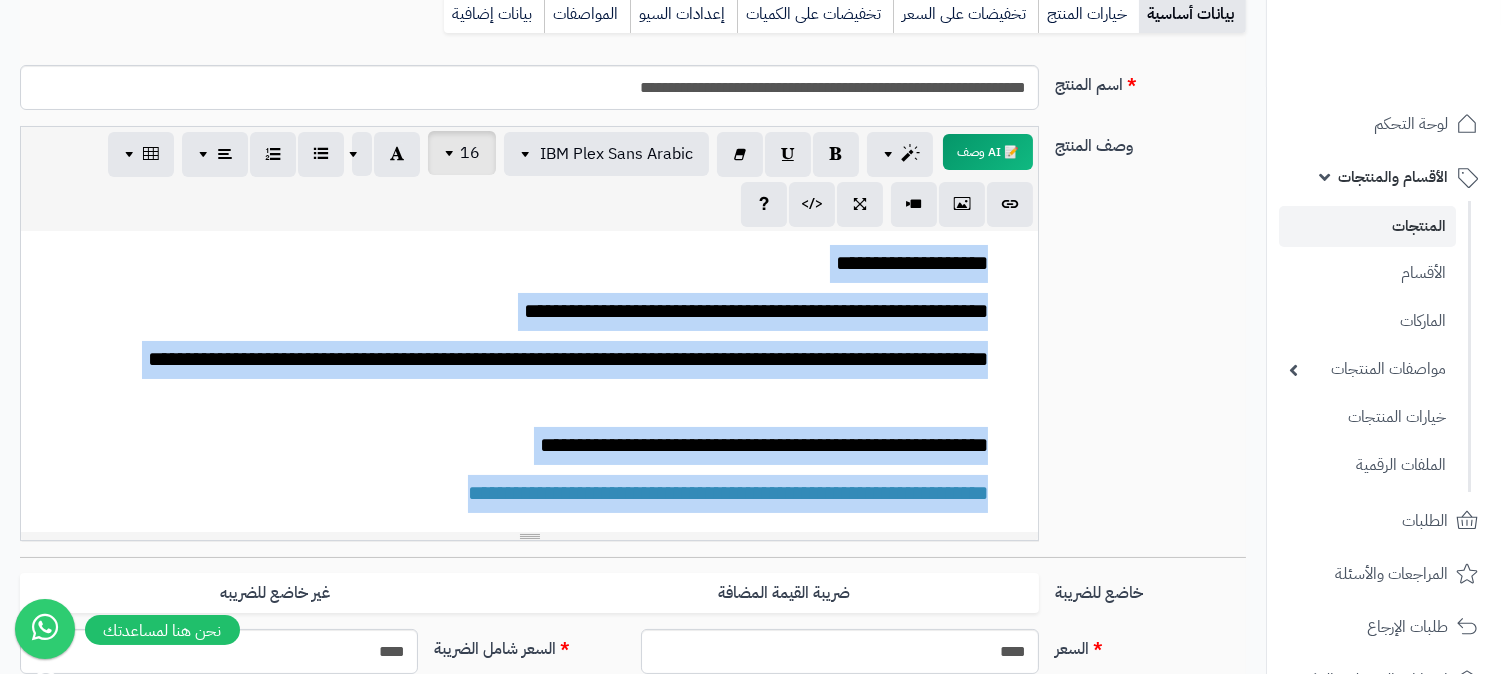 click at bounding box center [452, 153] 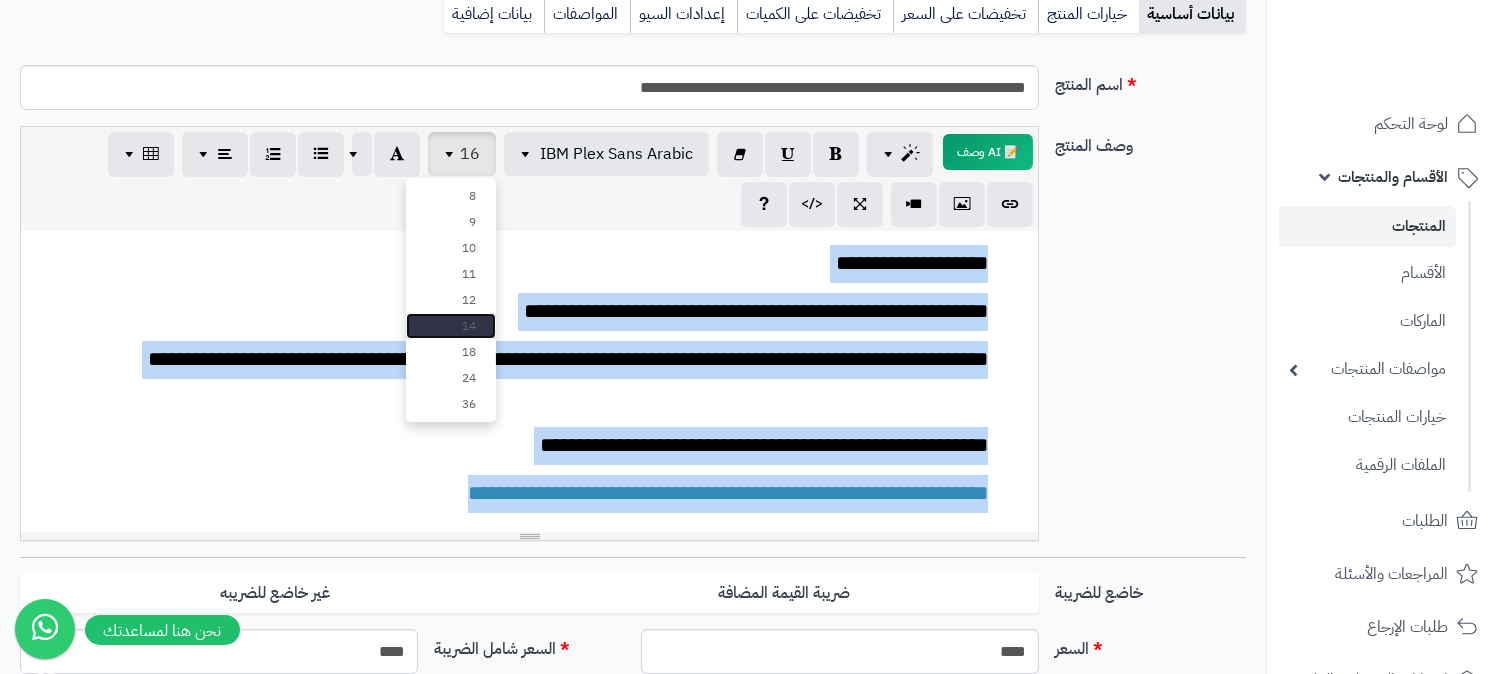 click on "14" at bounding box center [451, 326] 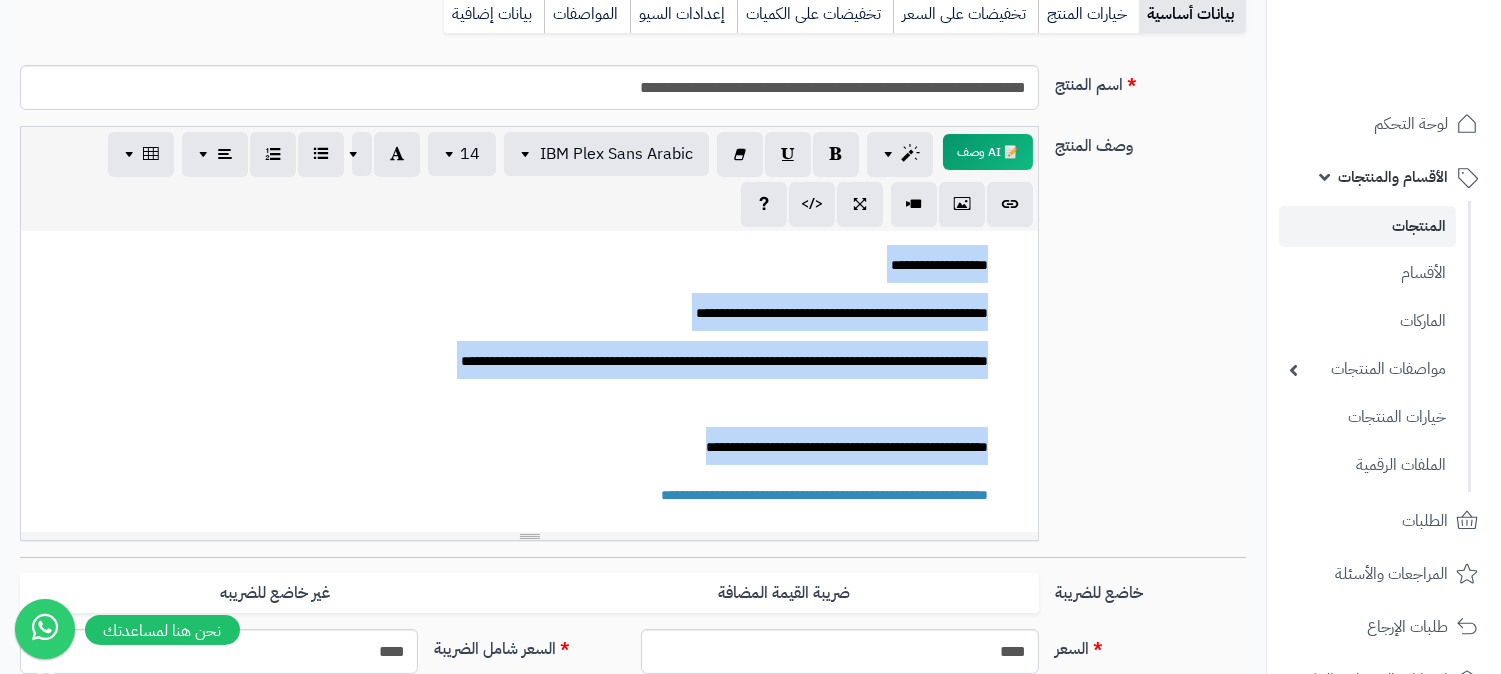 scroll, scrollTop: 416, scrollLeft: 0, axis: vertical 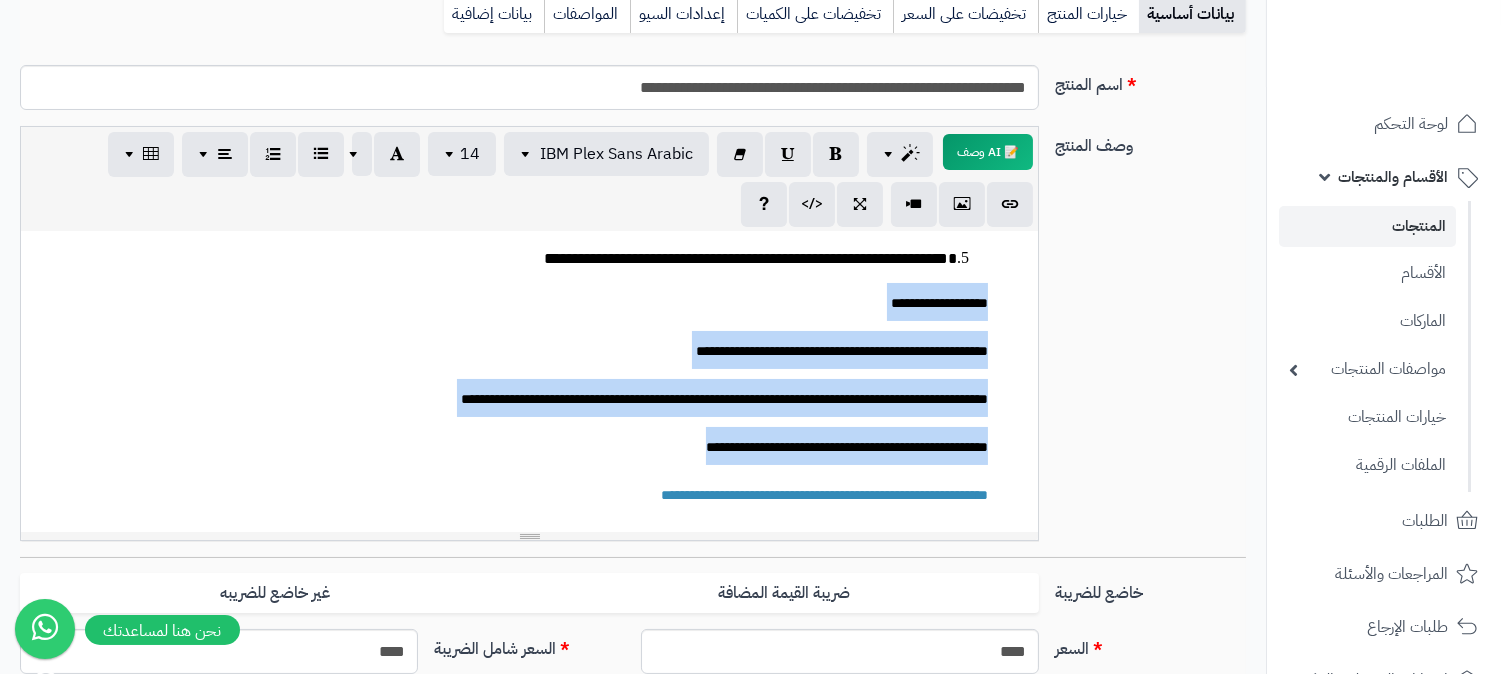 click on "**********" at bounding box center [518, 398] 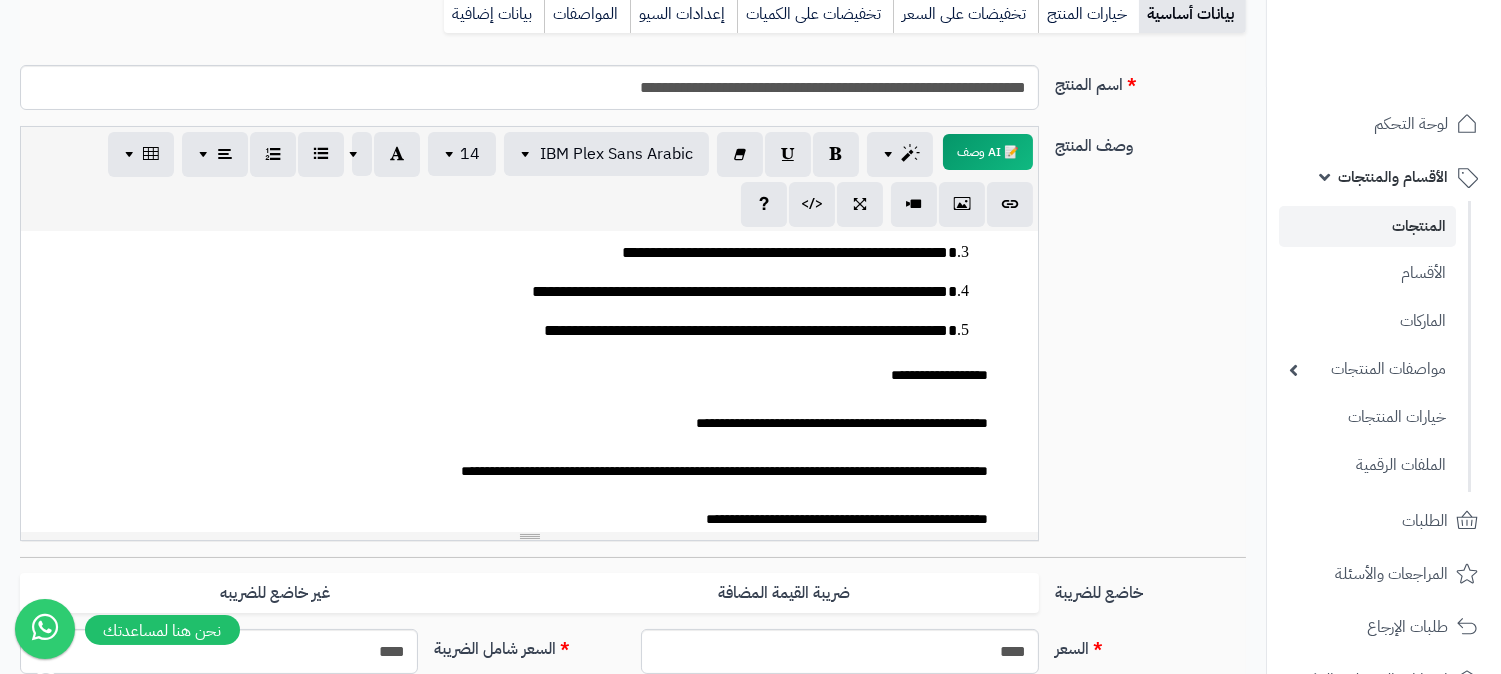 scroll, scrollTop: 305, scrollLeft: 0, axis: vertical 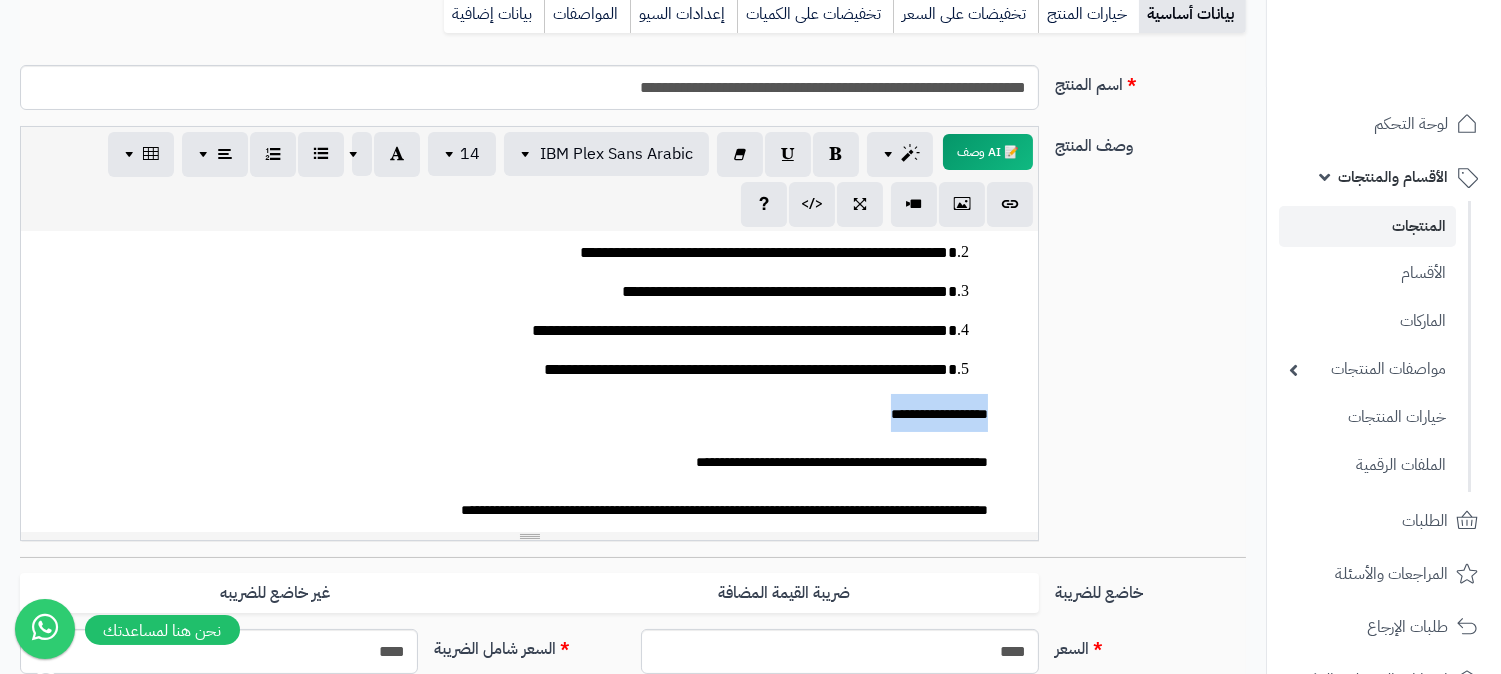drag, startPoint x: 807, startPoint y: 397, endPoint x: 1034, endPoint y: 393, distance: 227.03523 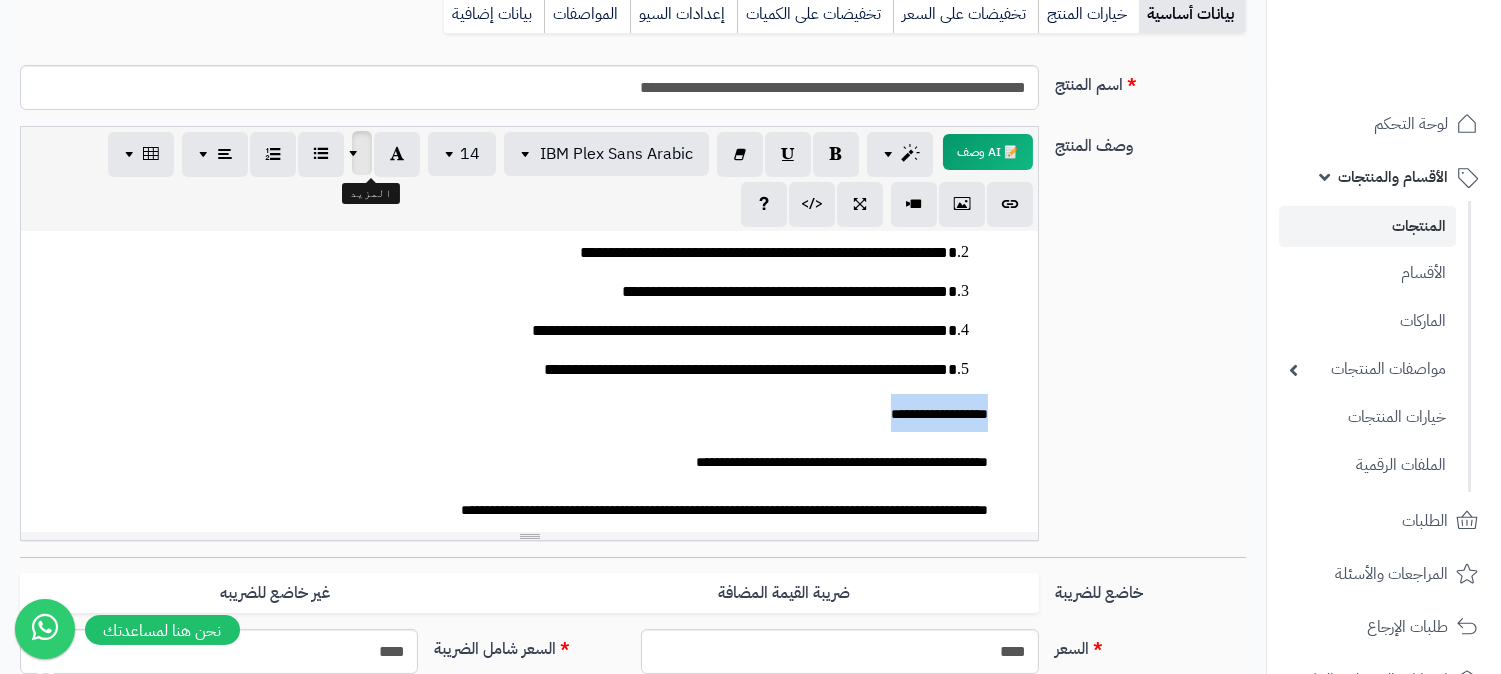 click at bounding box center [356, 153] 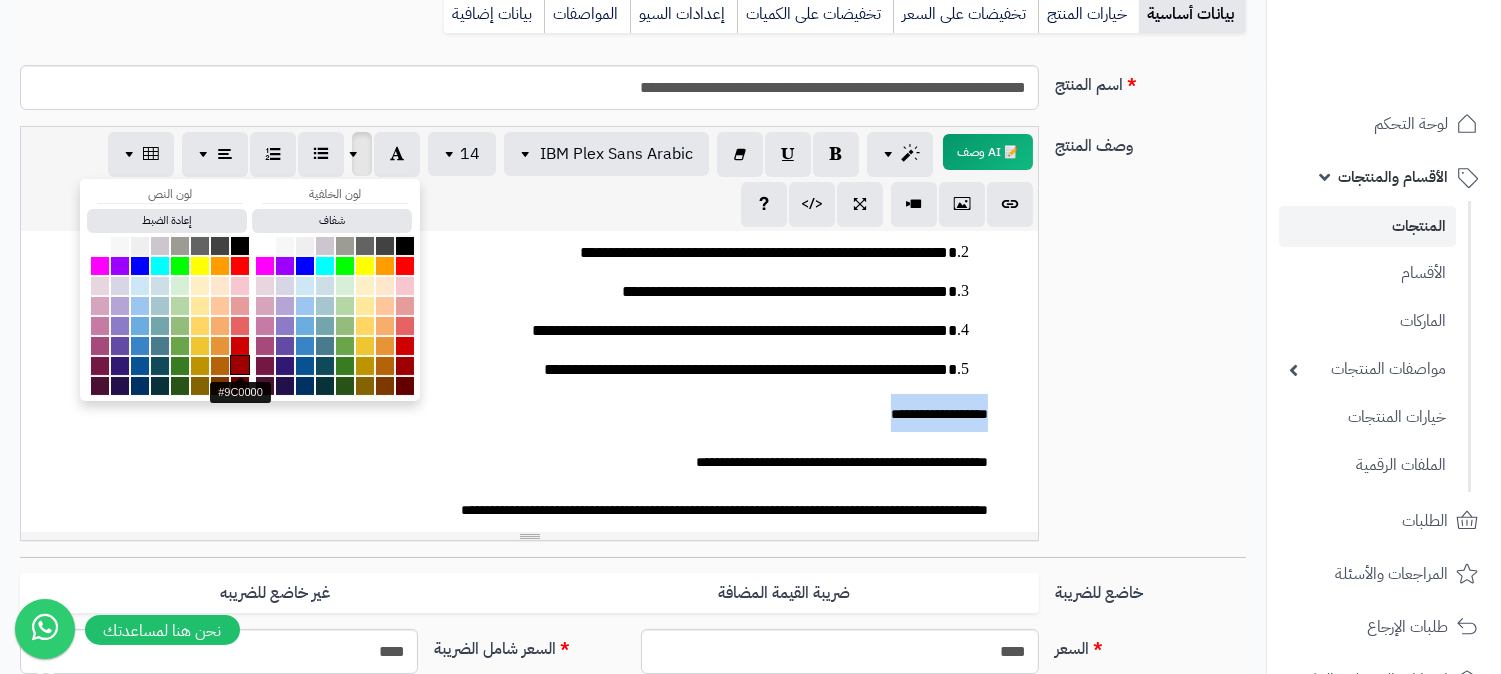 click at bounding box center (240, 365) 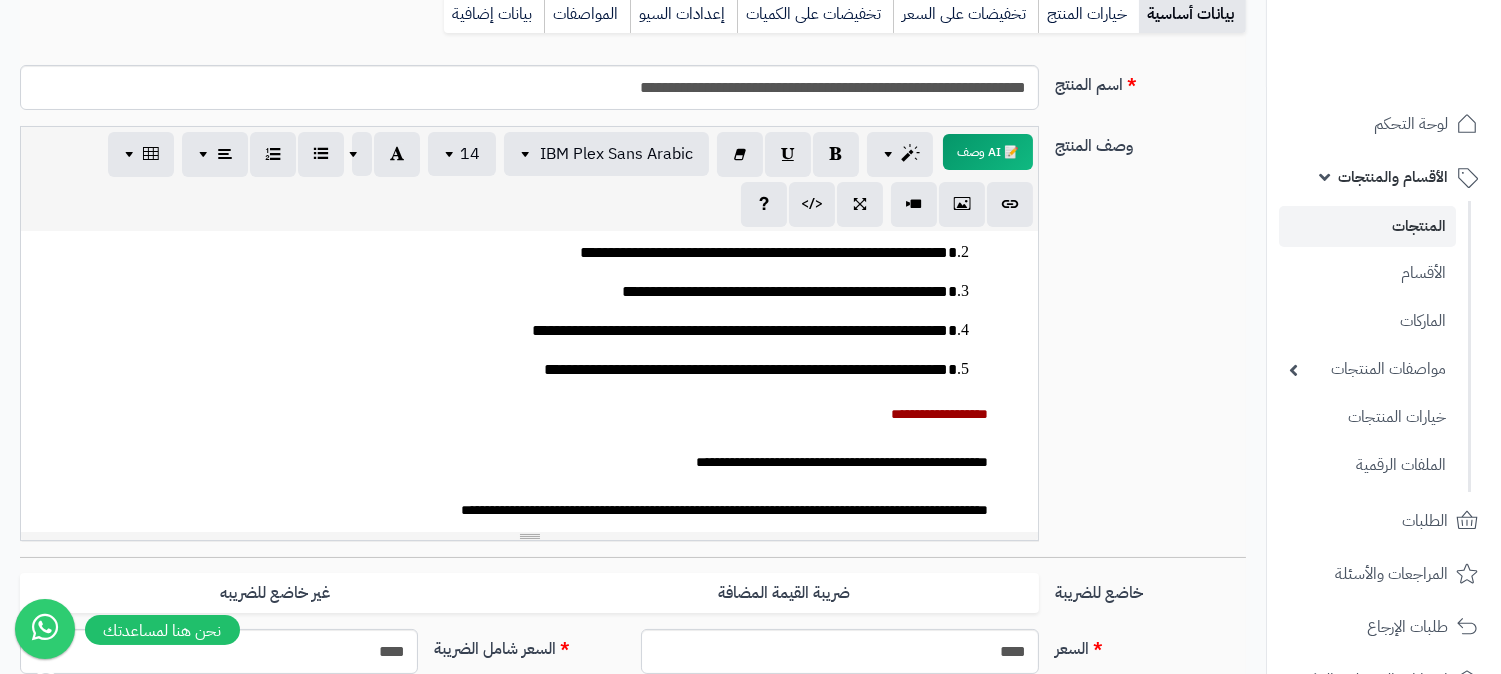 click on "**********" at bounding box center [518, 413] 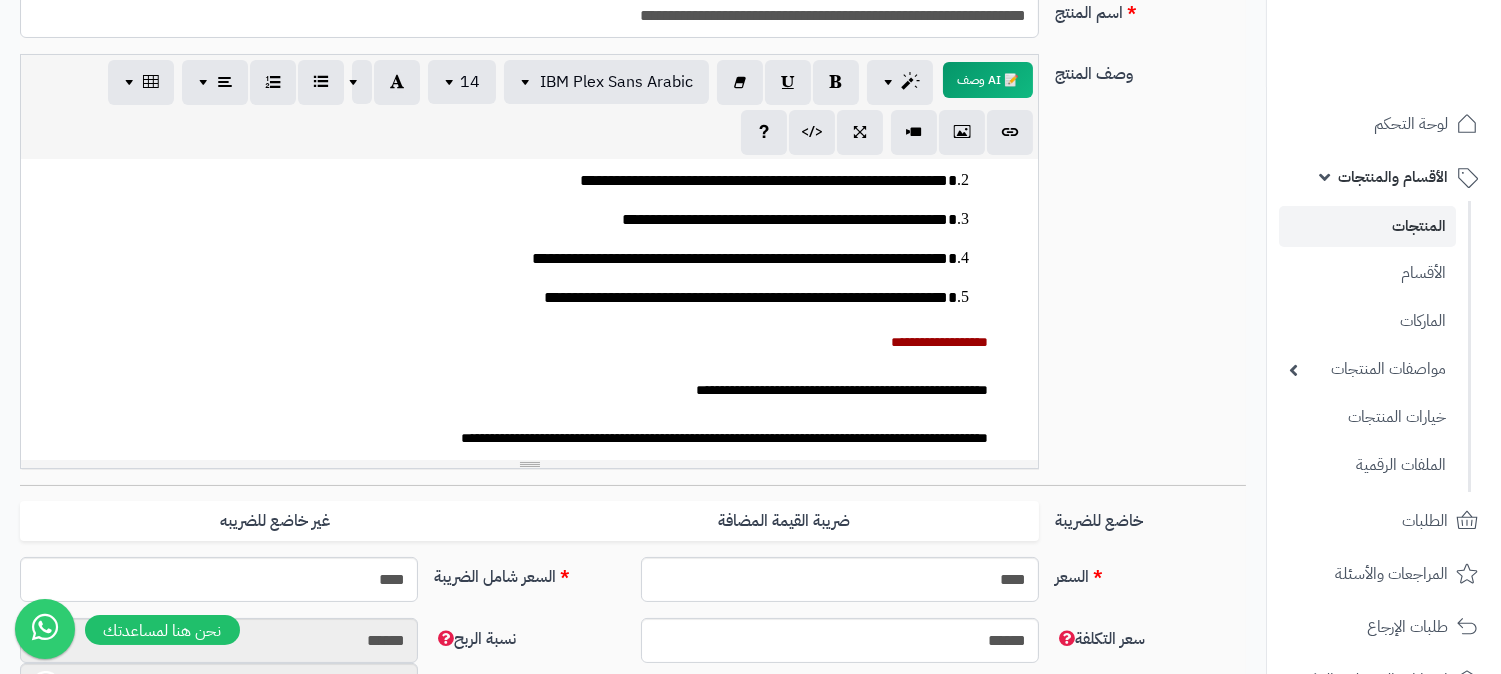 scroll, scrollTop: 397, scrollLeft: 0, axis: vertical 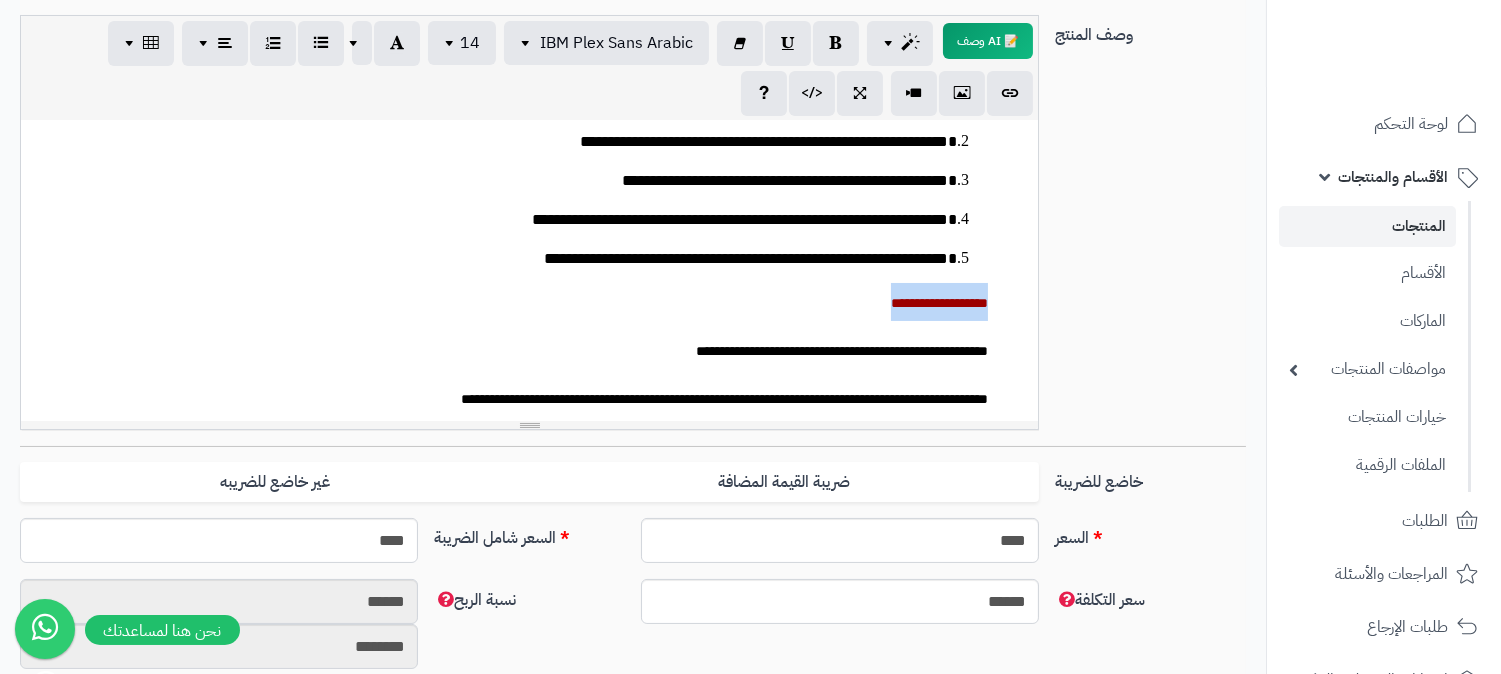 drag, startPoint x: 870, startPoint y: 303, endPoint x: 1008, endPoint y: 286, distance: 139.04315 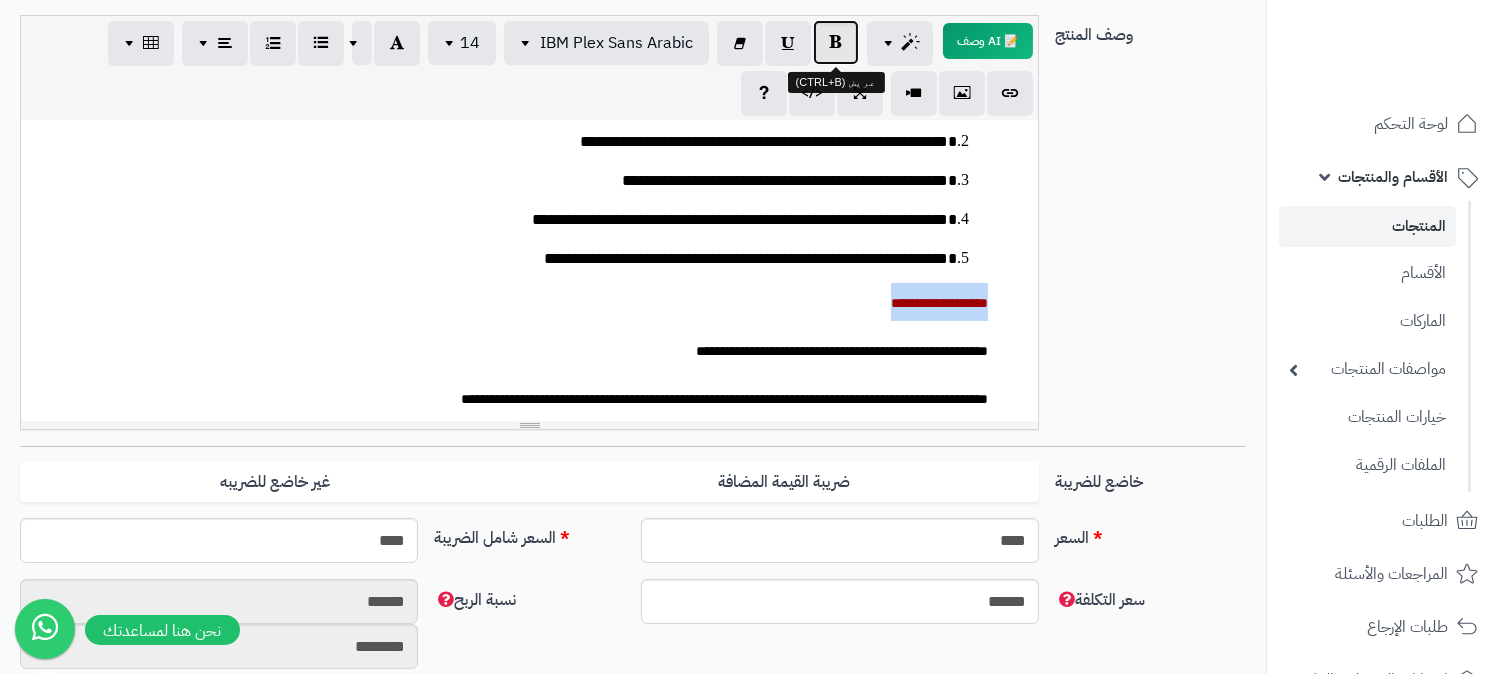 click at bounding box center (836, 42) 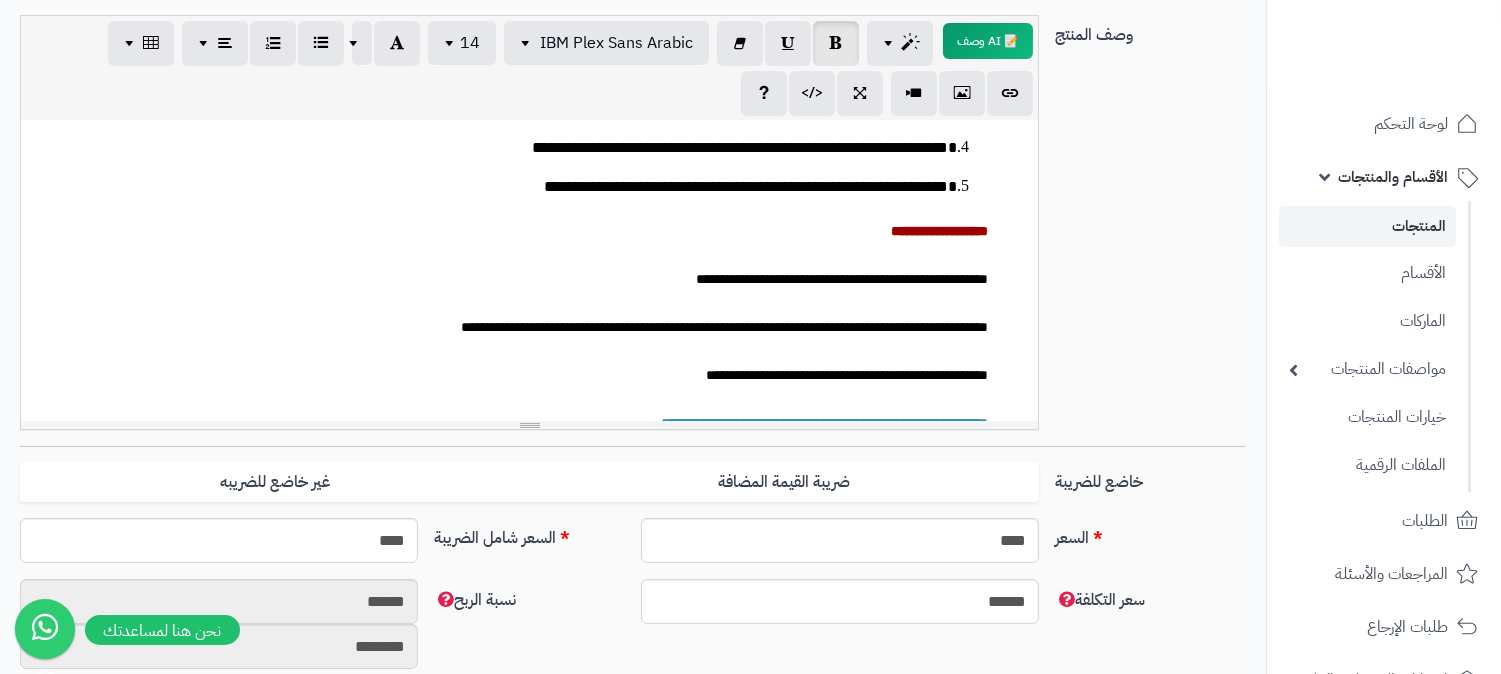 scroll, scrollTop: 416, scrollLeft: 0, axis: vertical 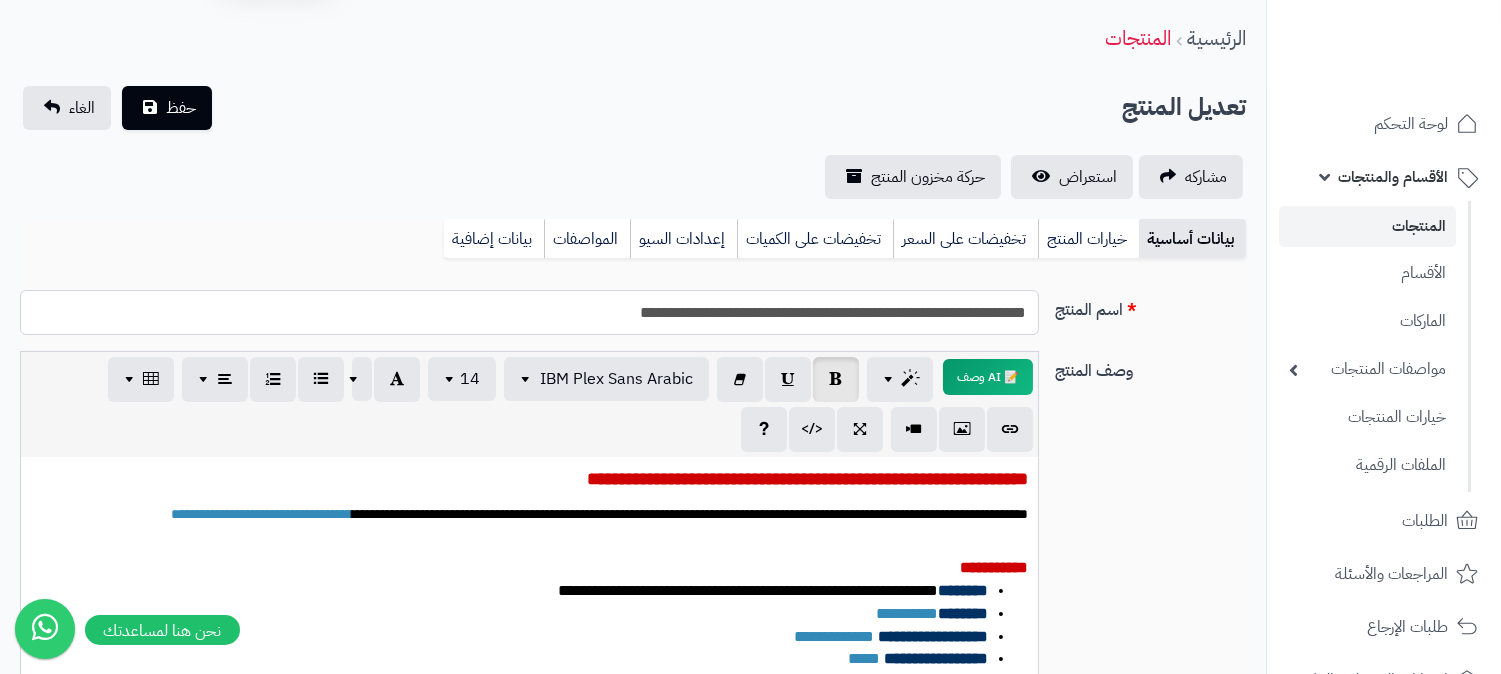 click on "**********" at bounding box center [529, 312] 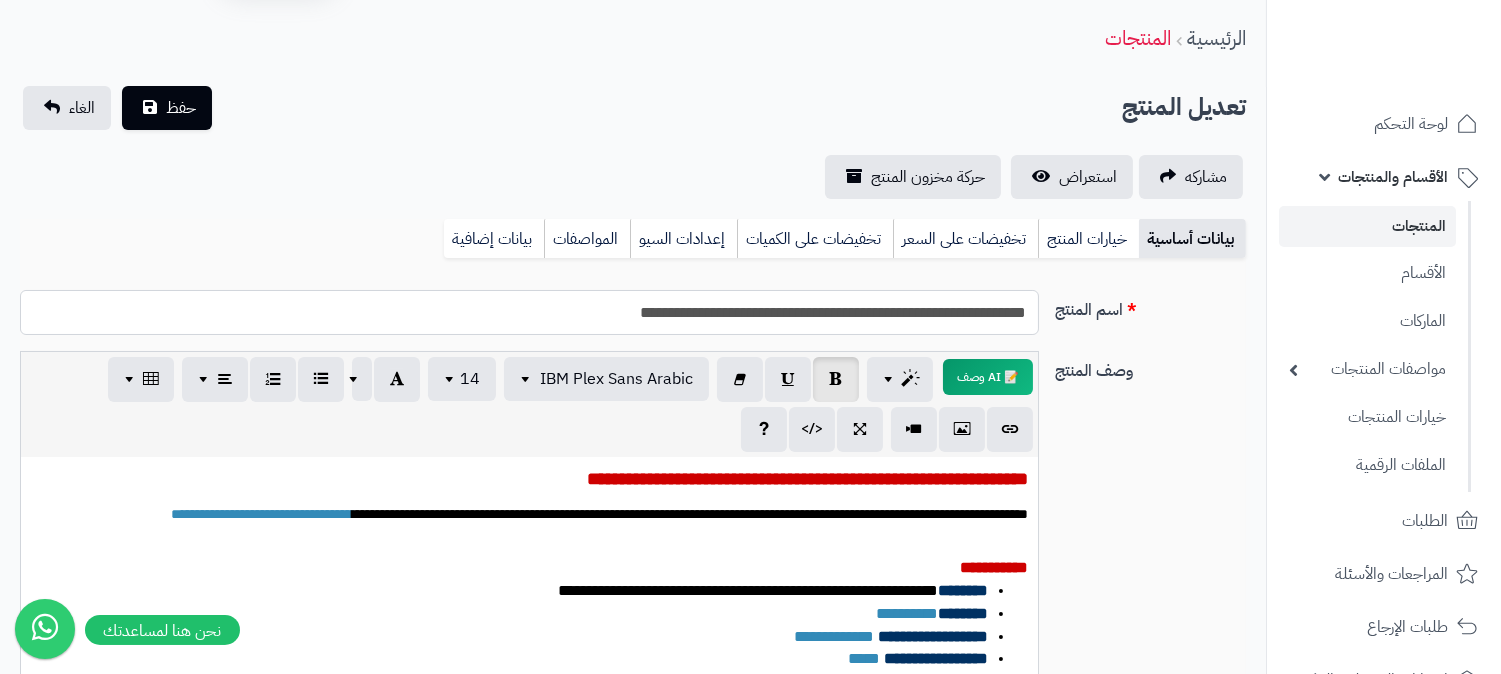 drag, startPoint x: 491, startPoint y: 322, endPoint x: 1046, endPoint y: 330, distance: 555.0577 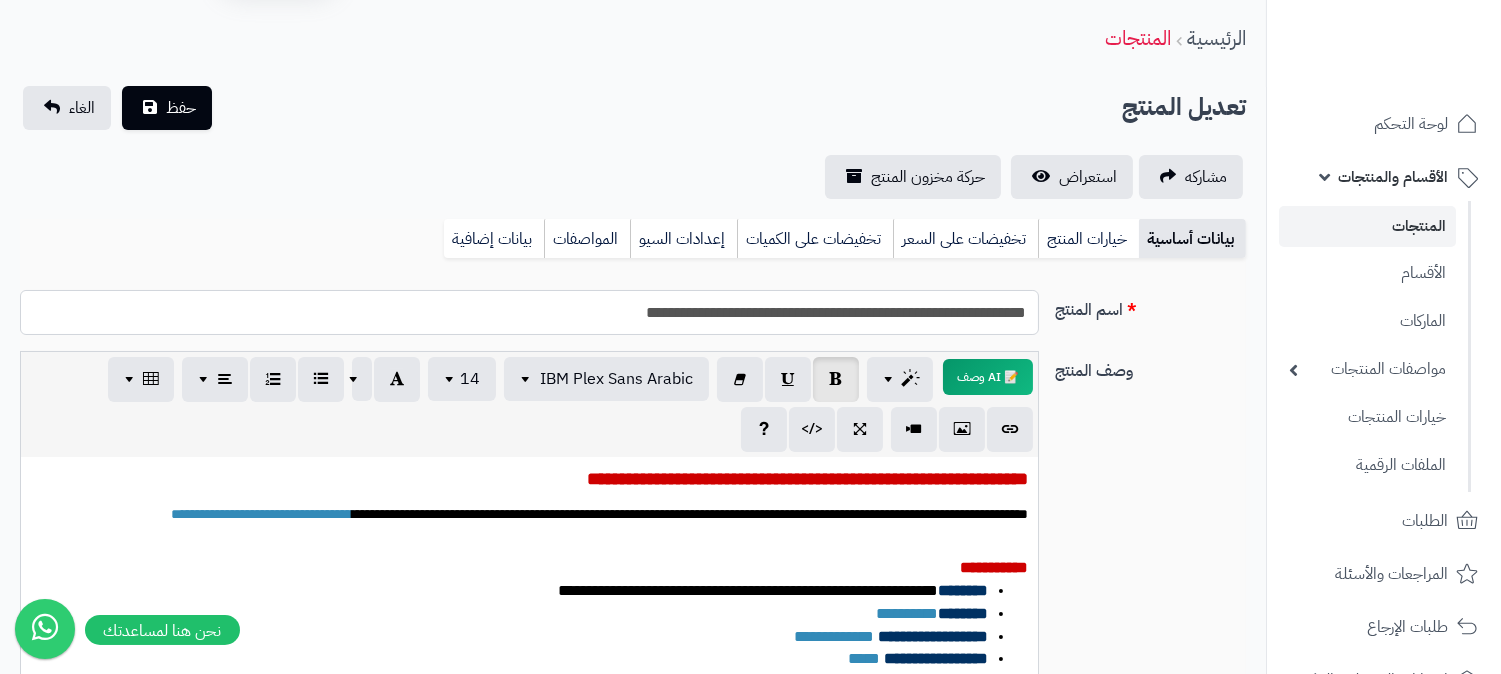 type on "**********" 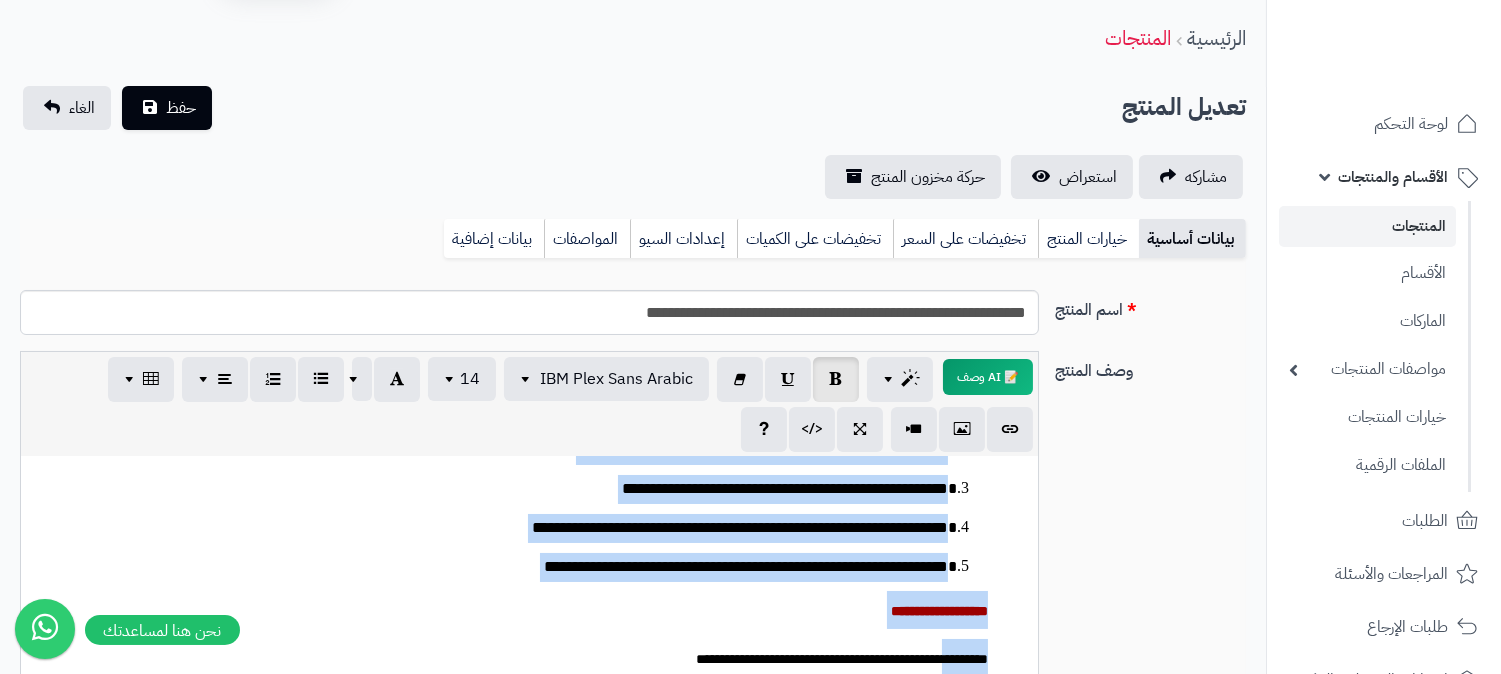 scroll, scrollTop: 416, scrollLeft: 0, axis: vertical 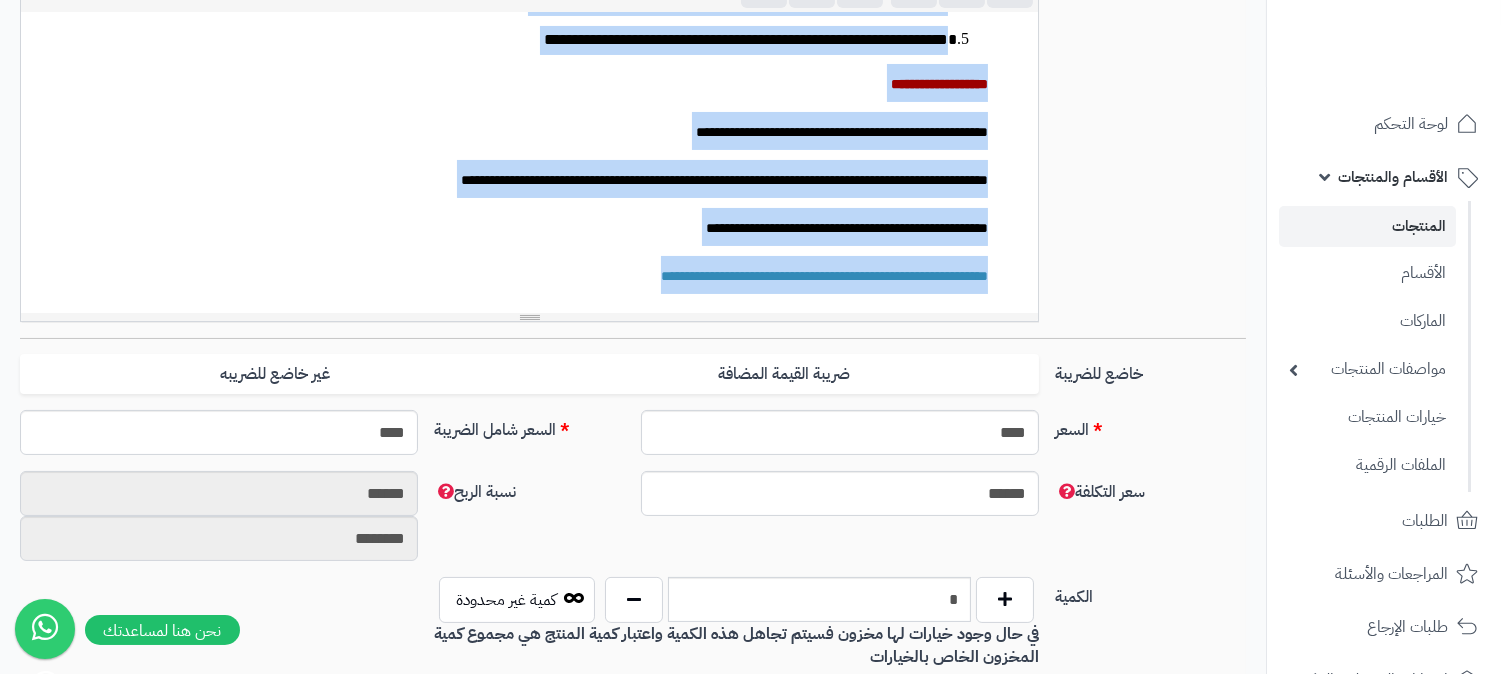 drag, startPoint x: 1025, startPoint y: 483, endPoint x: 576, endPoint y: 432, distance: 451.88715 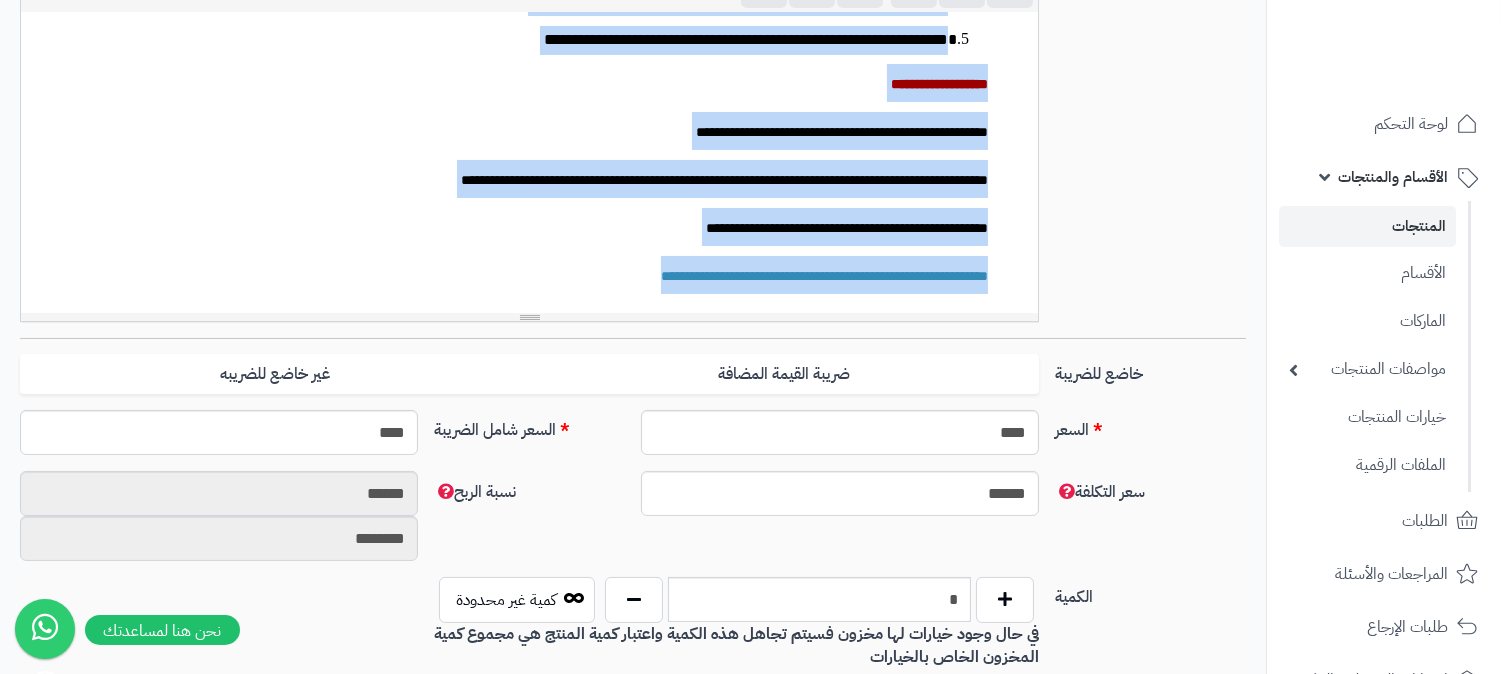 click on "**********" at bounding box center (633, 620) 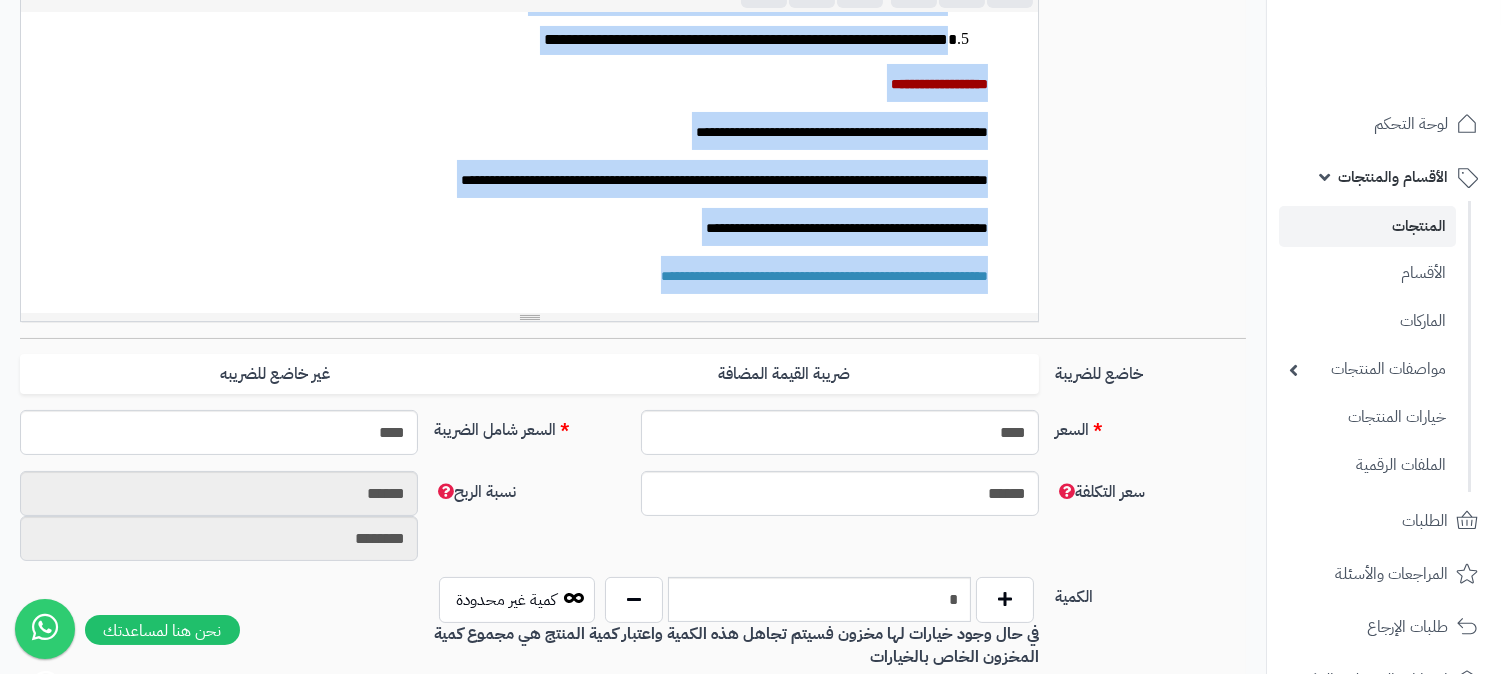copy on "**********" 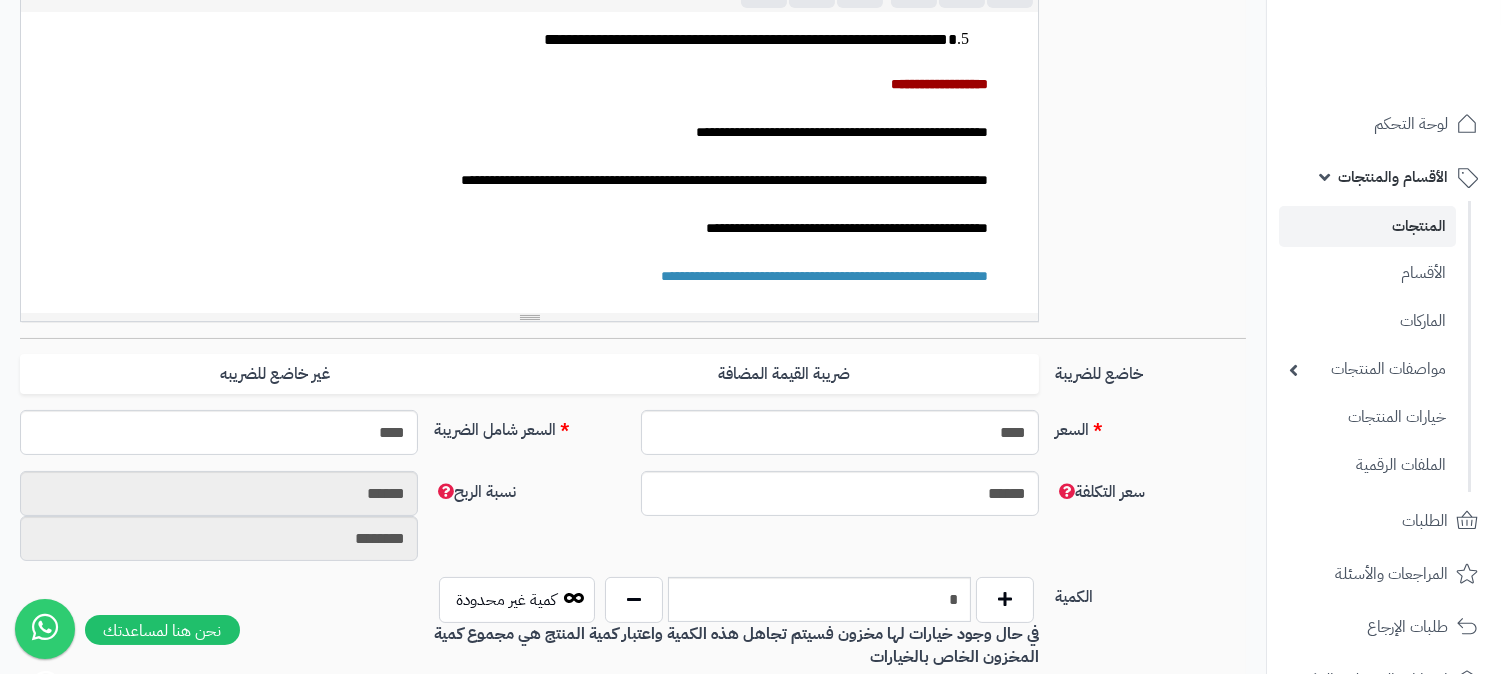 click on "**********" at bounding box center (509, 275) 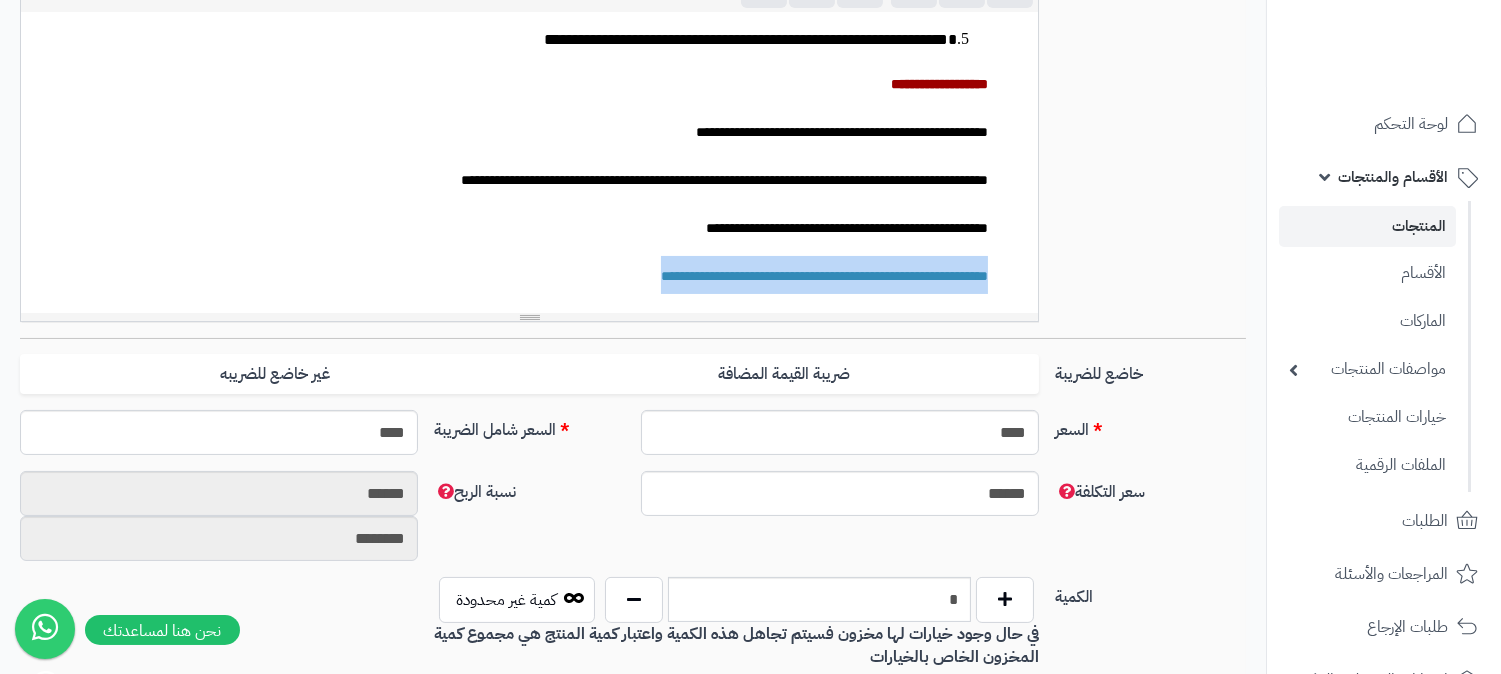 drag, startPoint x: 591, startPoint y: 275, endPoint x: 1057, endPoint y: 281, distance: 466.03864 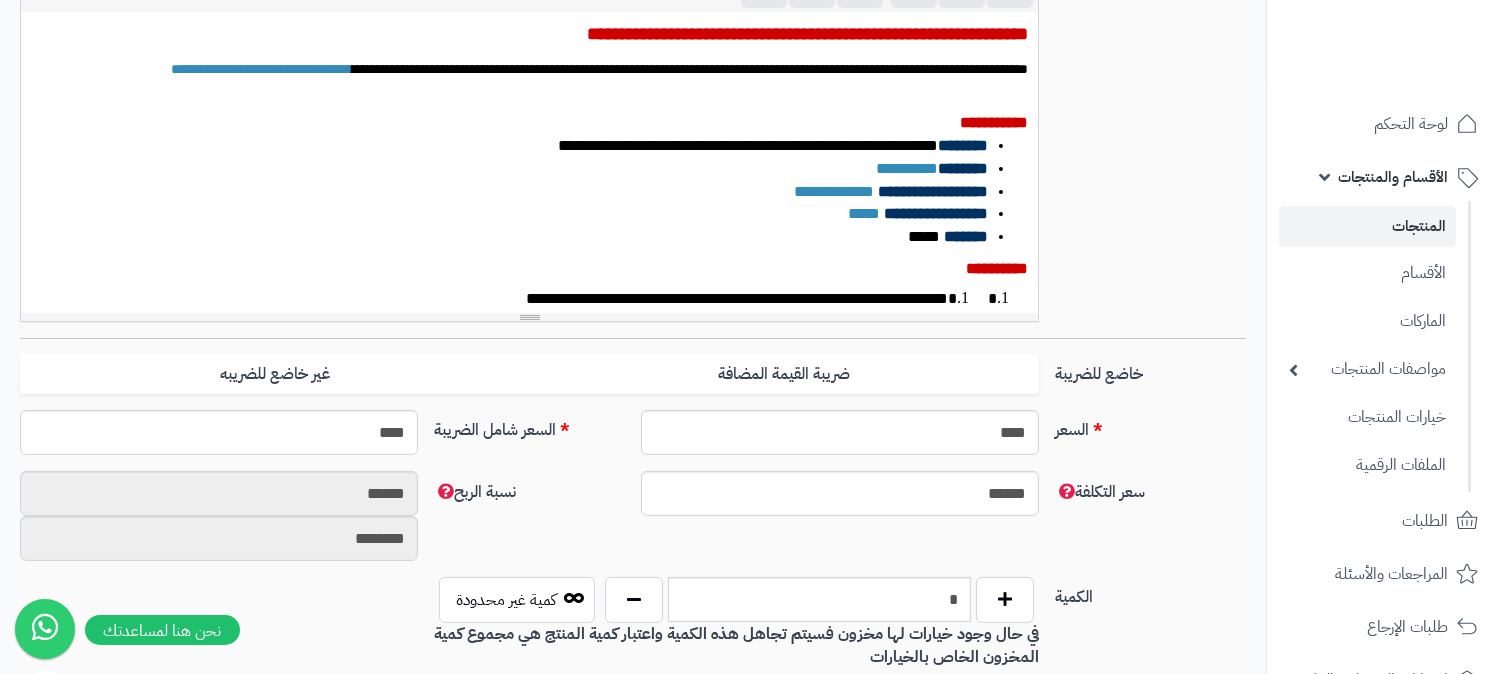scroll, scrollTop: 0, scrollLeft: 0, axis: both 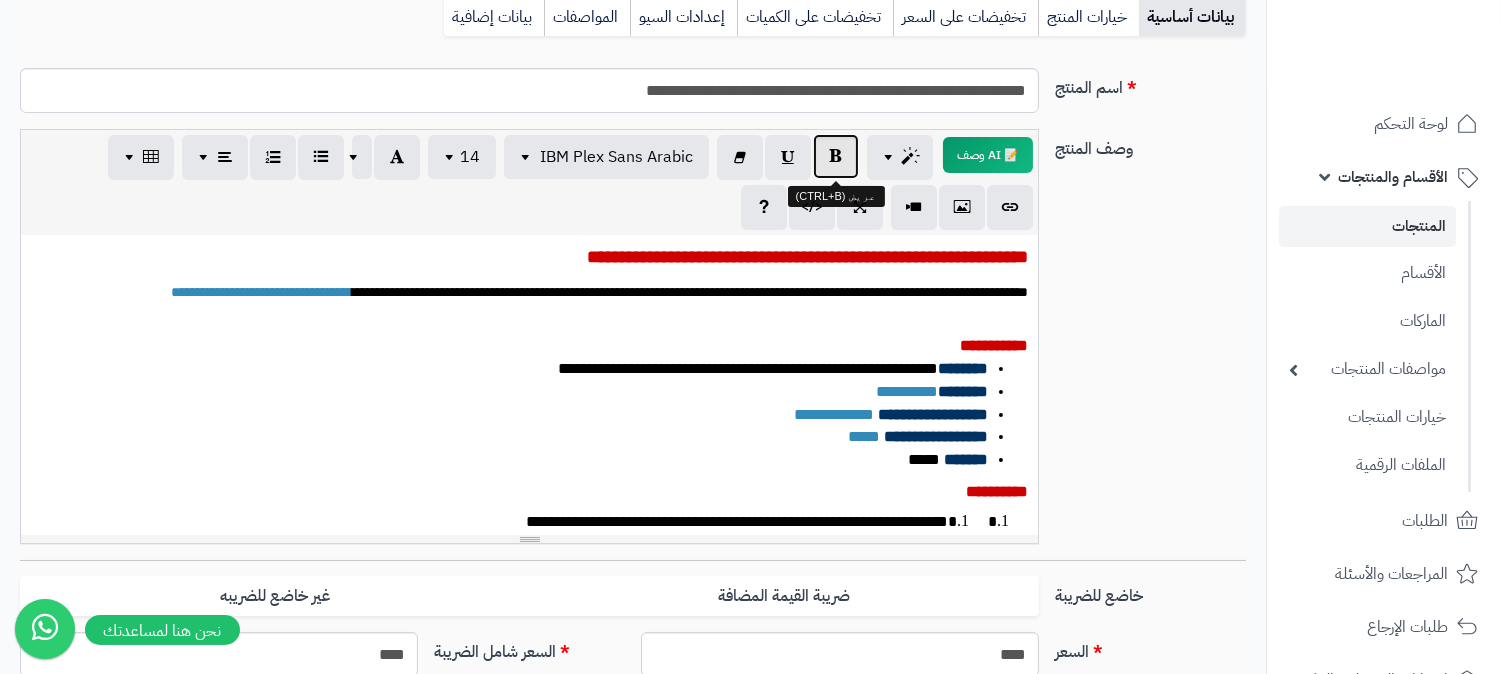 click at bounding box center (836, 156) 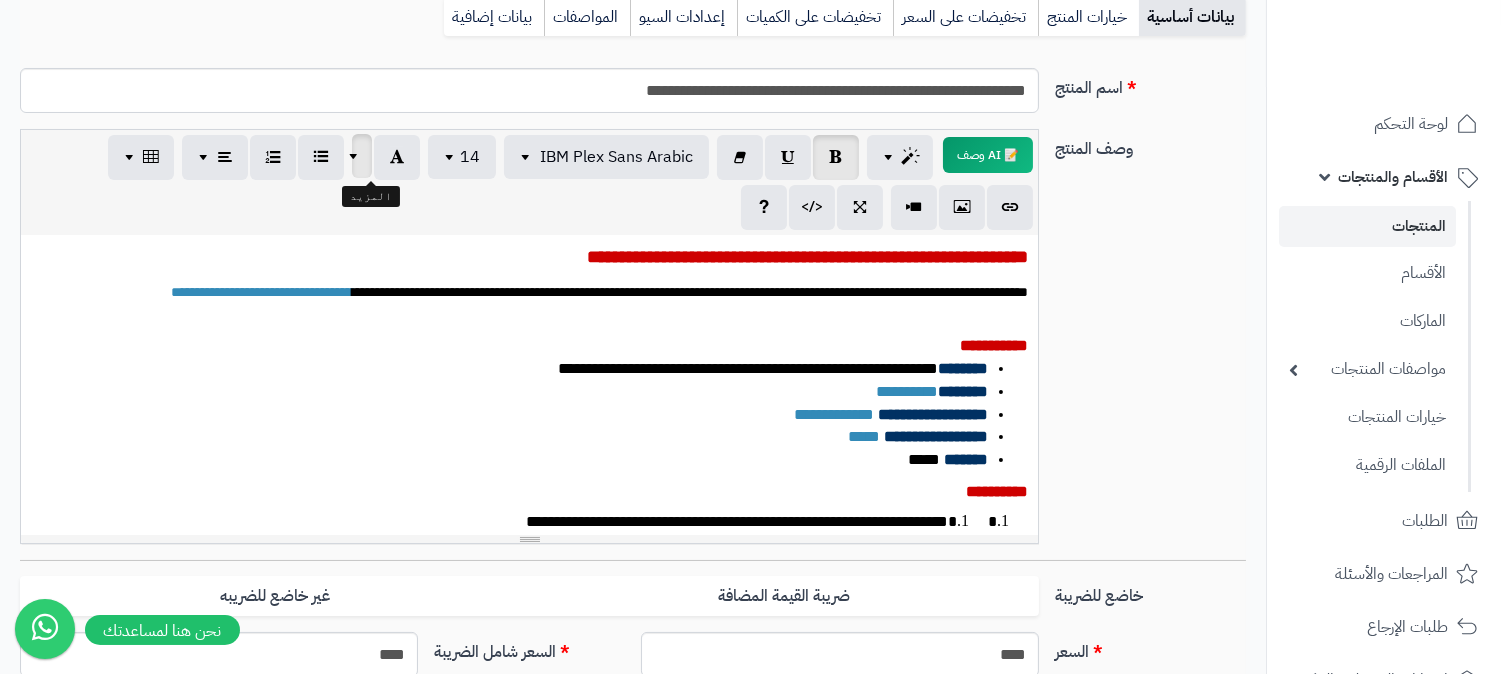 click at bounding box center (356, 156) 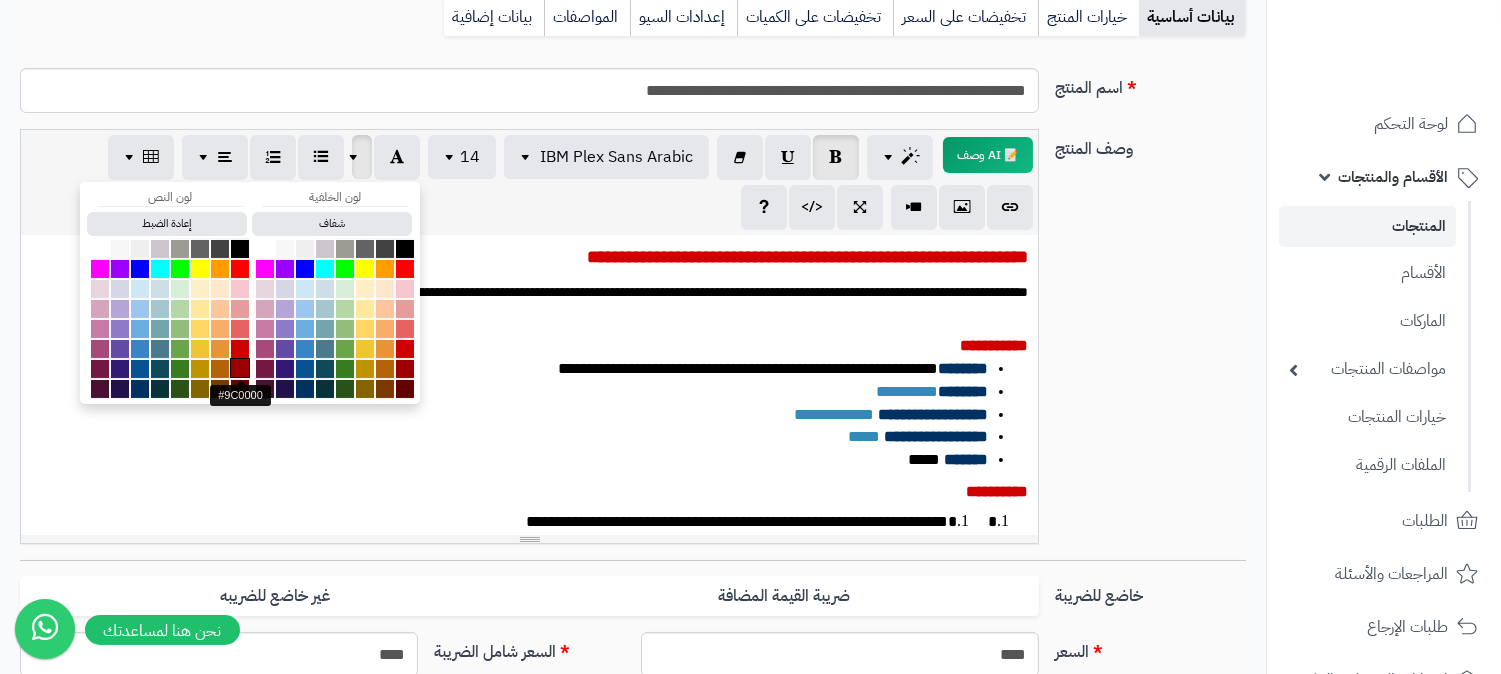 click at bounding box center [240, 368] 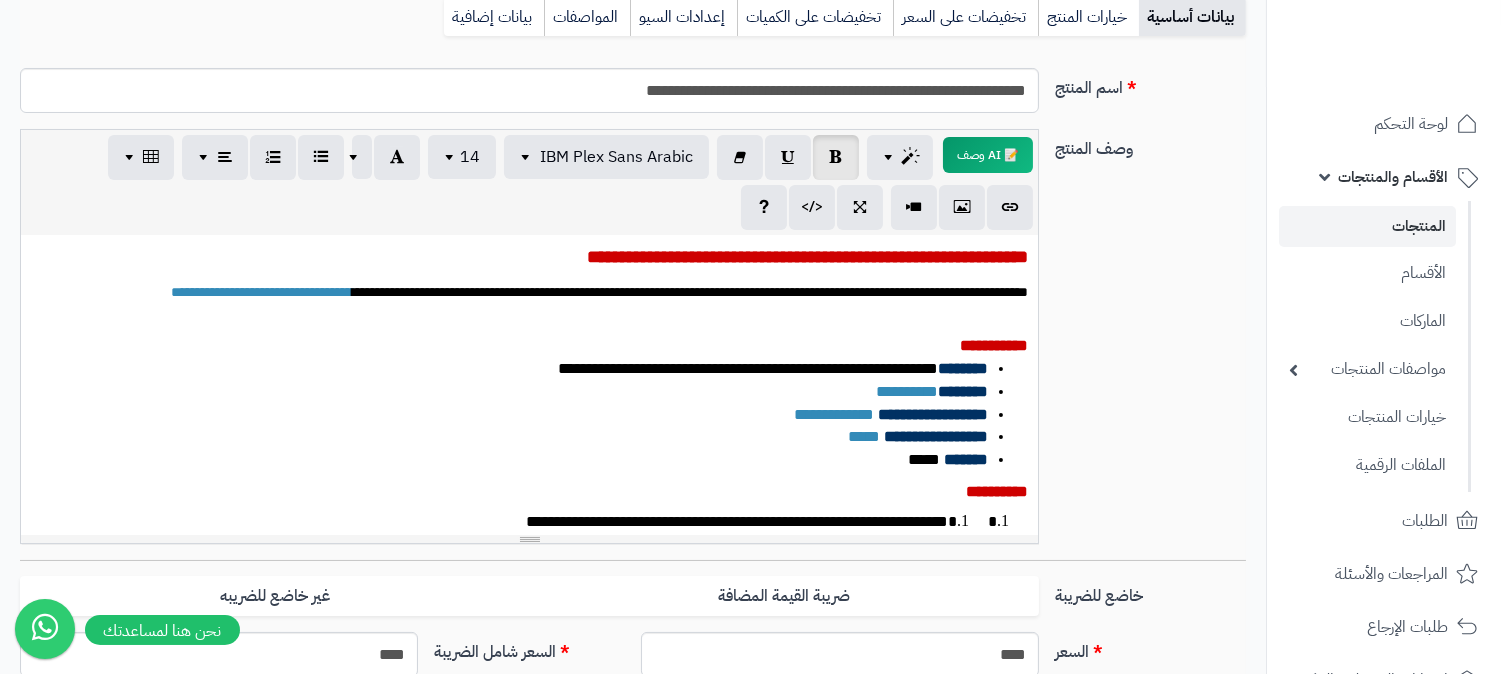 click on "**********" at bounding box center (518, 415) 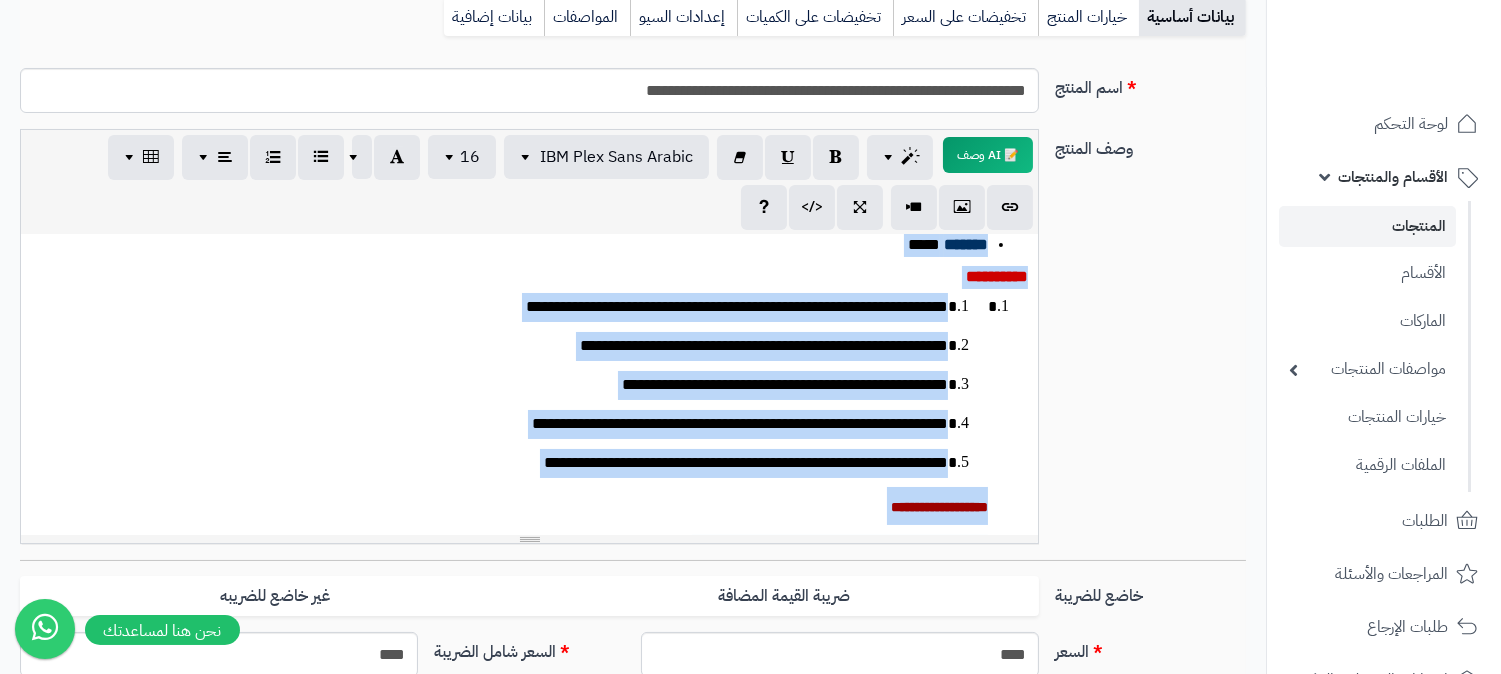 scroll, scrollTop: 416, scrollLeft: 0, axis: vertical 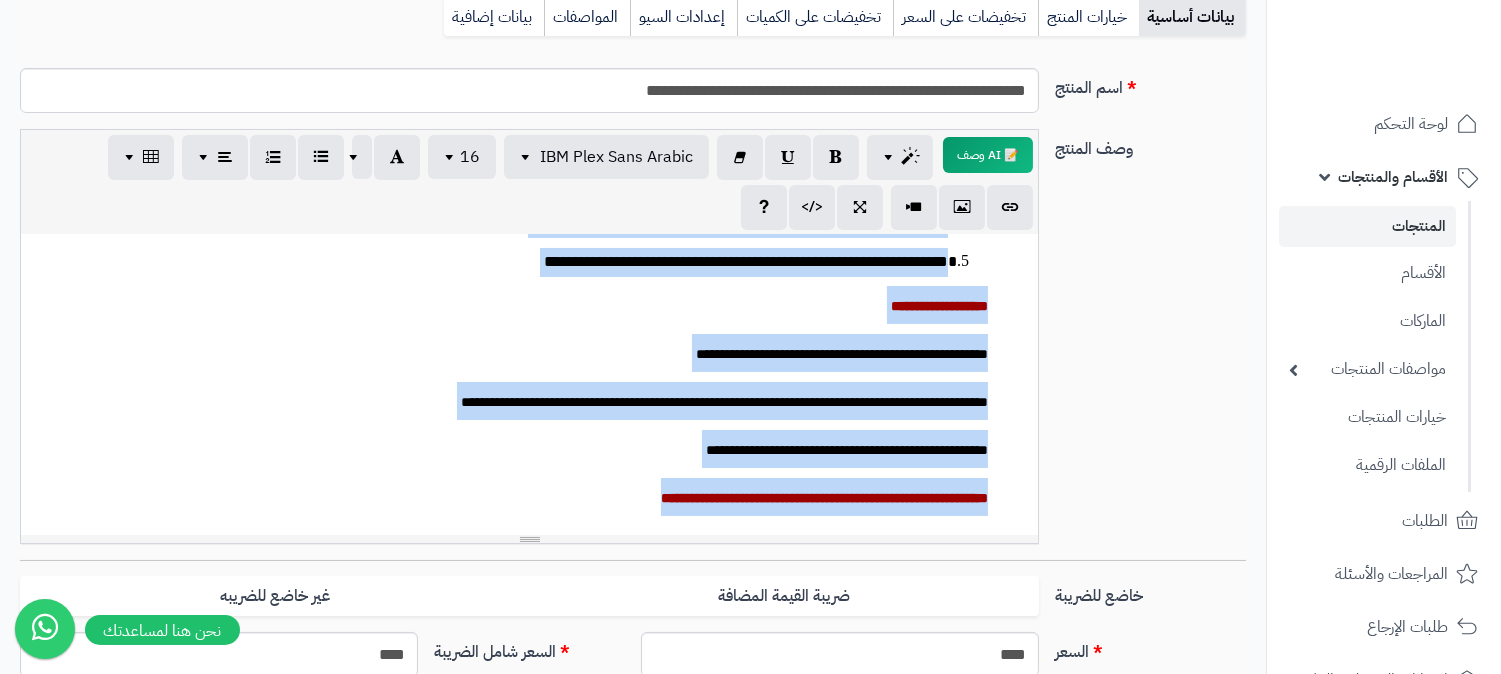 drag, startPoint x: 1028, startPoint y: 246, endPoint x: 560, endPoint y: 481, distance: 523.68787 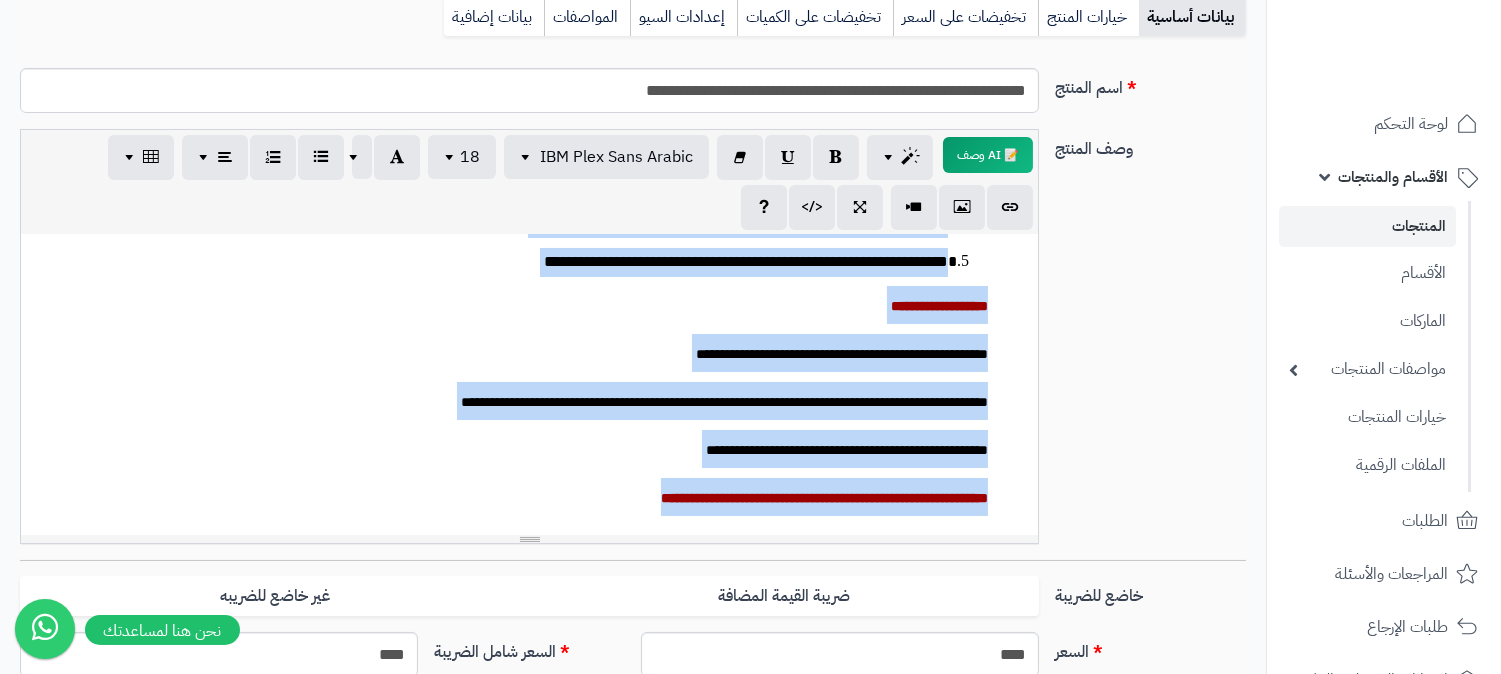 copy on "**********" 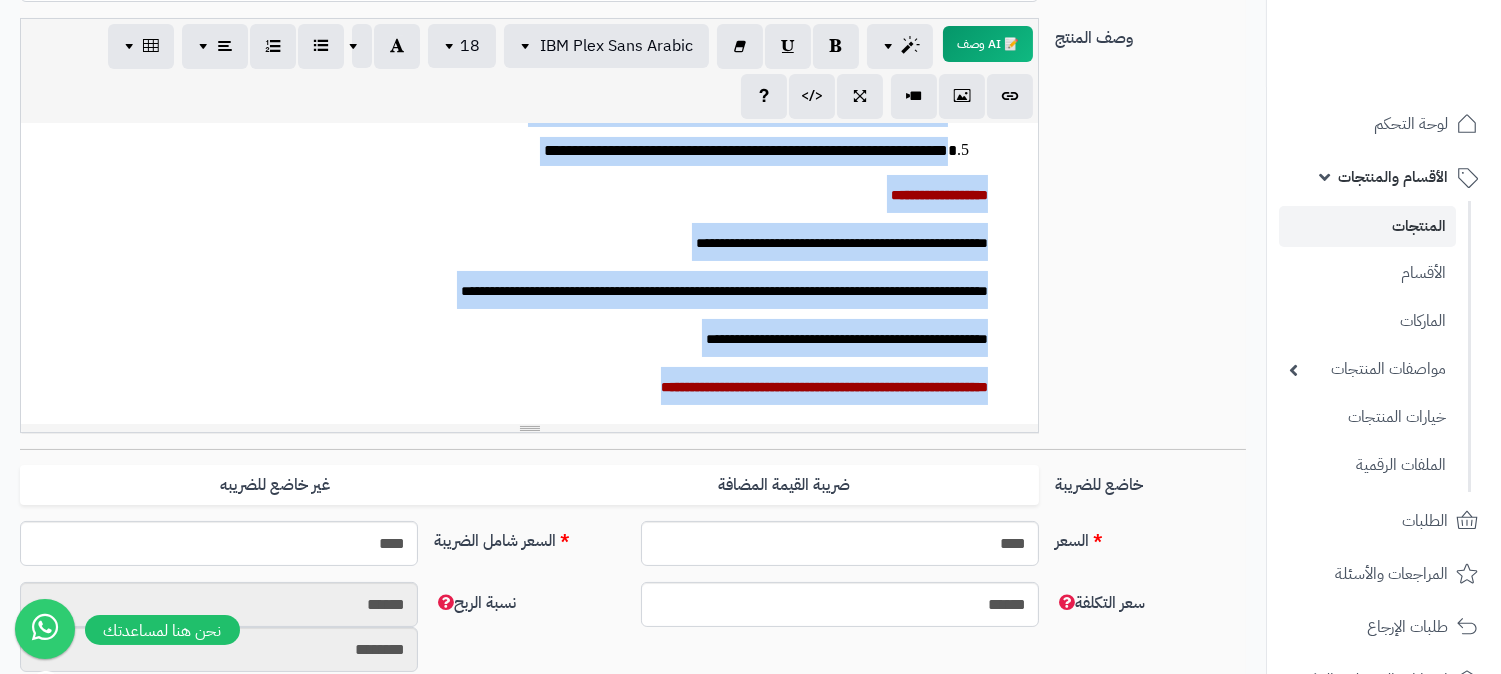 scroll, scrollTop: 172, scrollLeft: 0, axis: vertical 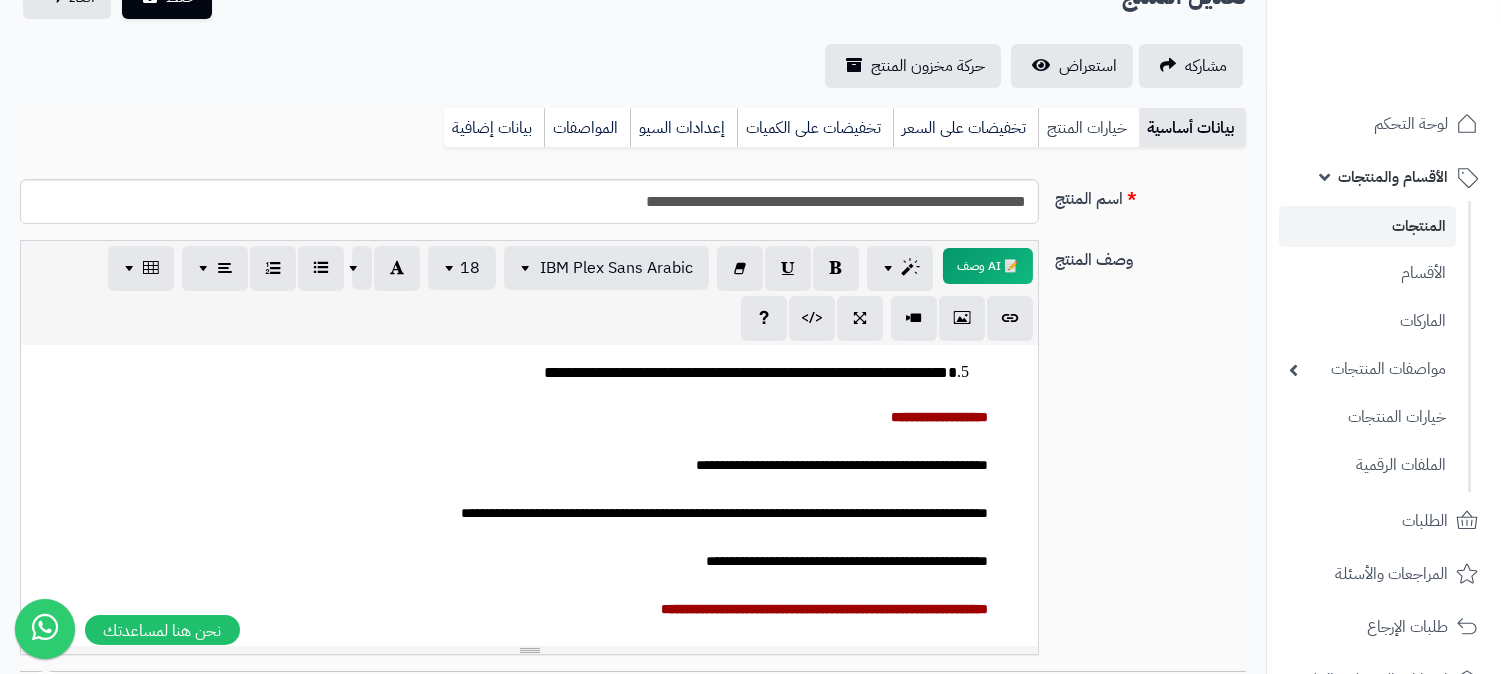 click on "خيارات المنتج" at bounding box center [1088, 128] 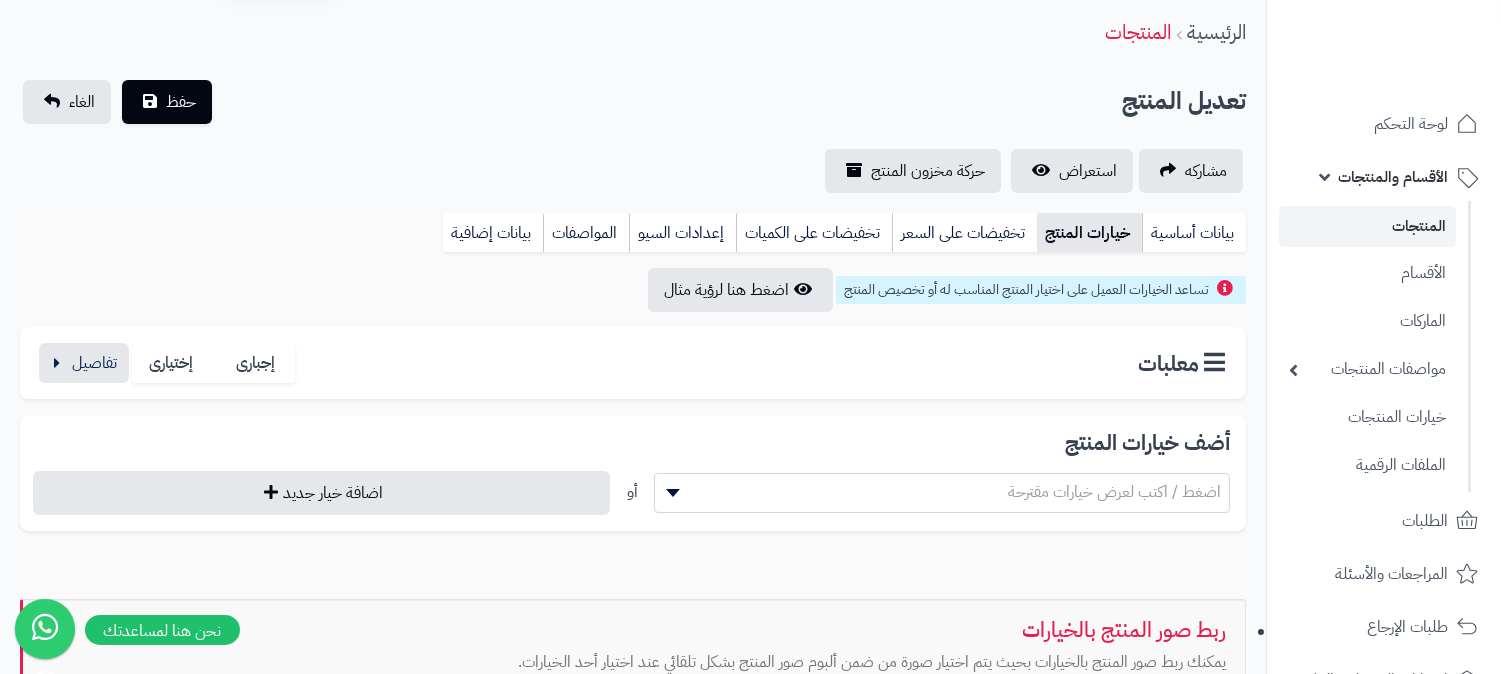 scroll, scrollTop: 178, scrollLeft: 0, axis: vertical 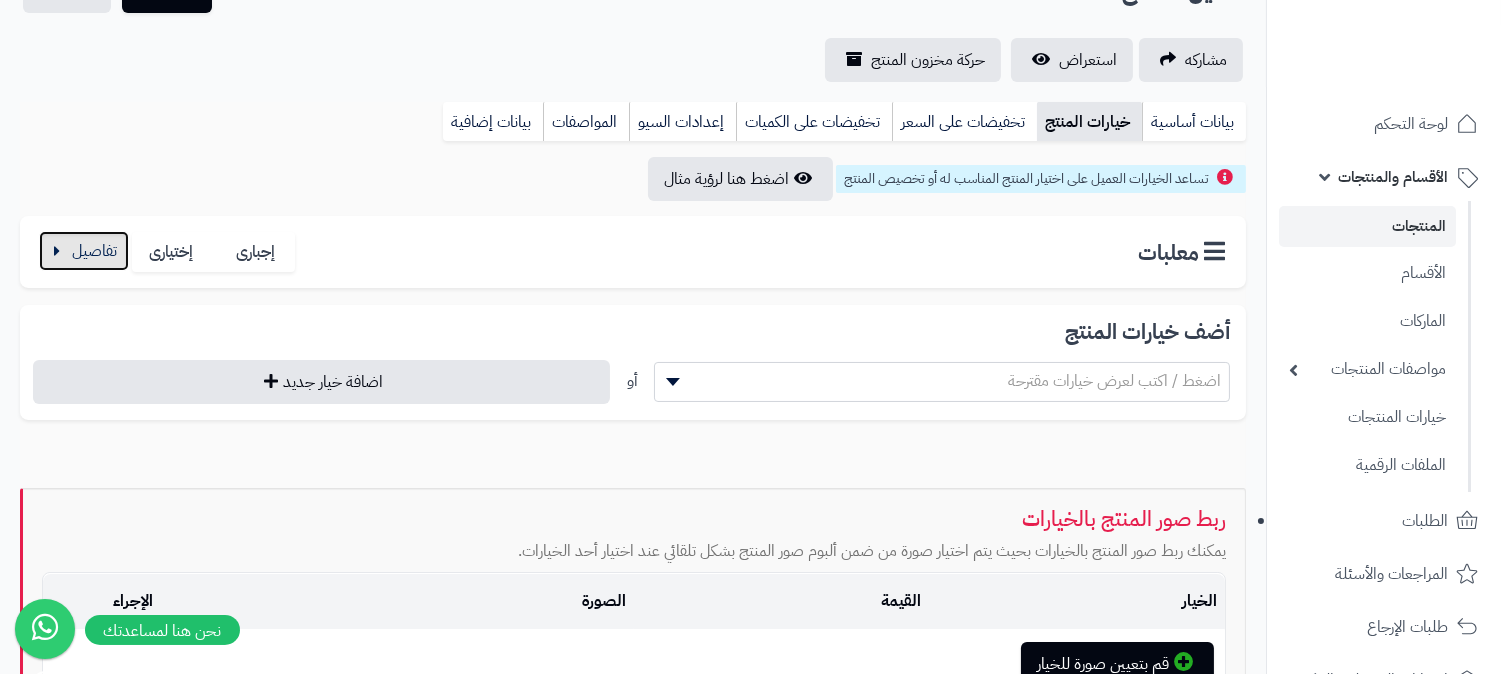 click at bounding box center (84, 251) 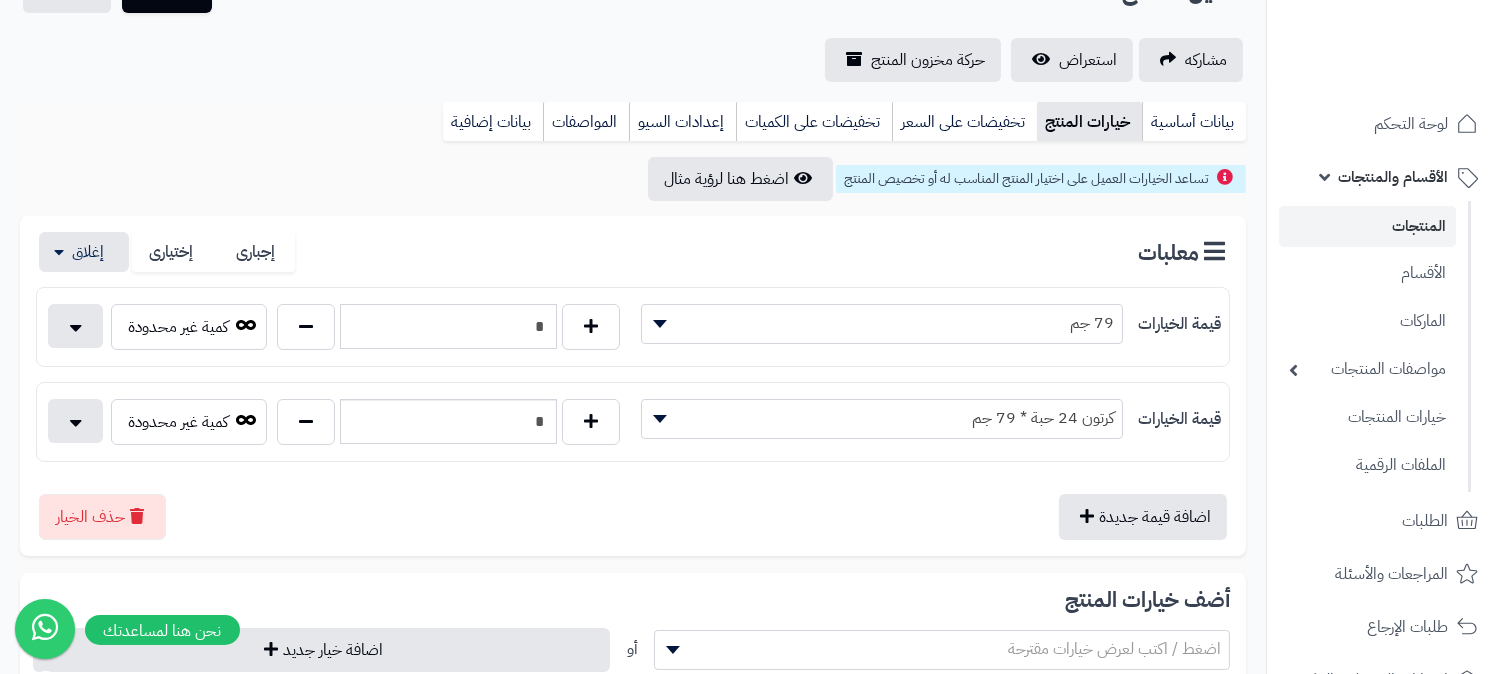click on "*" at bounding box center [448, 326] 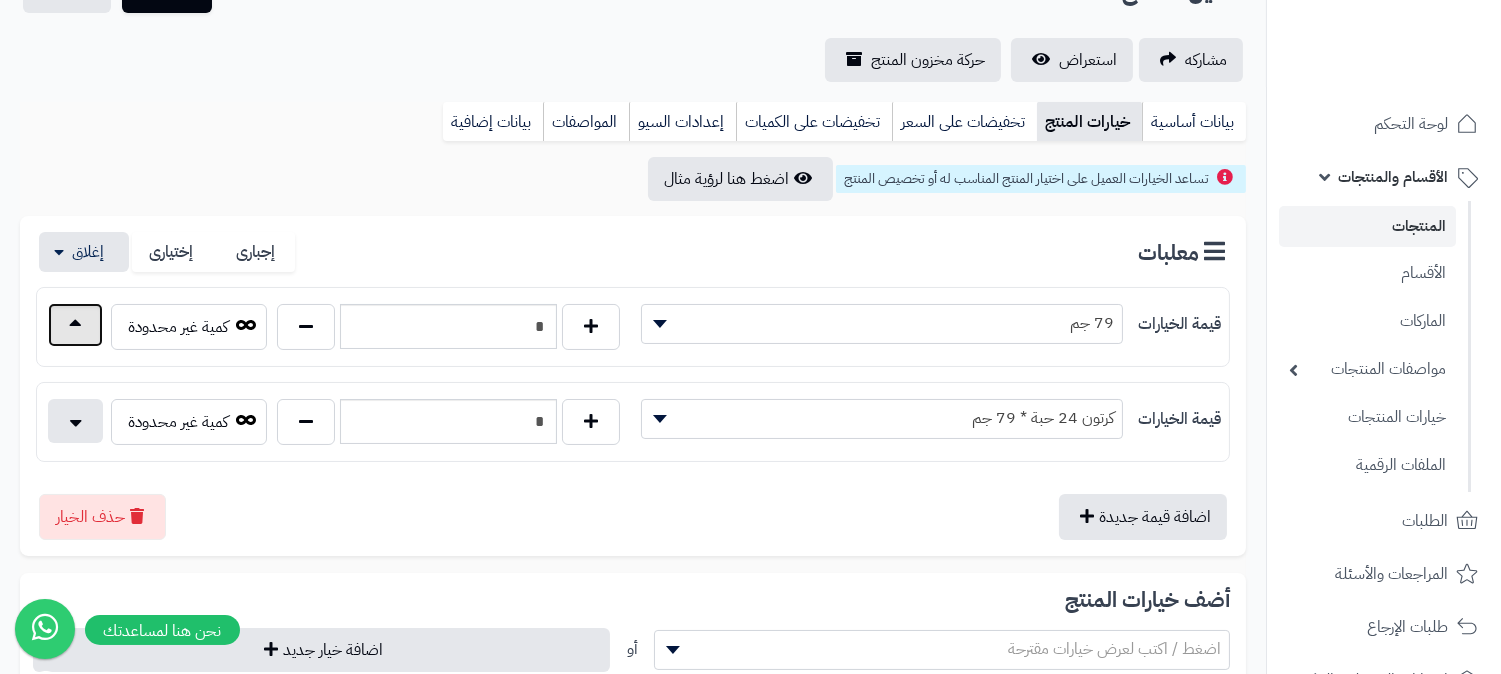 click at bounding box center [75, 325] 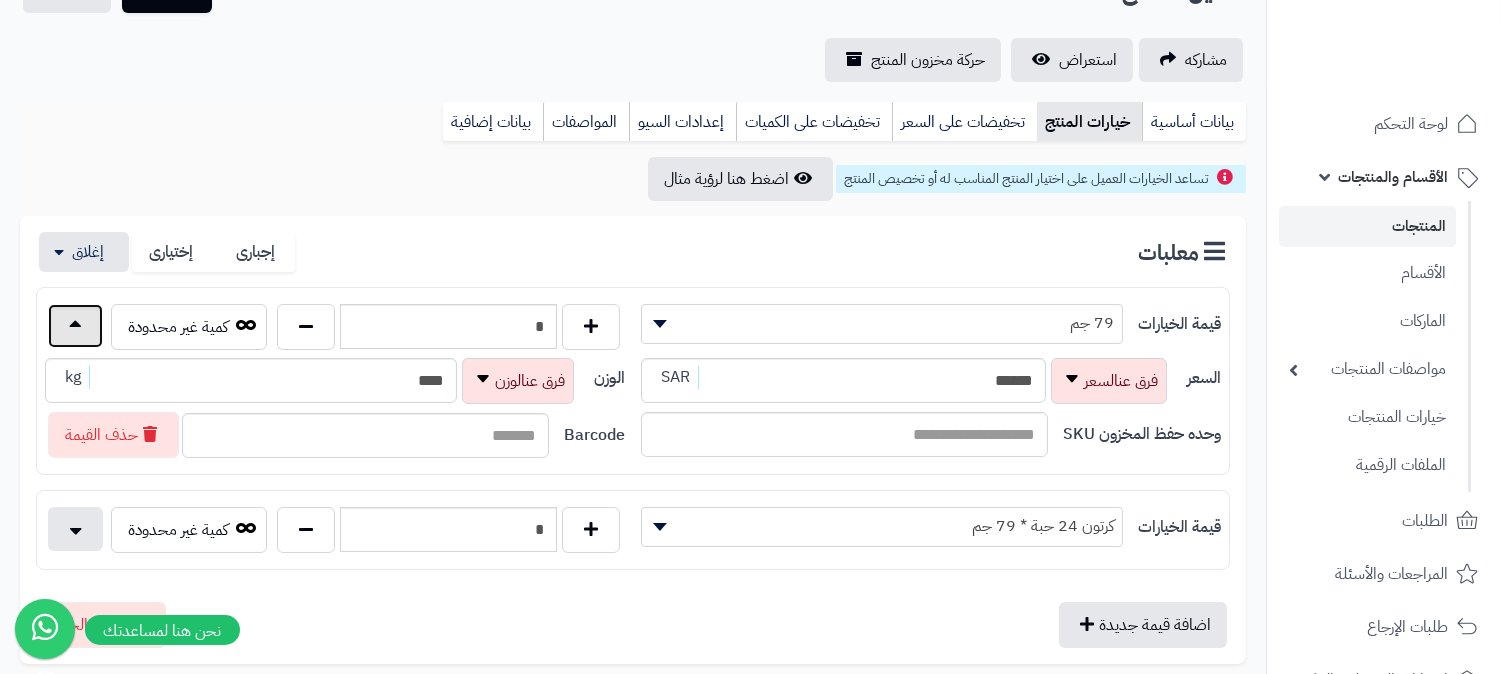 scroll, scrollTop: 290, scrollLeft: 0, axis: vertical 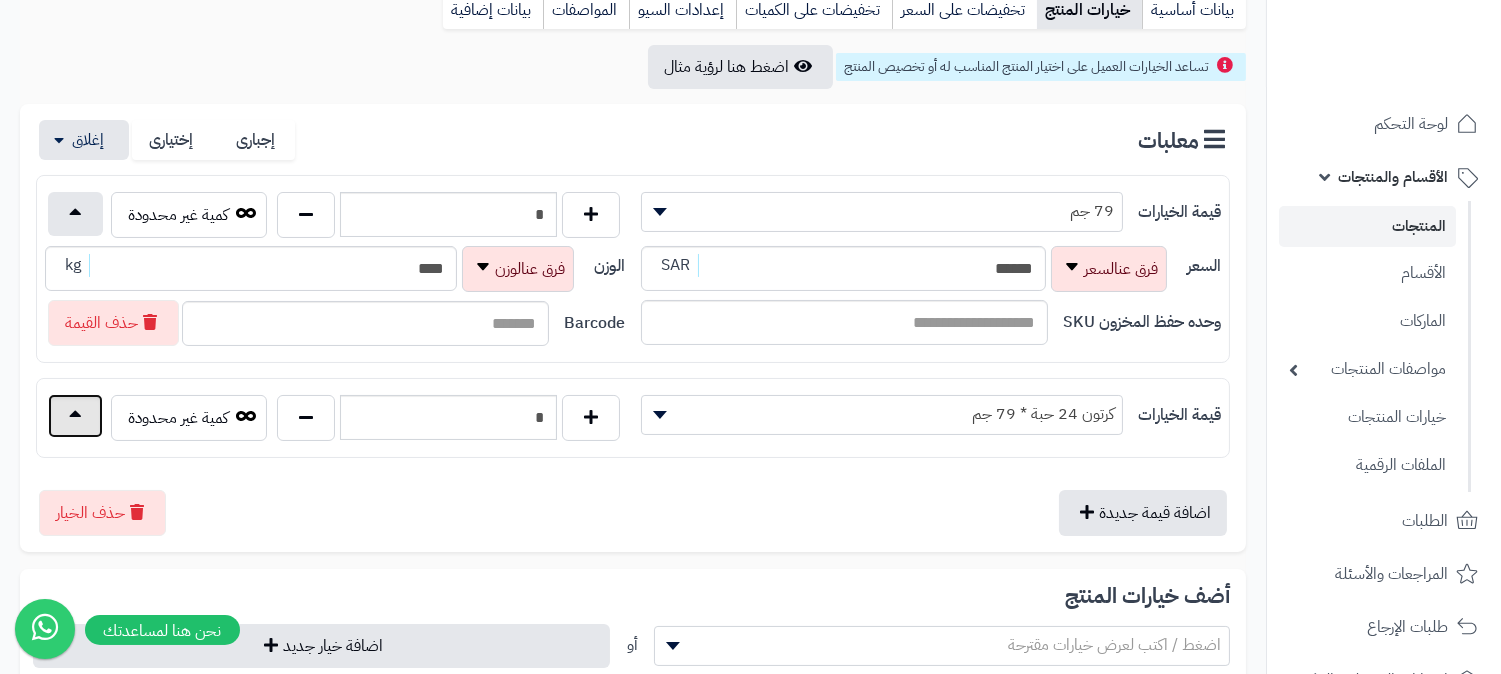 click at bounding box center (75, 416) 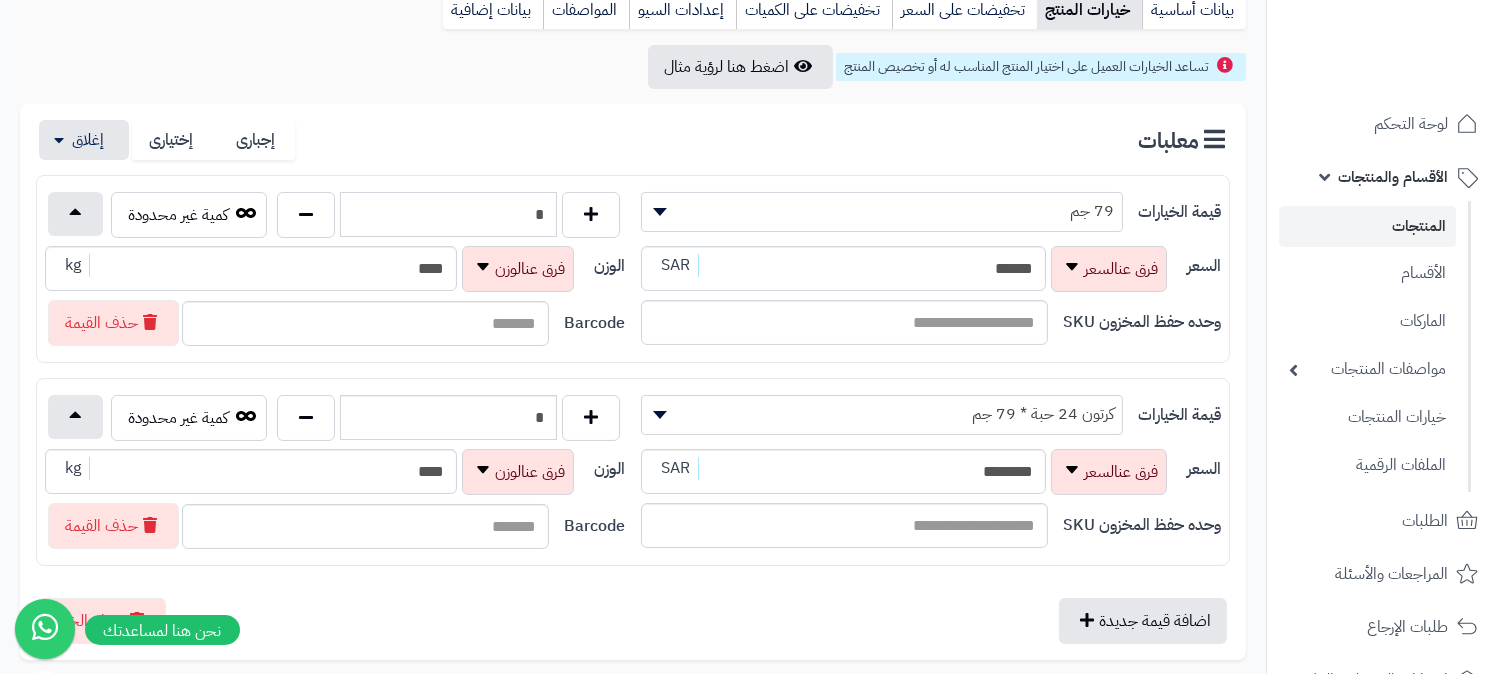 click on "*" at bounding box center (448, 214) 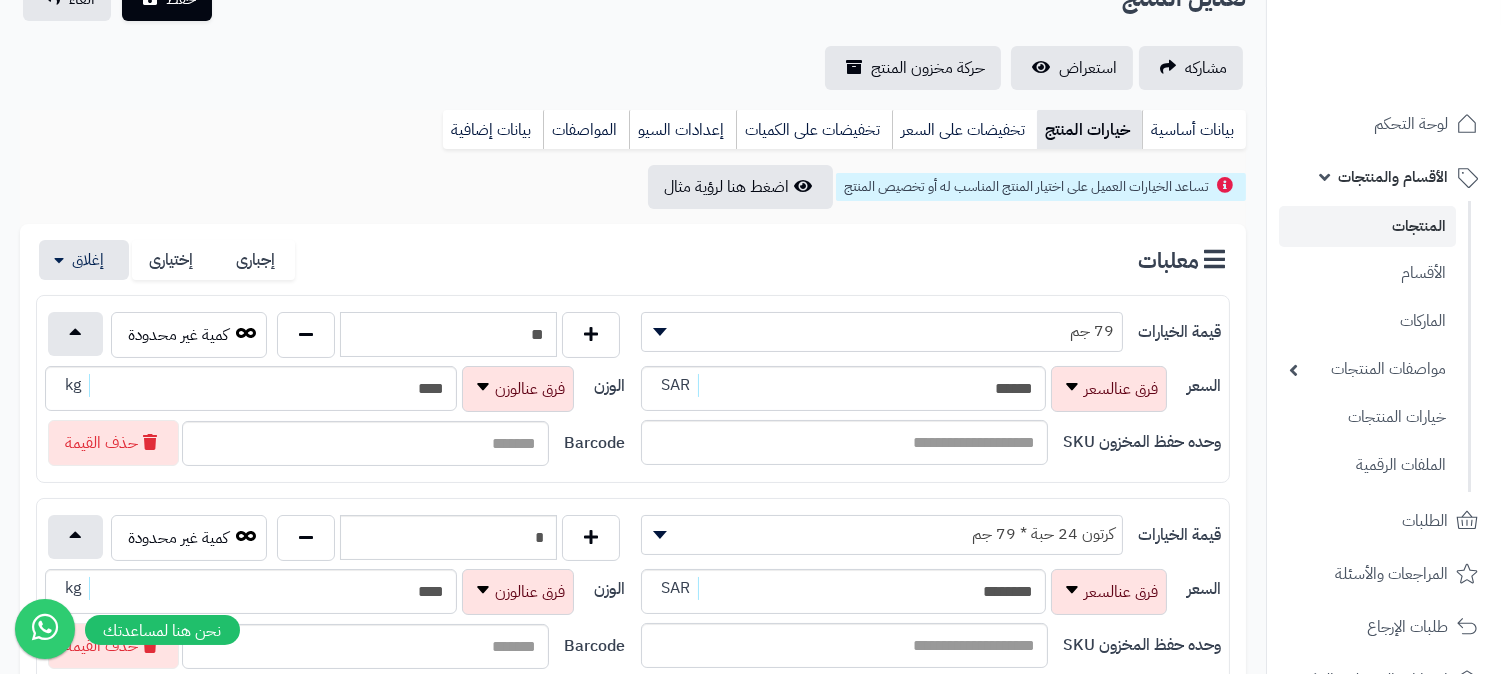 scroll, scrollTop: 0, scrollLeft: 0, axis: both 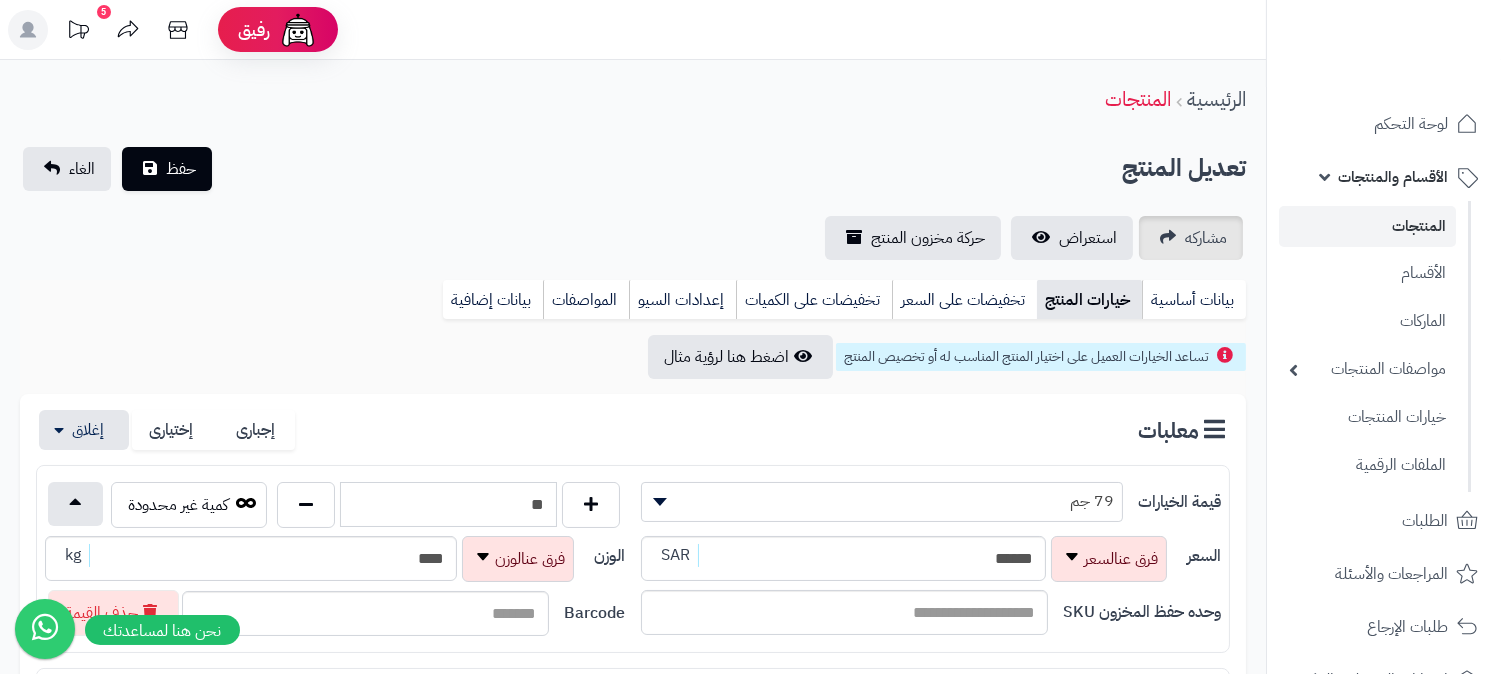 type on "**" 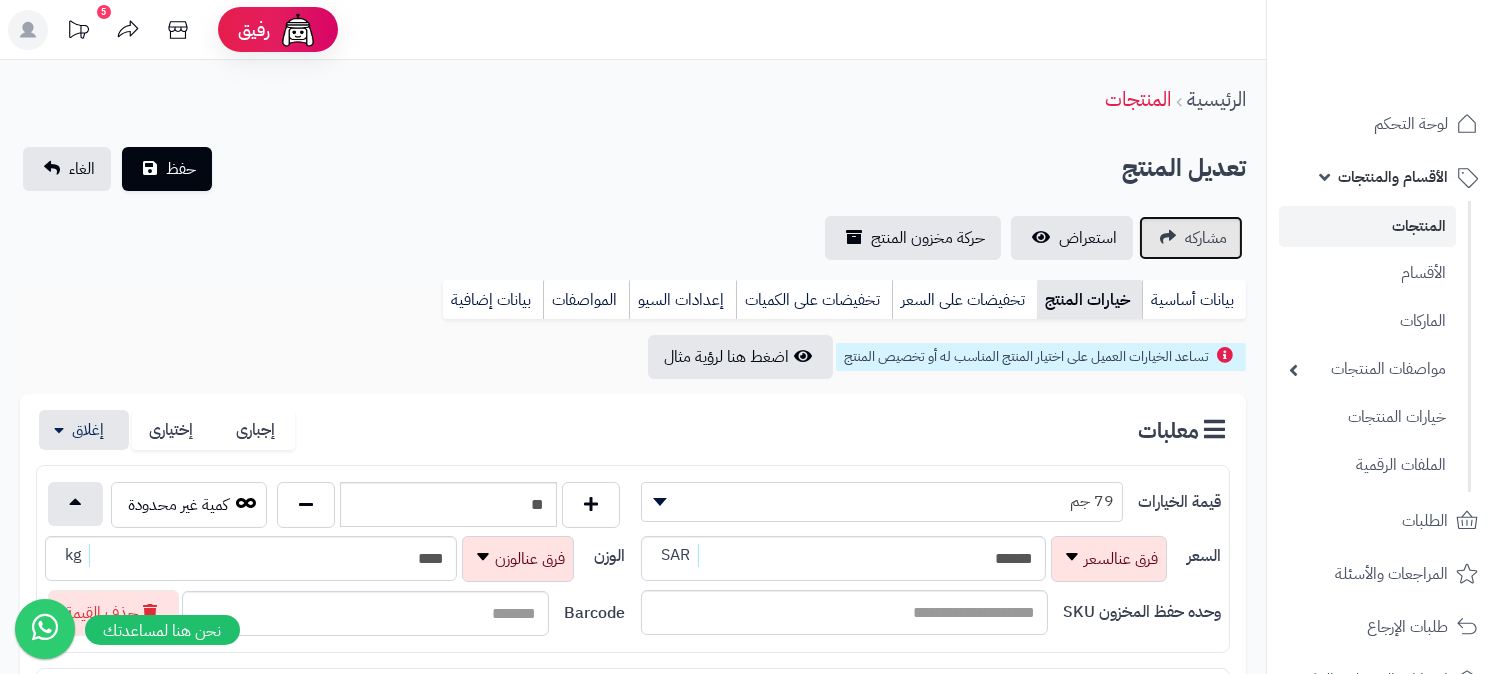click on "مشاركه" at bounding box center [1206, 238] 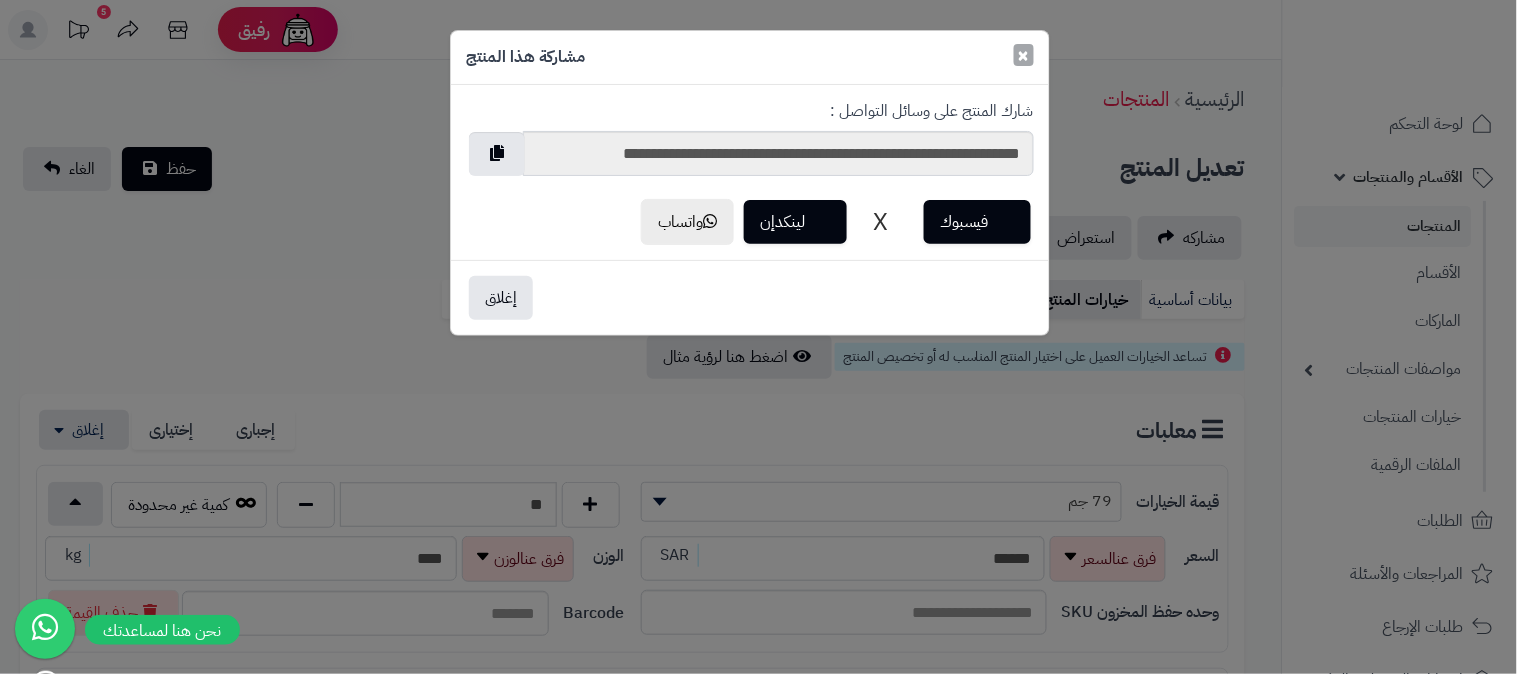 click on "×" at bounding box center [1024, 55] 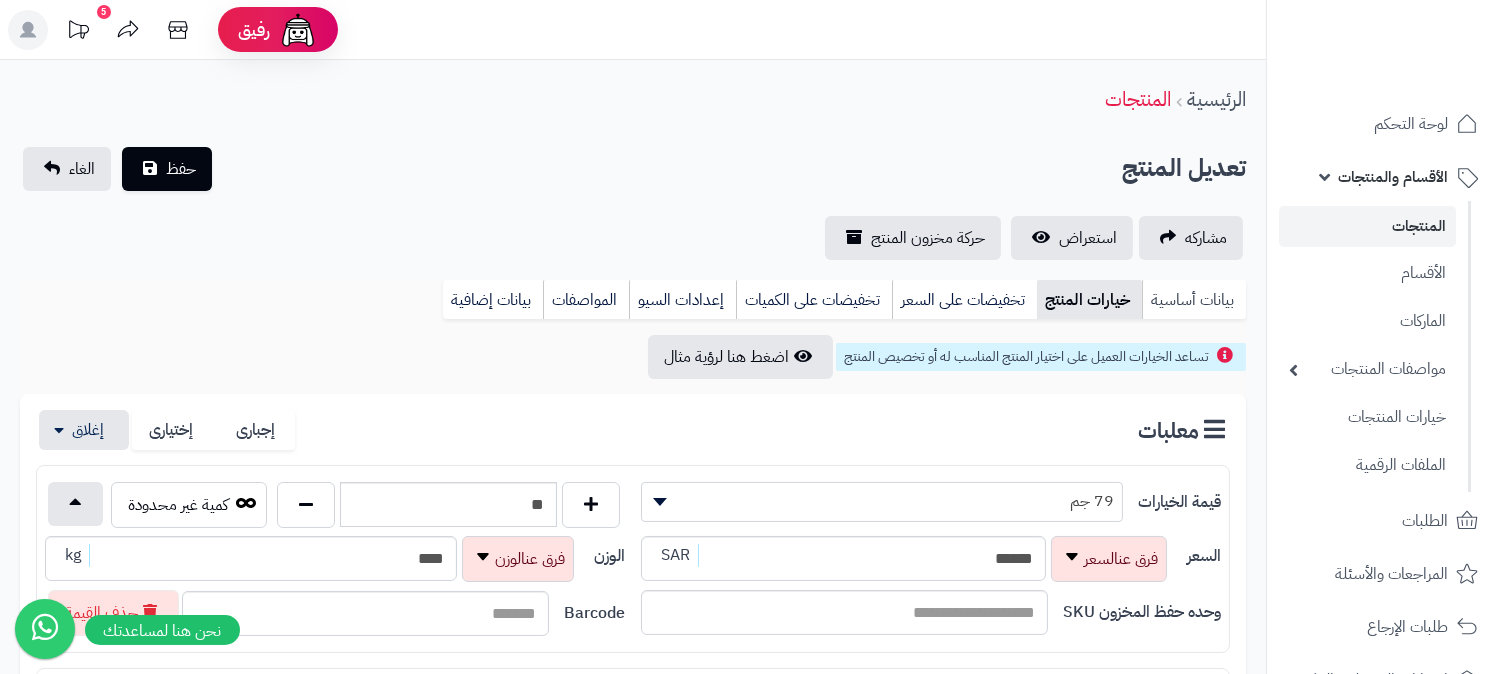click on "بيانات أساسية" at bounding box center (1194, 300) 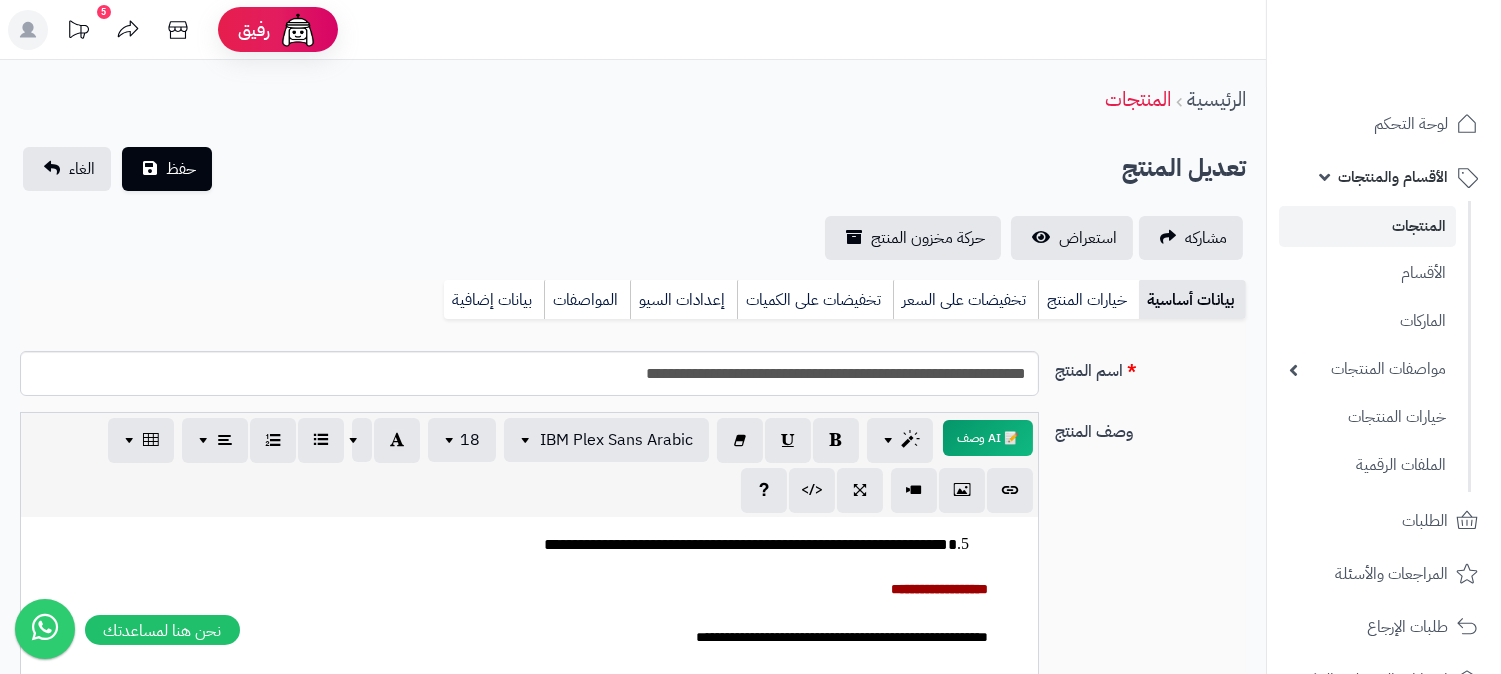 scroll, scrollTop: 0, scrollLeft: 0, axis: both 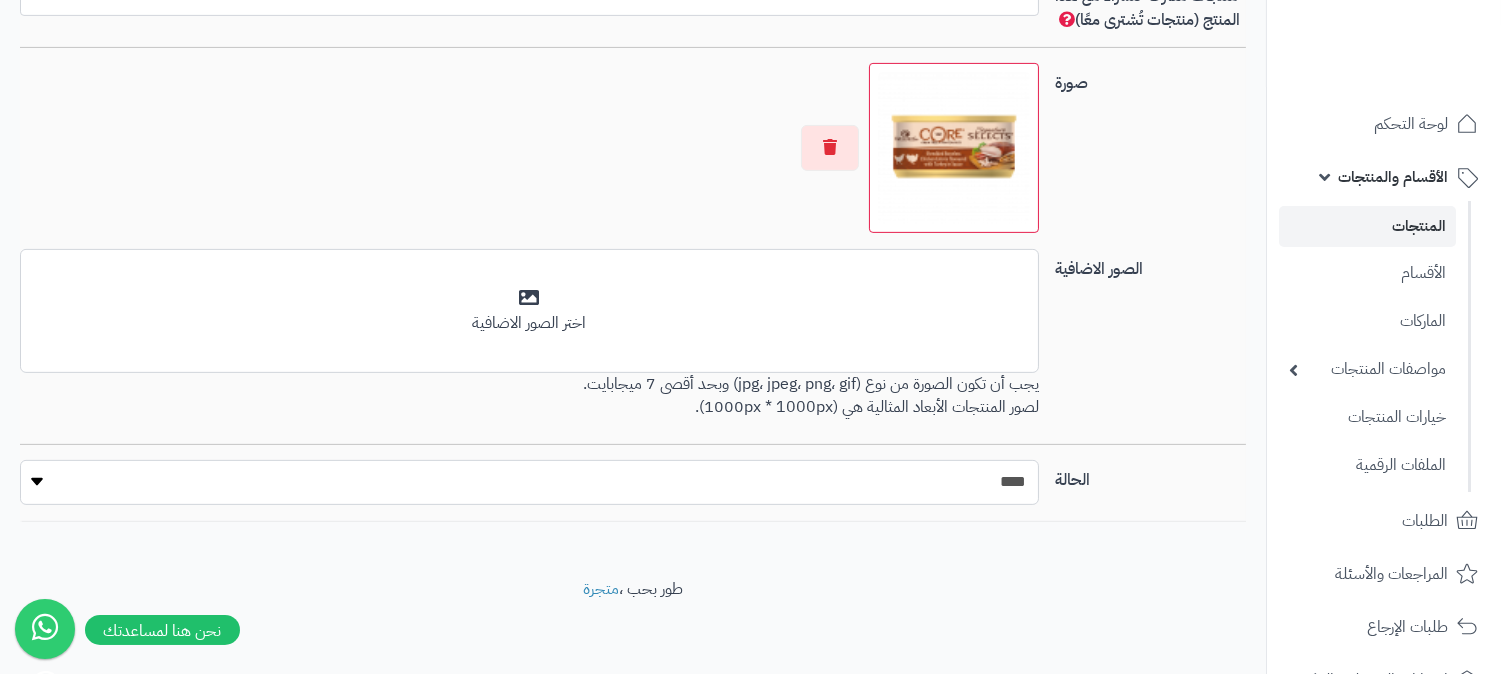 click on "***** ****" at bounding box center [529, 482] 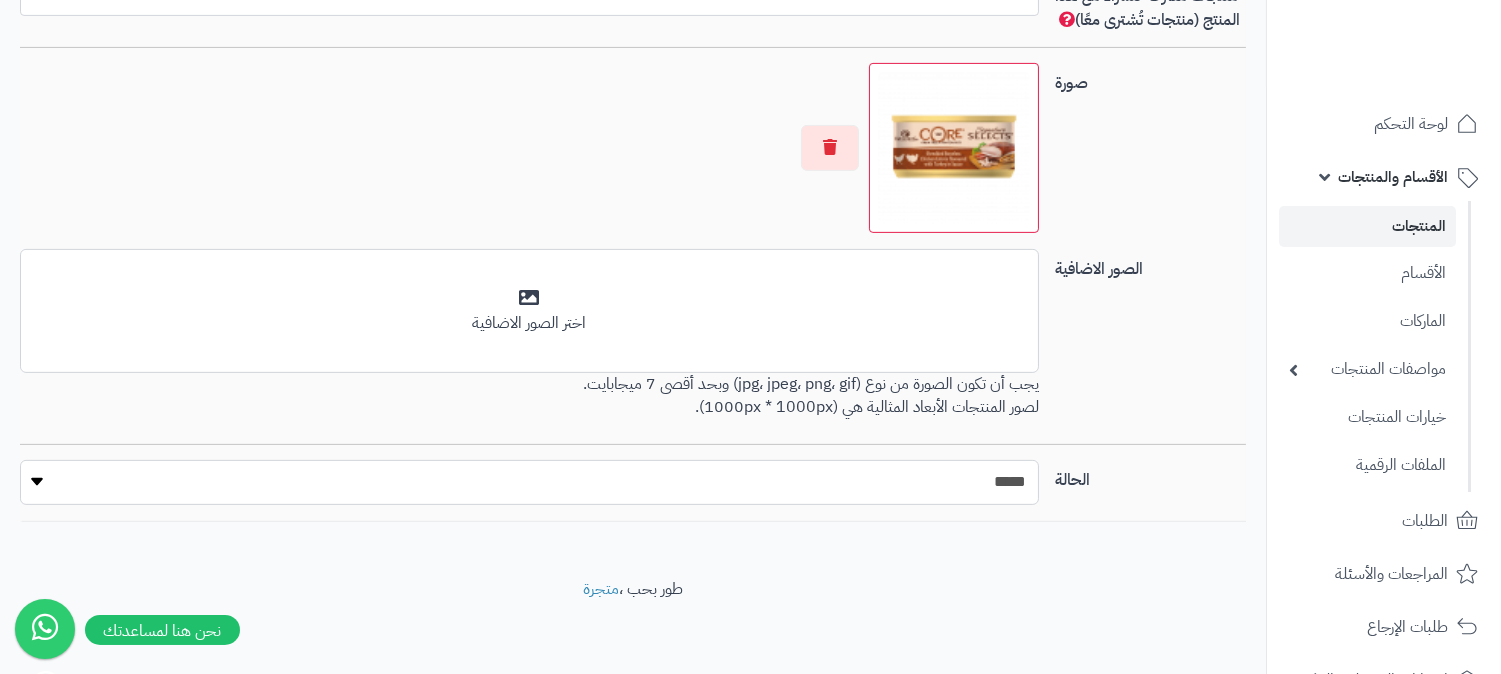 click on "***** ****" at bounding box center [529, 482] 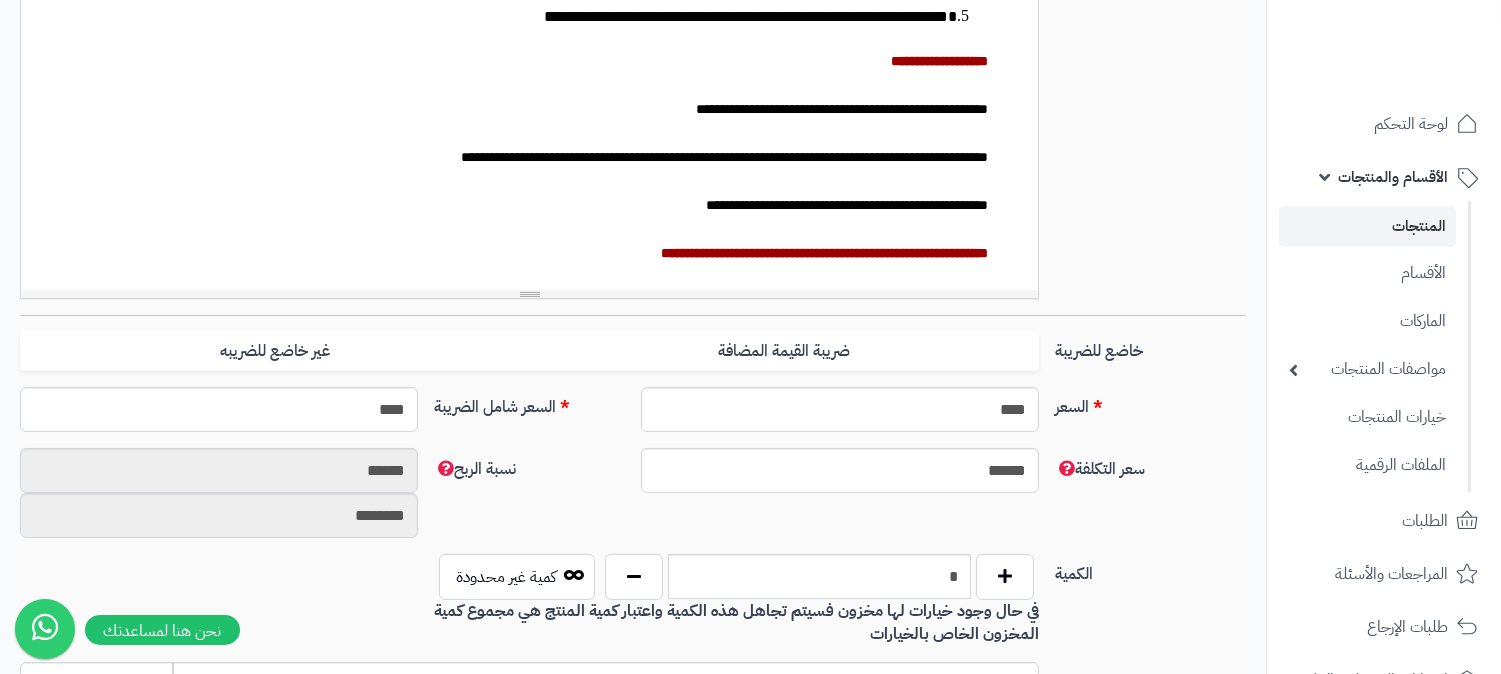 scroll, scrollTop: 394, scrollLeft: 0, axis: vertical 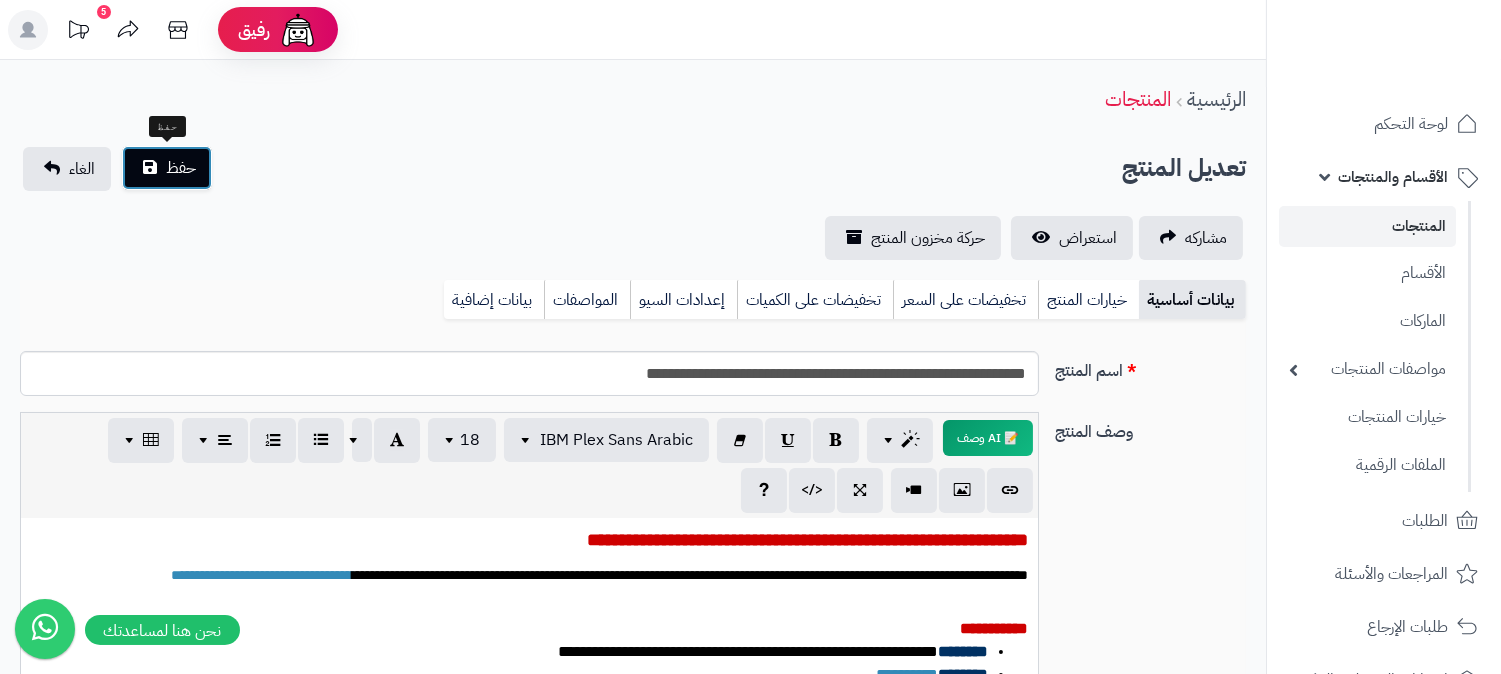 click on "حفظ" at bounding box center (181, 168) 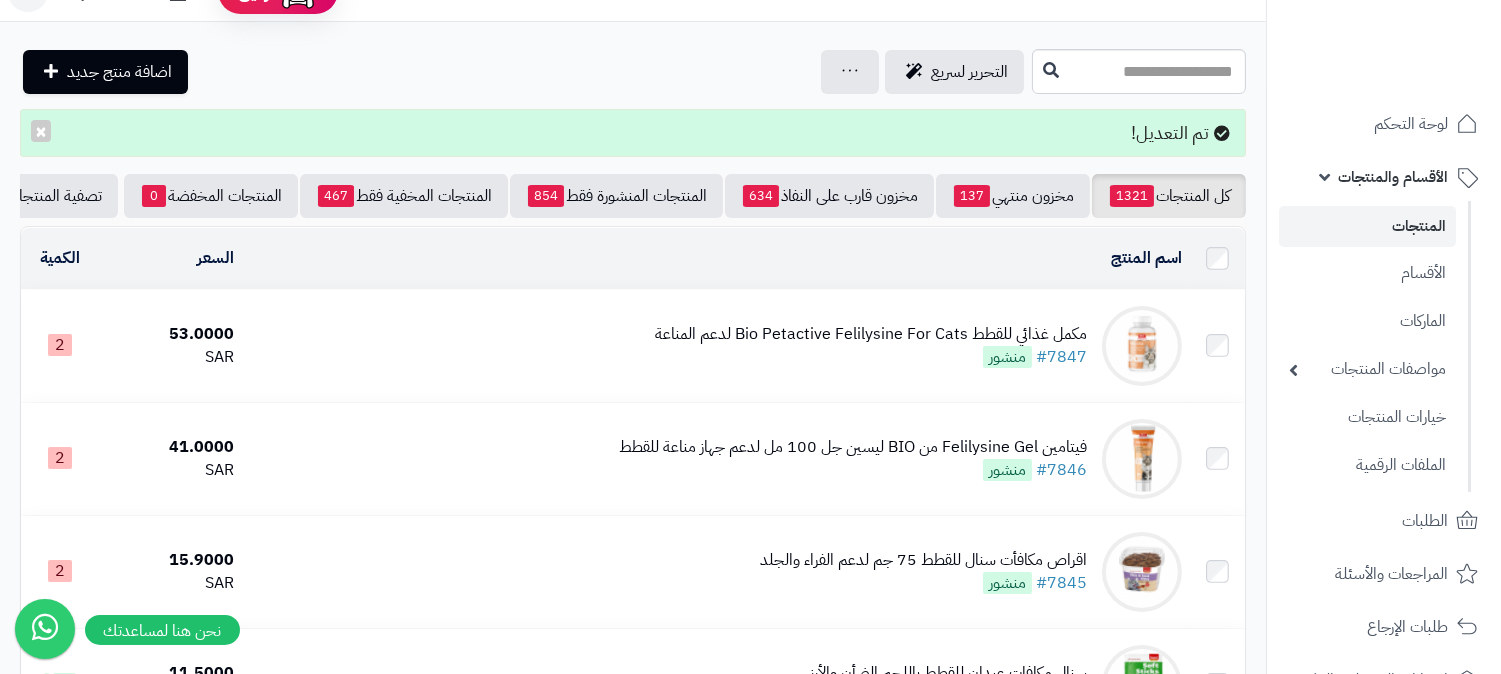 scroll, scrollTop: 0, scrollLeft: 0, axis: both 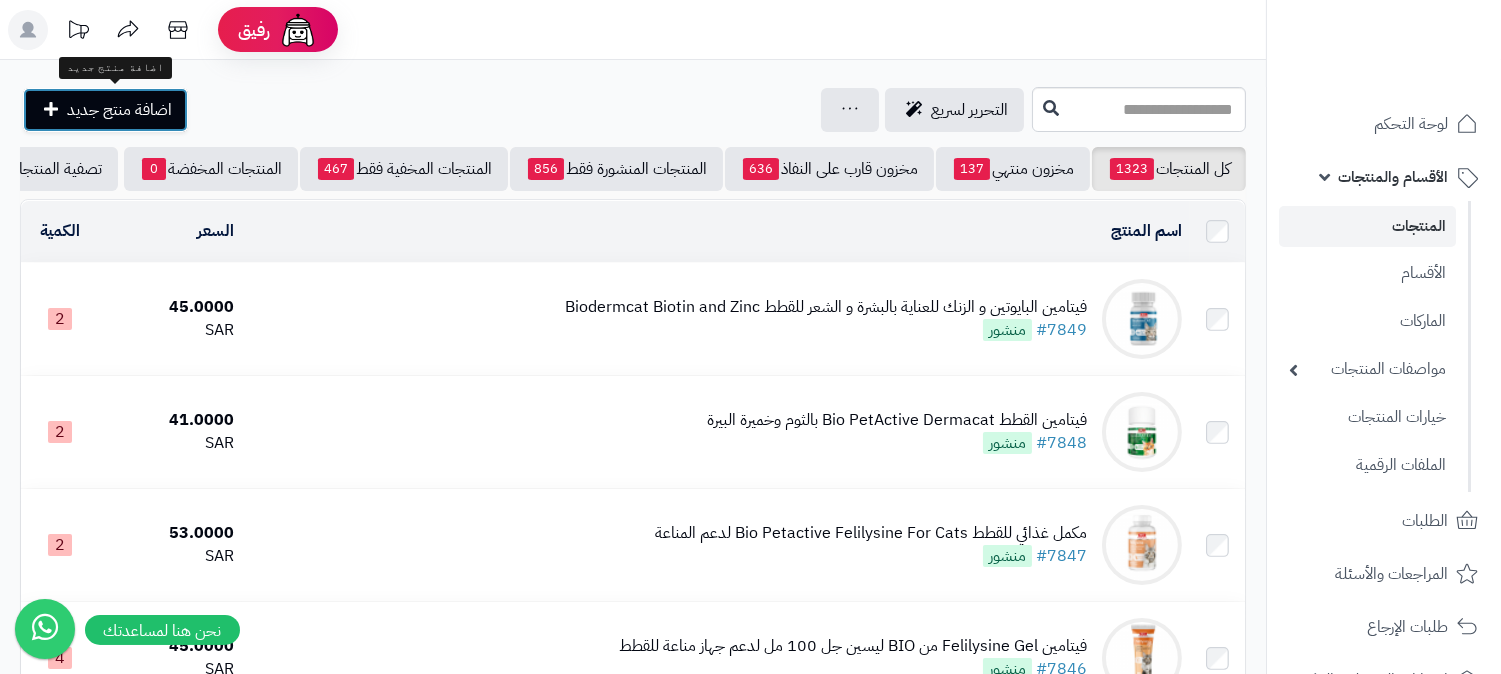 click on "اضافة منتج جديد" at bounding box center (119, 110) 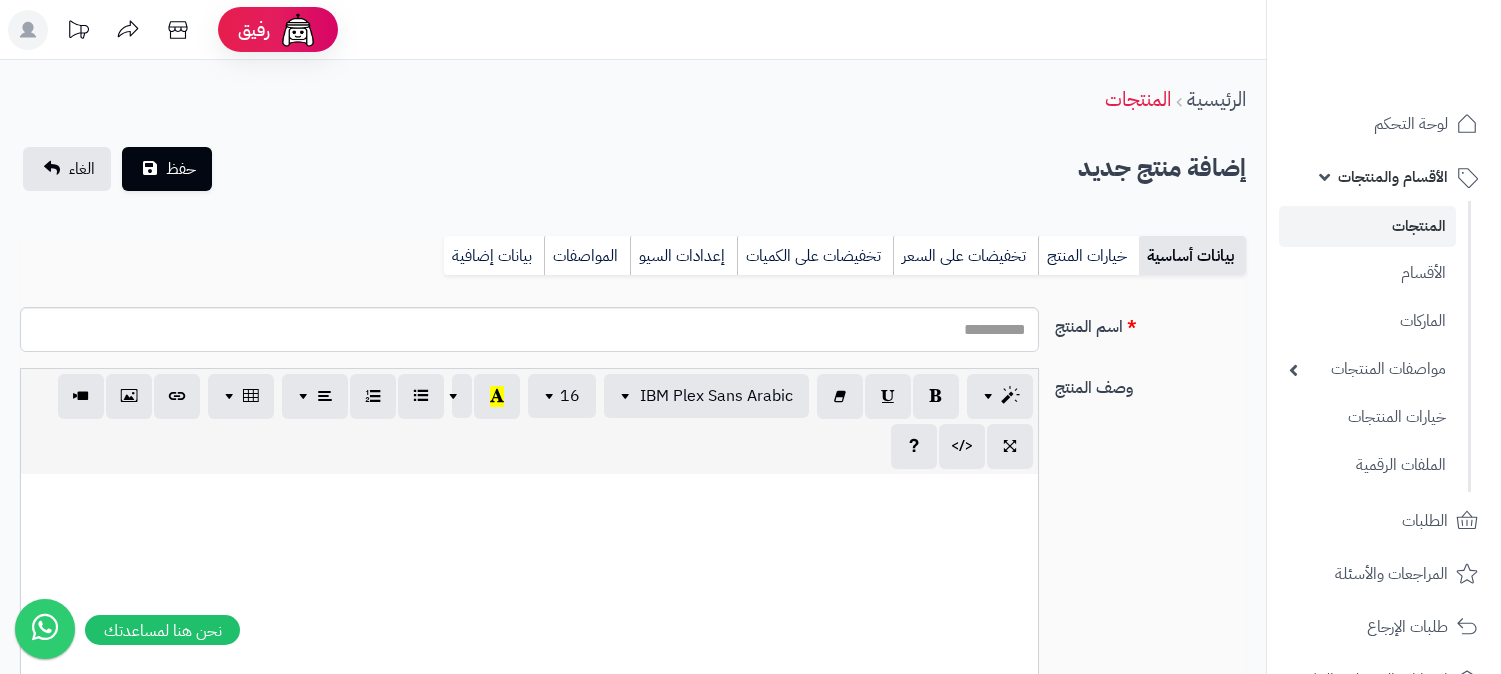 select 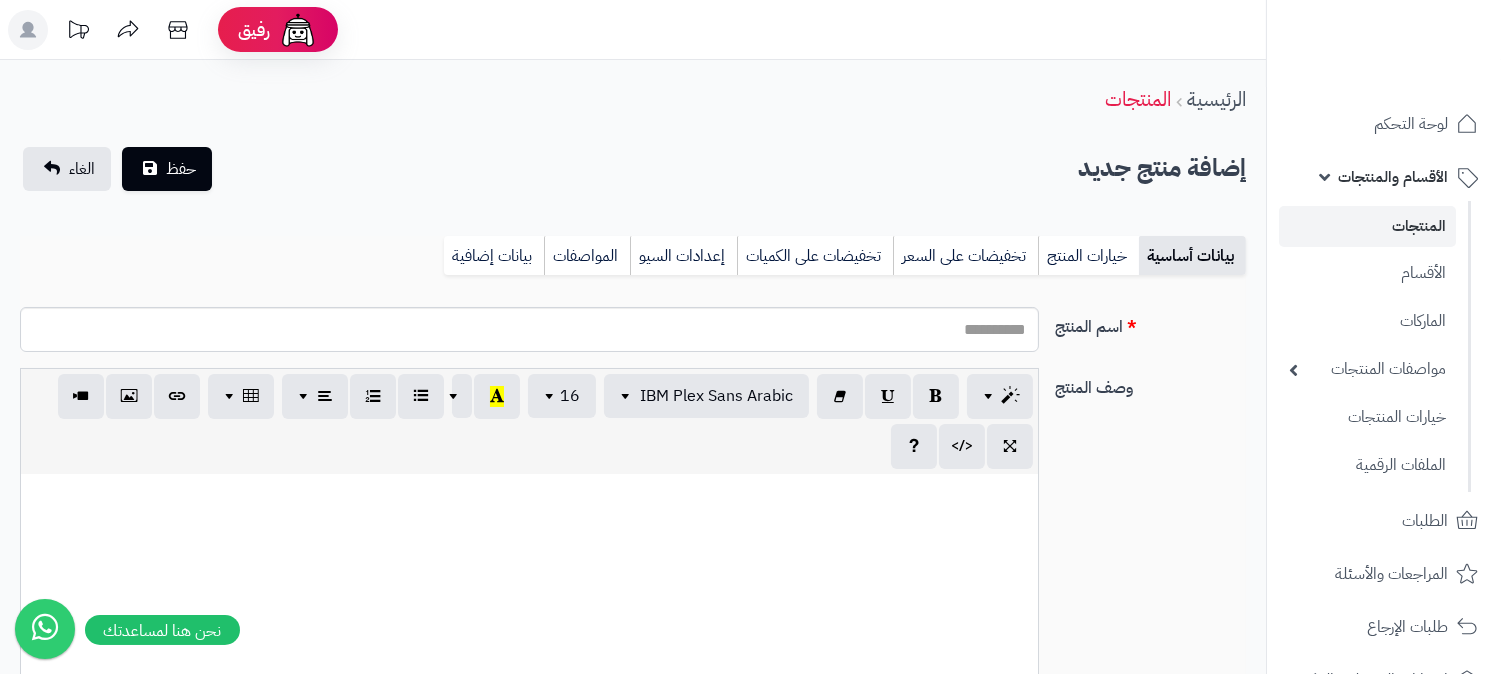 scroll, scrollTop: 0, scrollLeft: 16, axis: horizontal 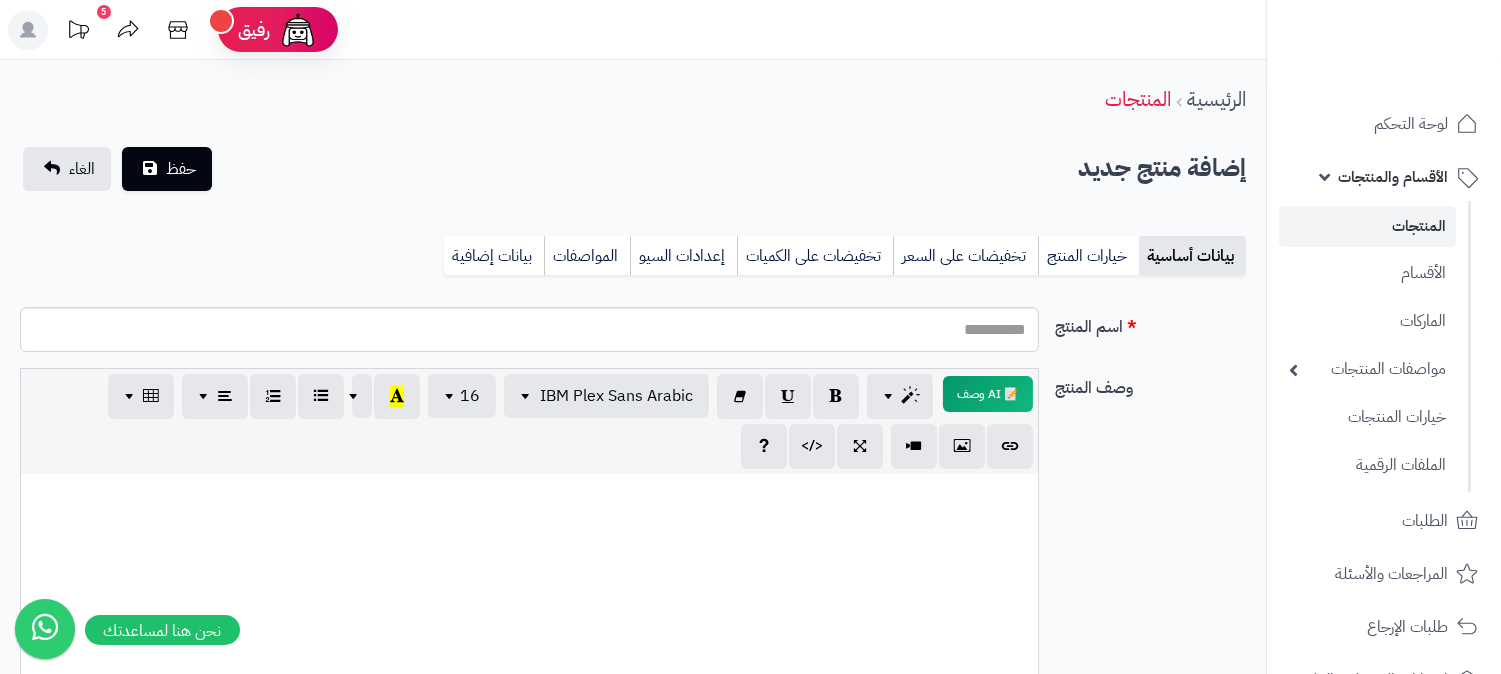 click at bounding box center [529, 495] 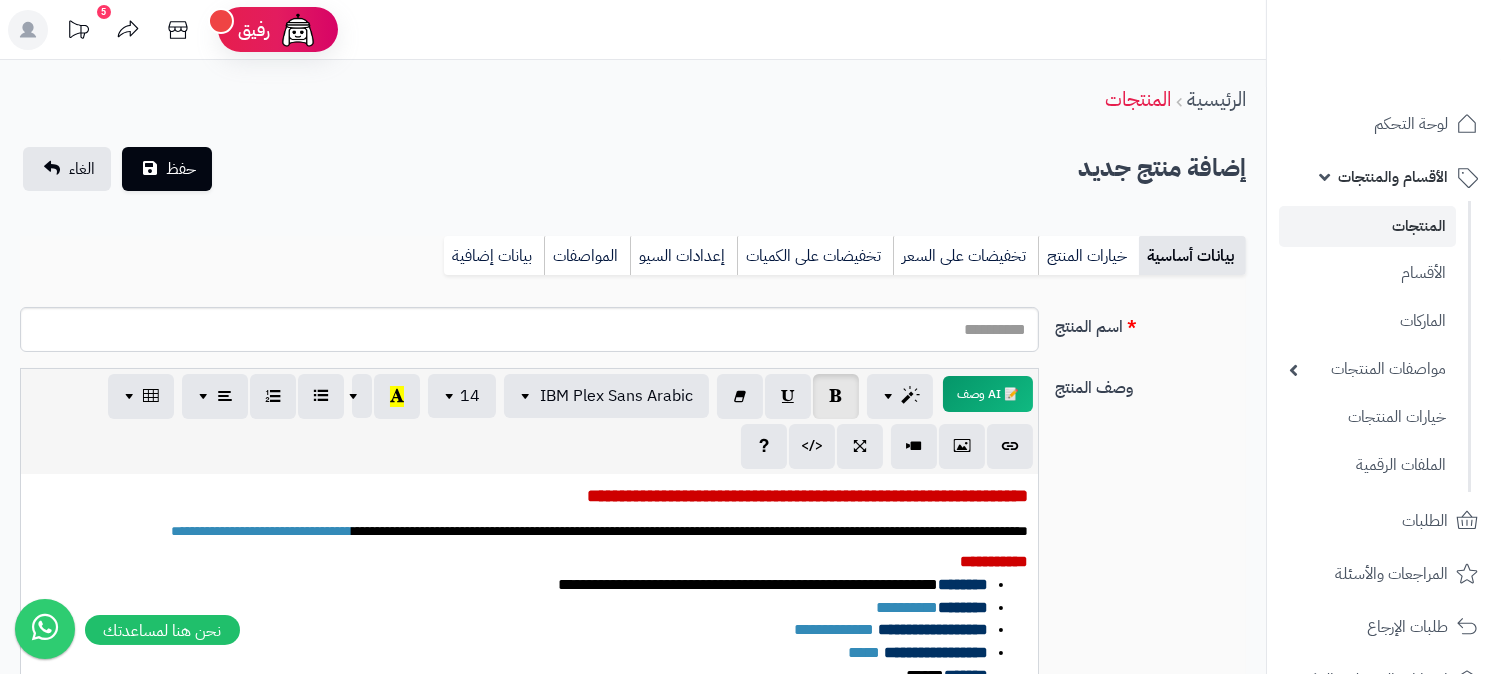 scroll, scrollTop: 96, scrollLeft: 0, axis: vertical 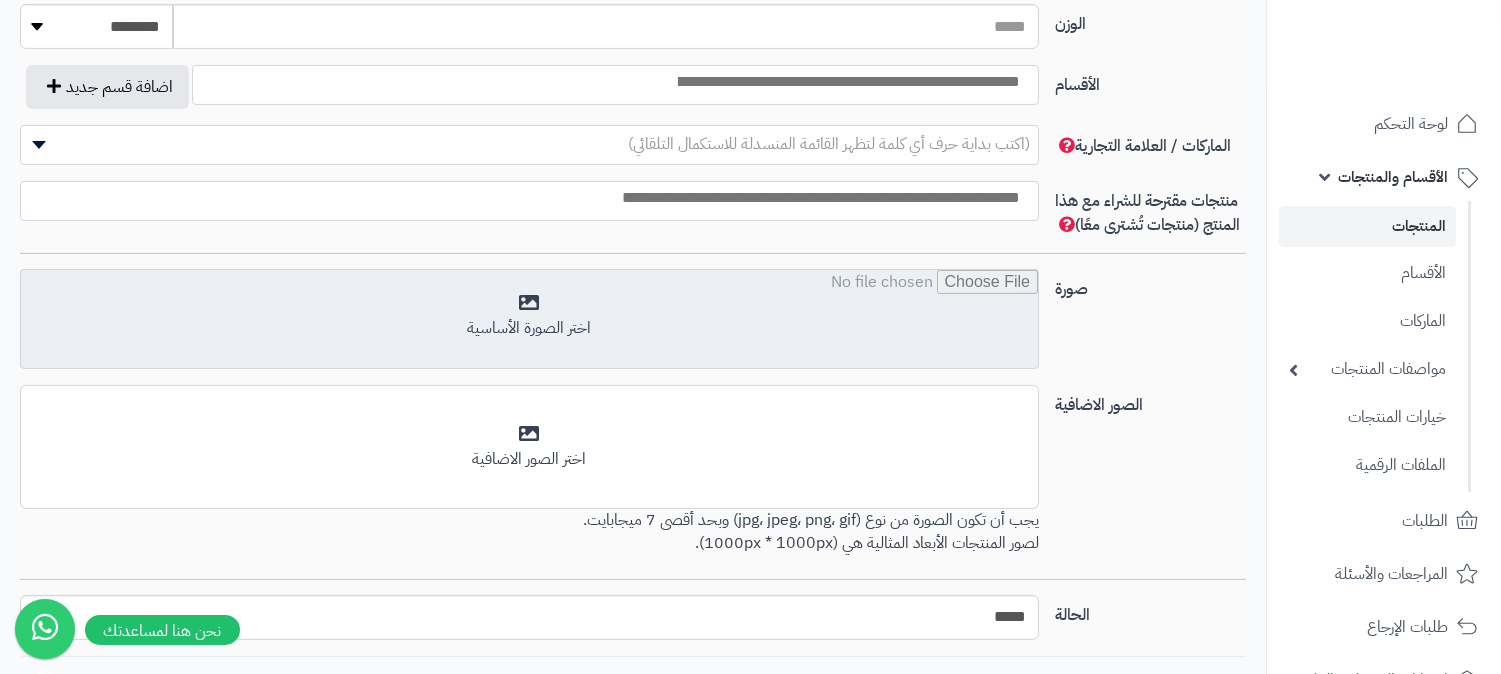 click at bounding box center (529, 320) 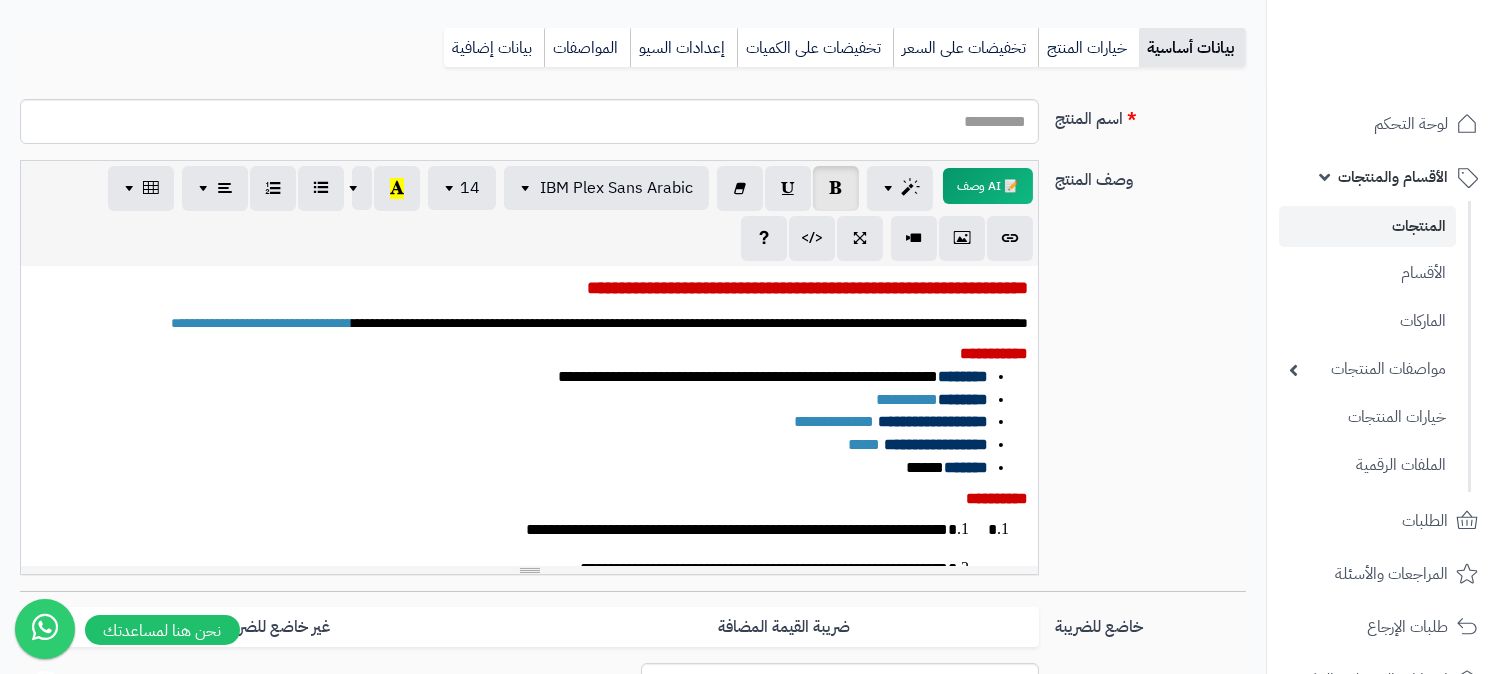 scroll, scrollTop: 207, scrollLeft: 0, axis: vertical 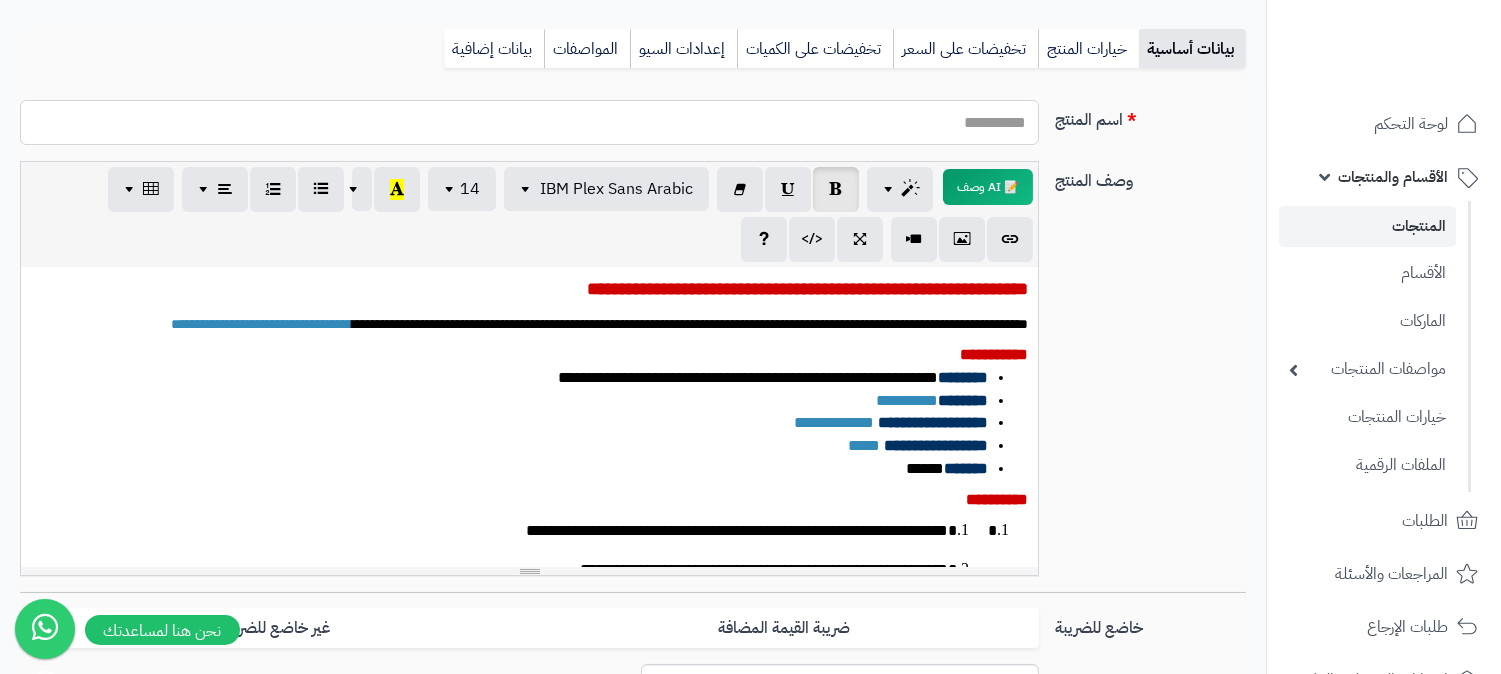 paste on "**********" 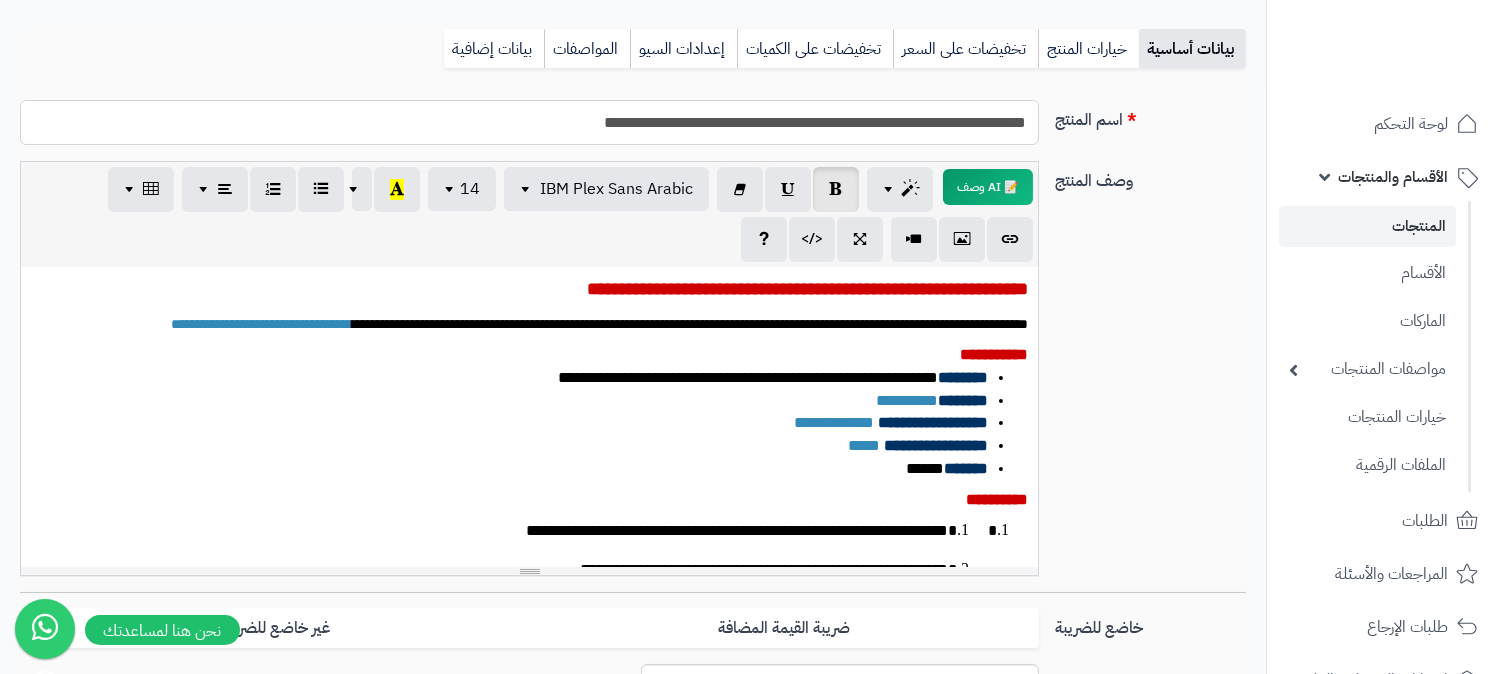 type on "**********" 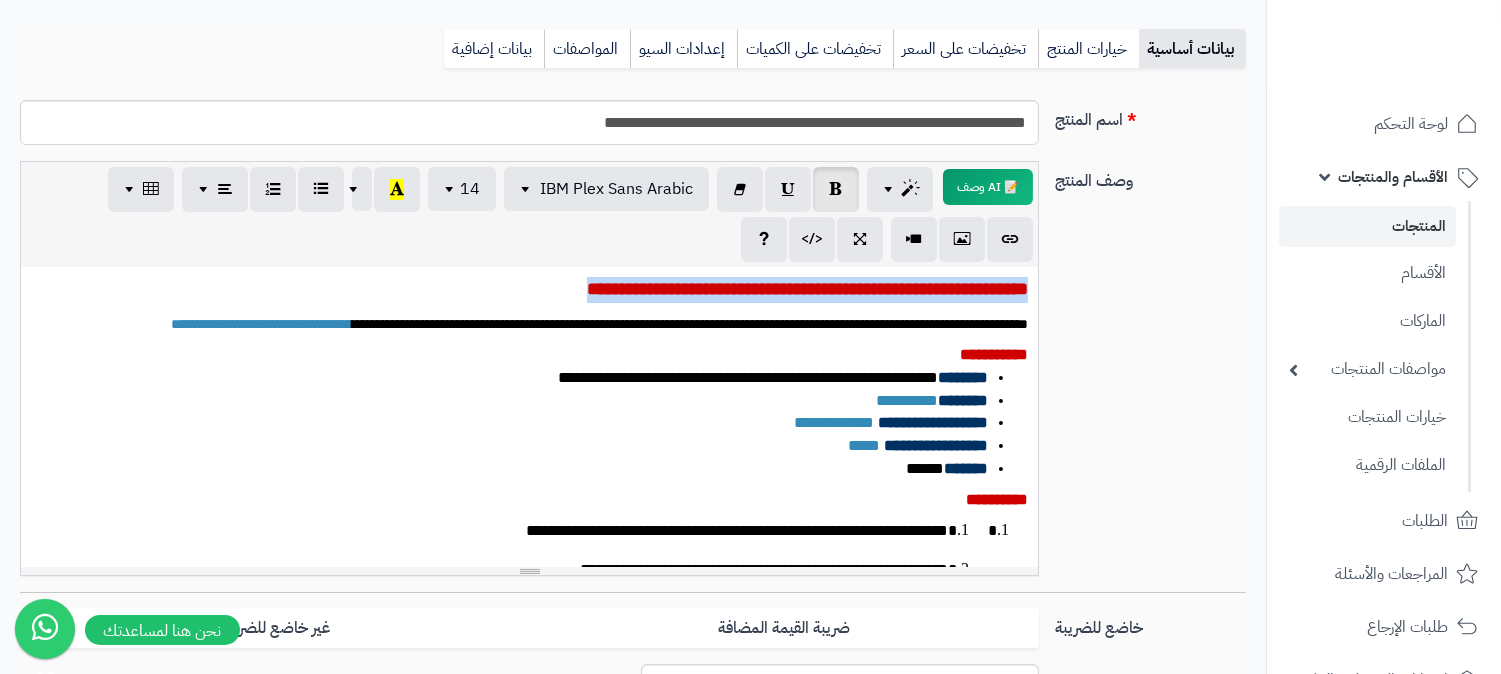 drag, startPoint x: 468, startPoint y: 286, endPoint x: 1093, endPoint y: 298, distance: 625.1152 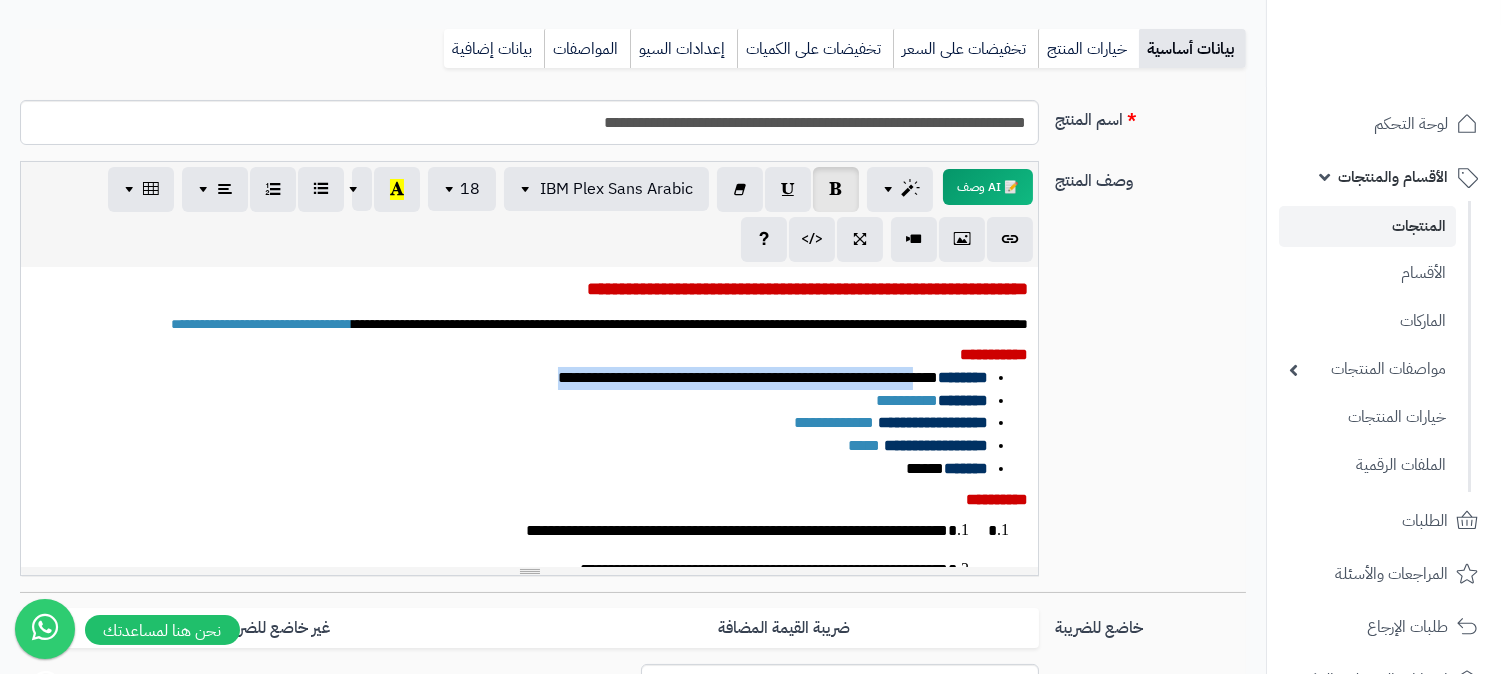 drag, startPoint x: 473, startPoint y: 398, endPoint x: 905, endPoint y: 405, distance: 432.0567 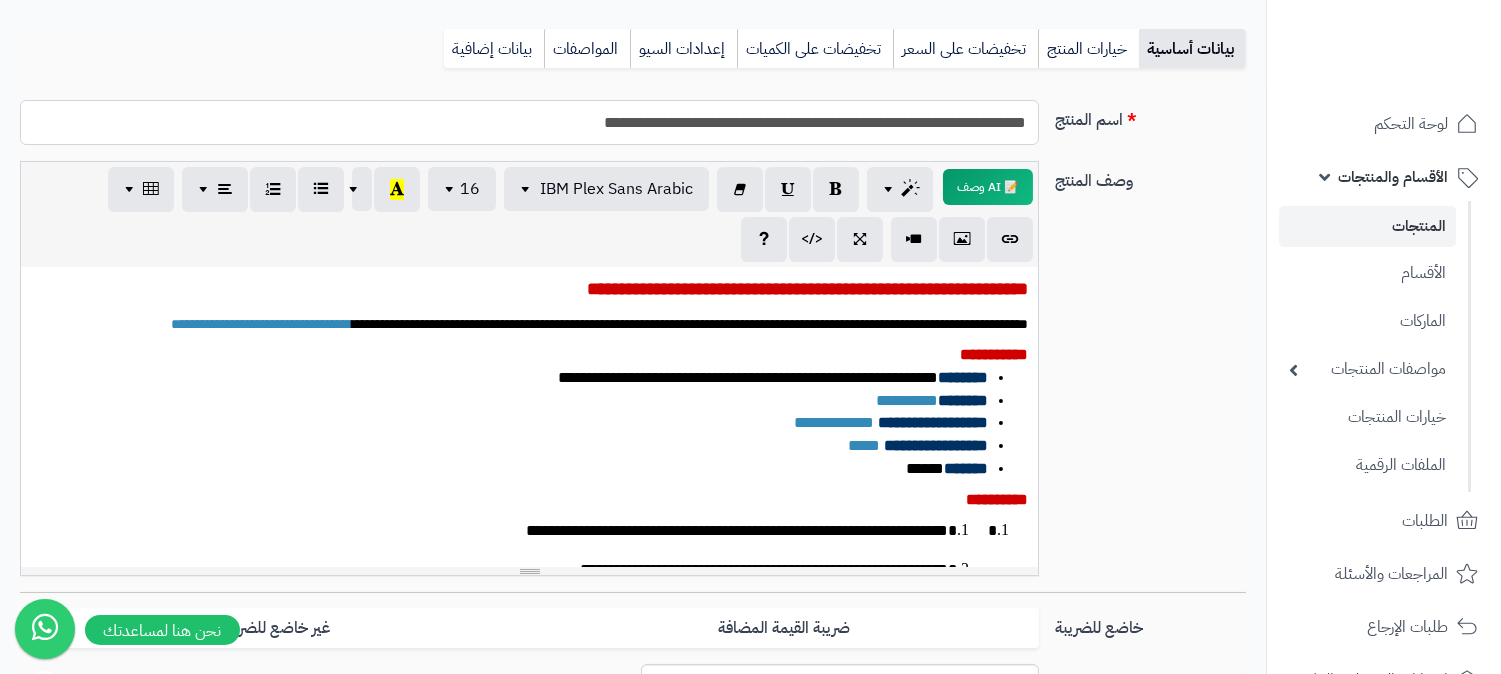 click on "**********" at bounding box center (529, 122) 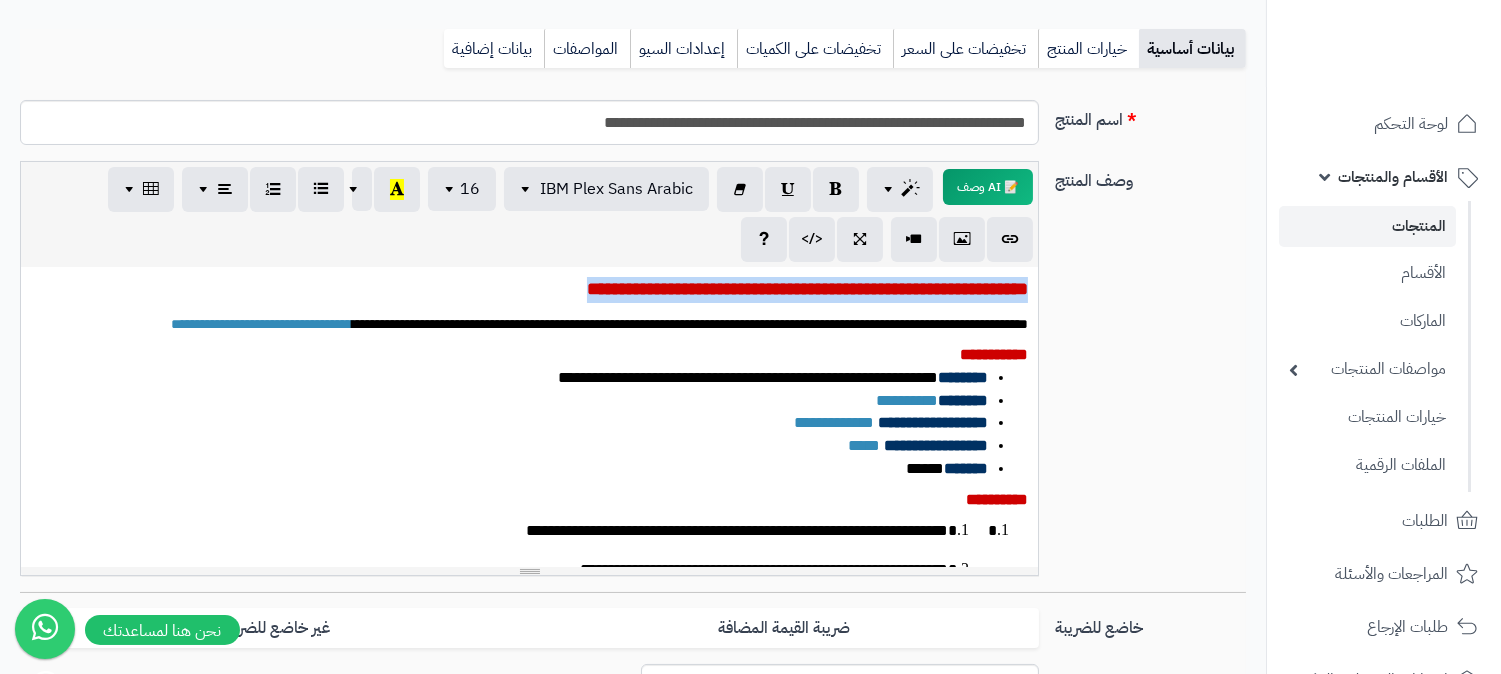drag, startPoint x: 457, startPoint y: 274, endPoint x: 1081, endPoint y: 277, distance: 624.0072 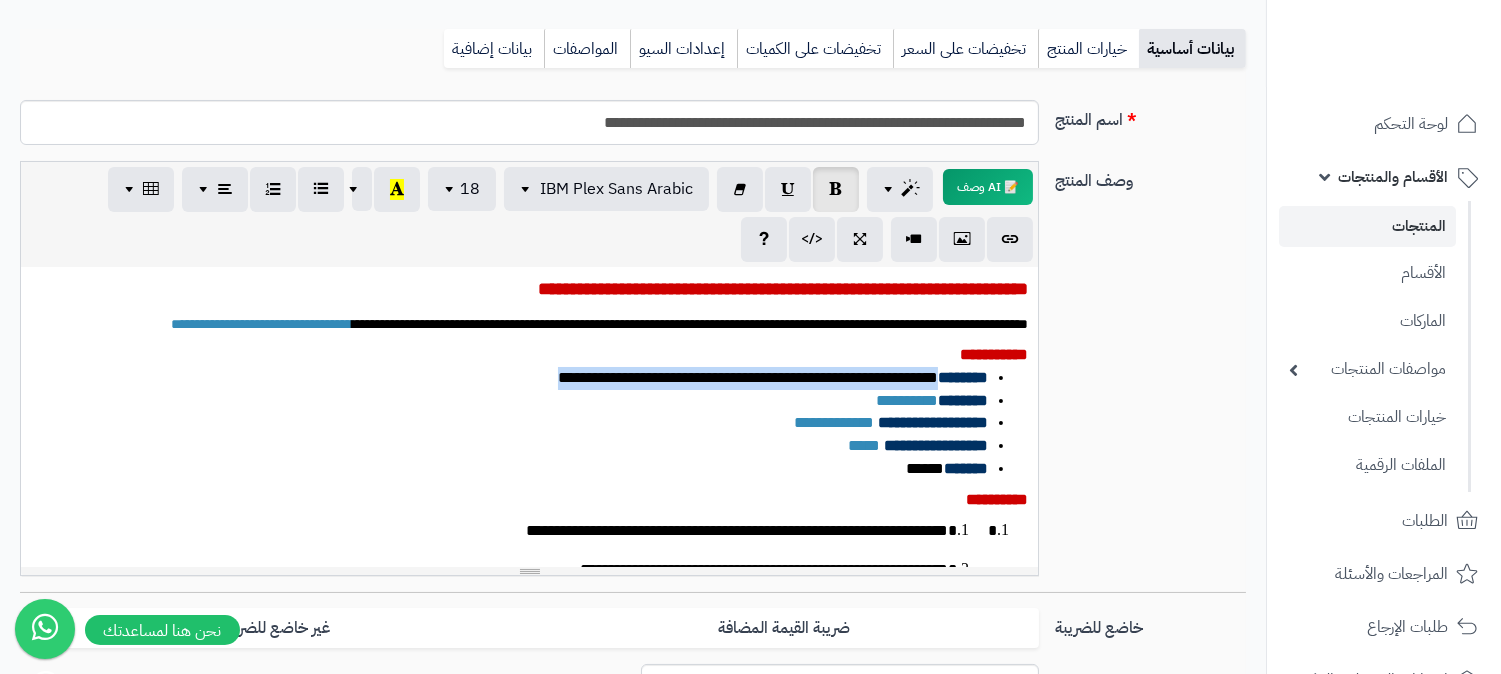 drag, startPoint x: 434, startPoint y: 387, endPoint x: 932, endPoint y: 393, distance: 498.03613 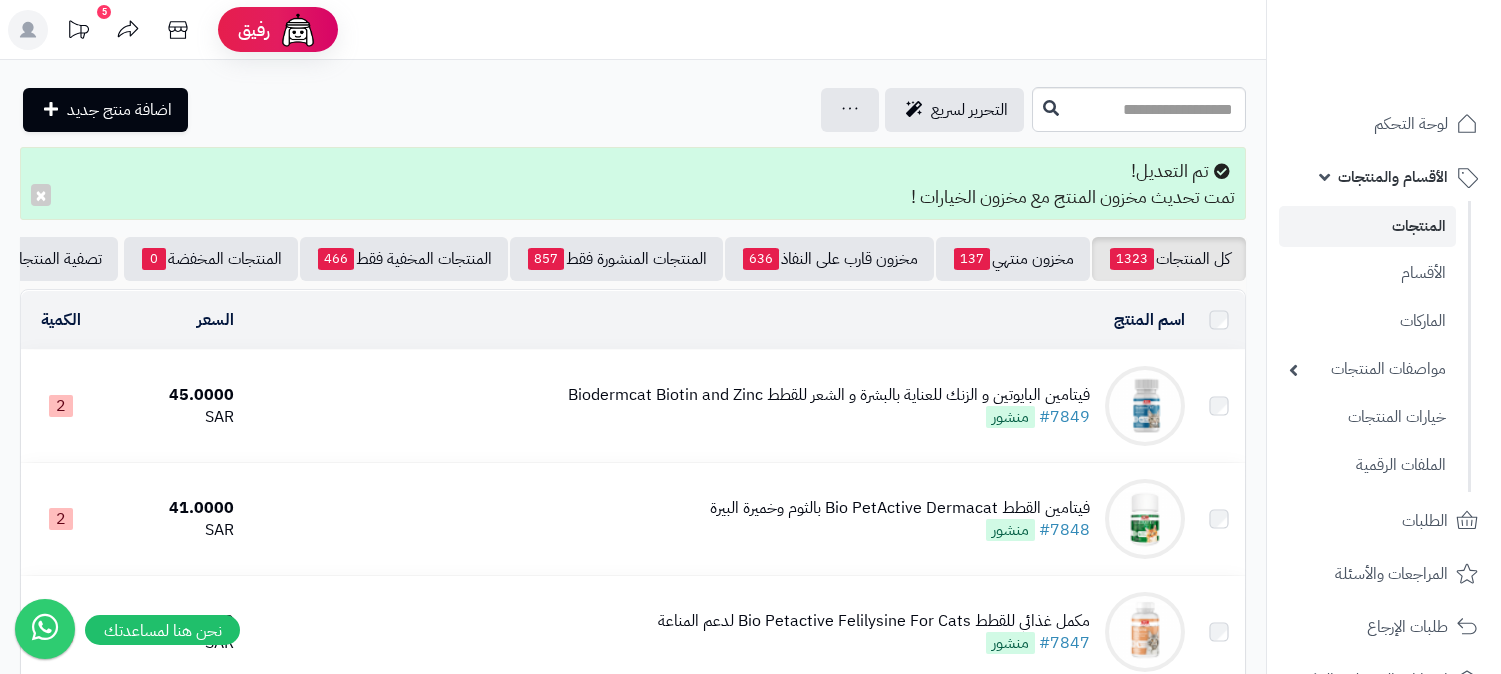 scroll, scrollTop: 0, scrollLeft: 0, axis: both 